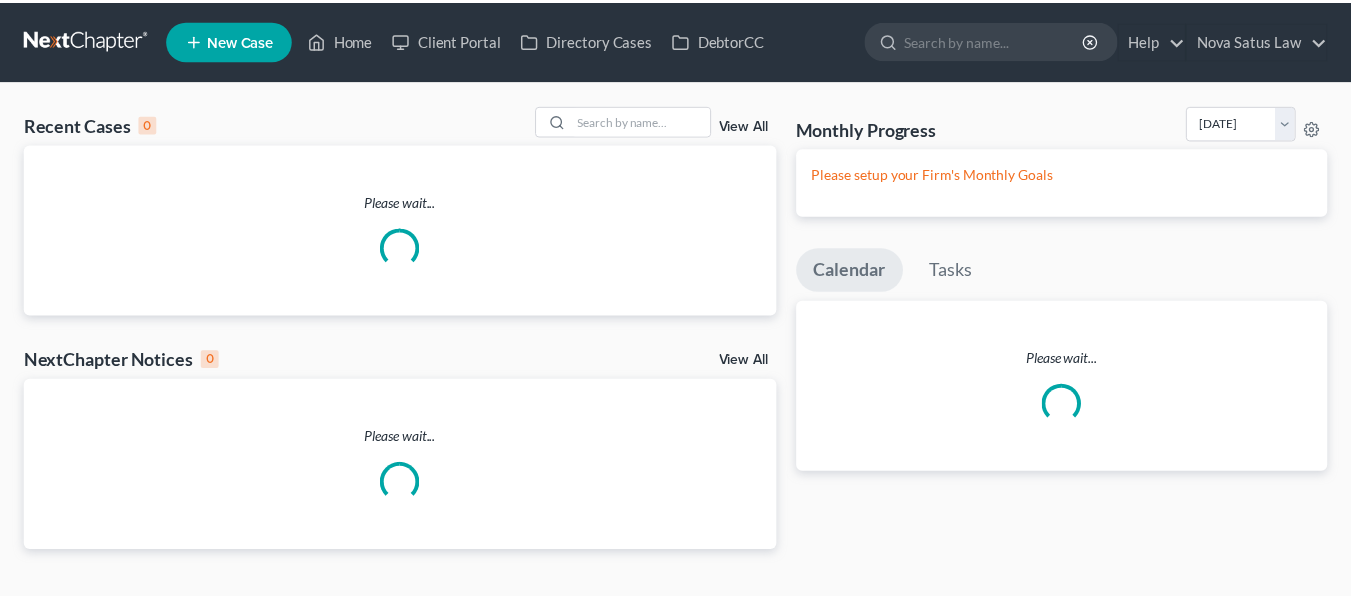 scroll, scrollTop: 0, scrollLeft: 0, axis: both 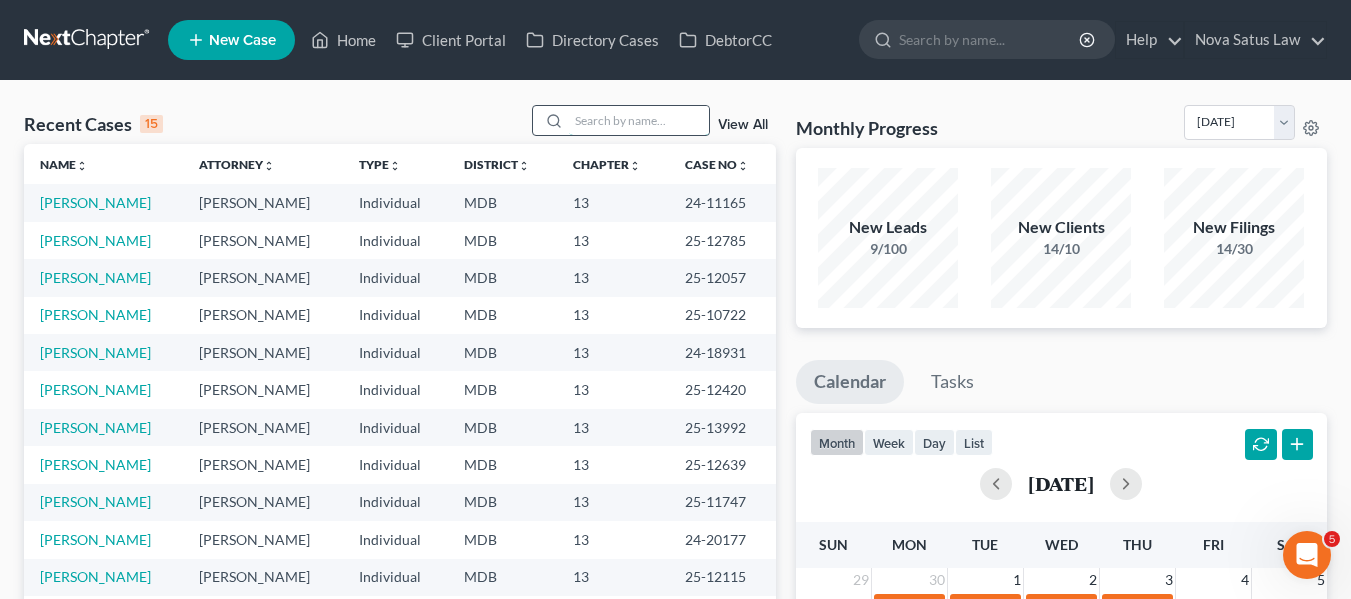 click at bounding box center [639, 120] 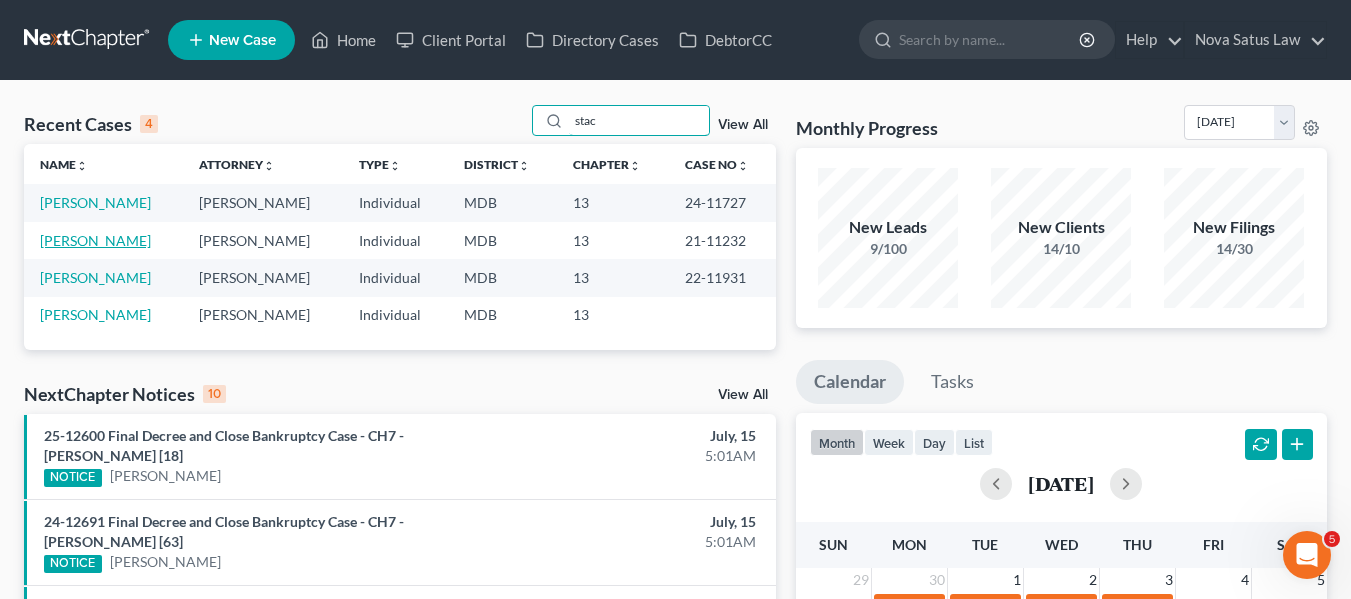 type on "stac" 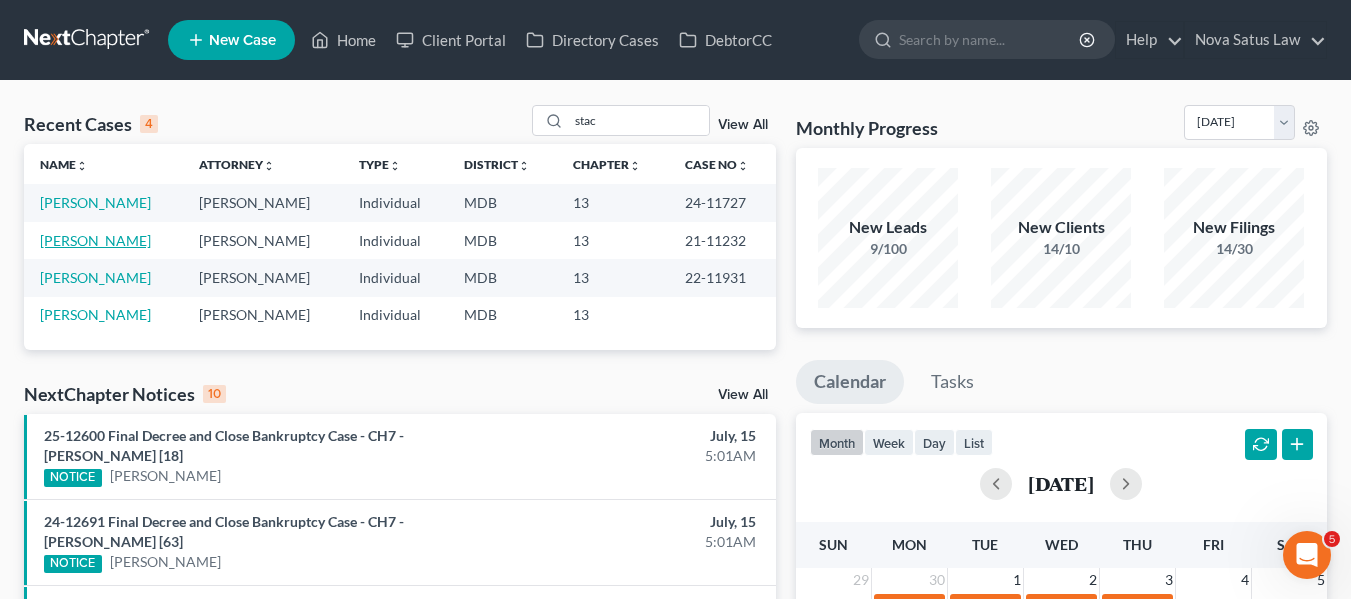 click on "Johnson, Stacey" at bounding box center [95, 240] 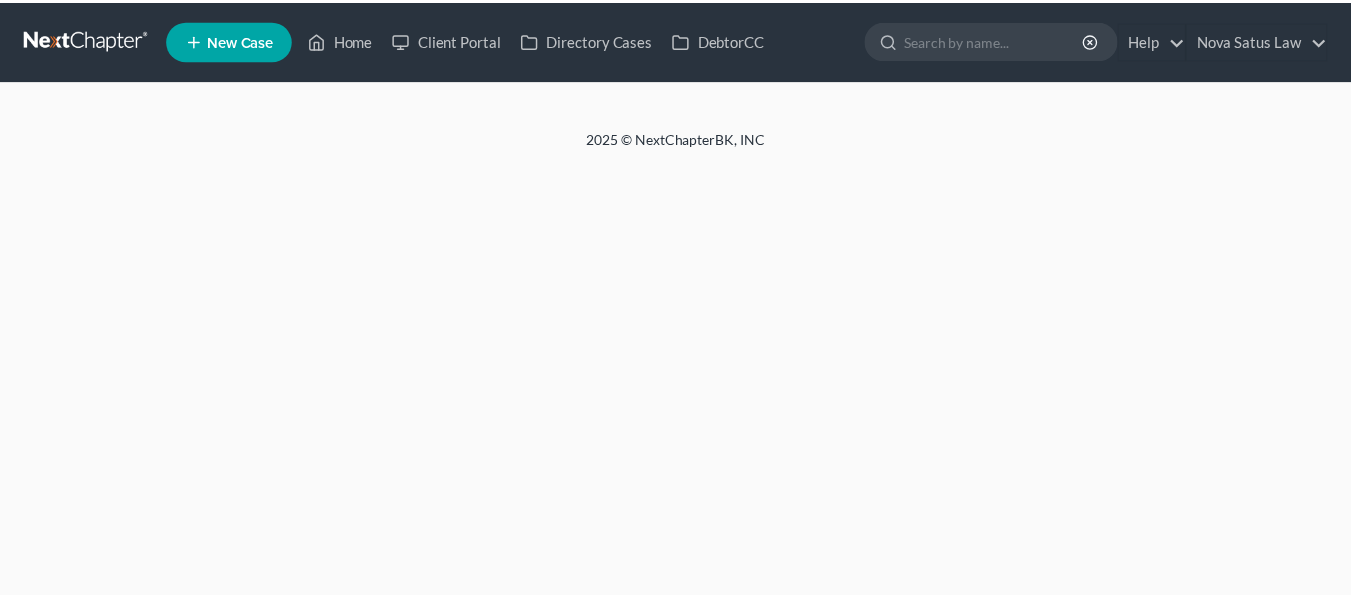 scroll, scrollTop: 0, scrollLeft: 0, axis: both 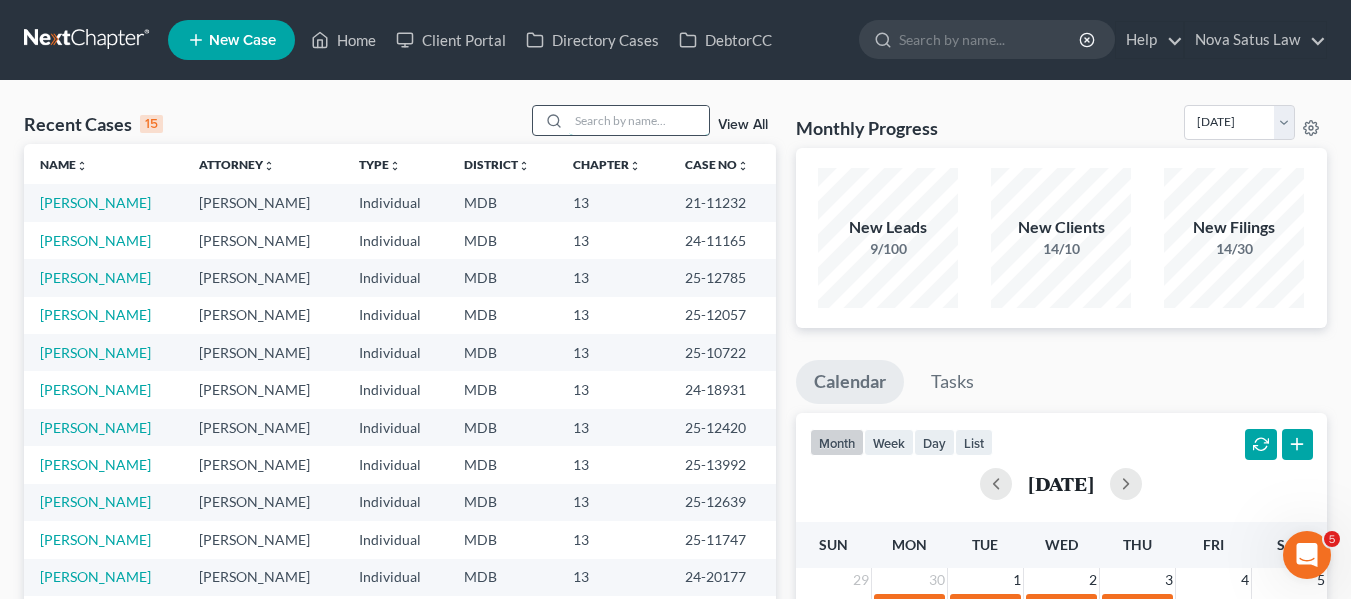 click at bounding box center [639, 120] 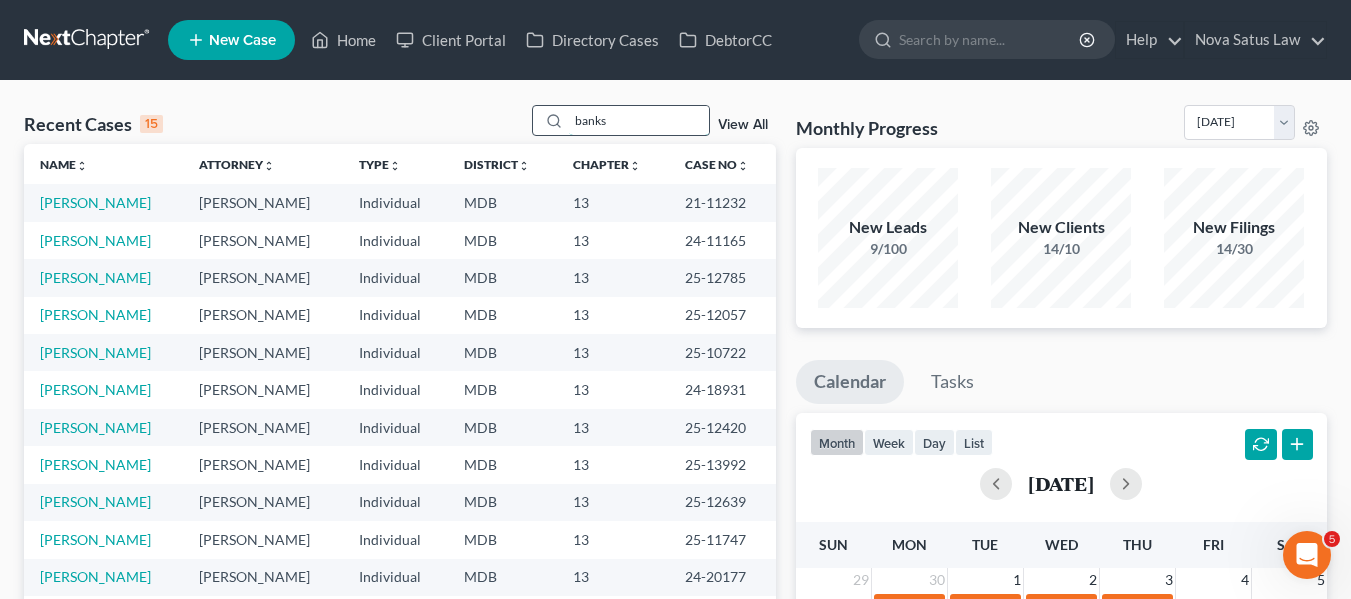 type on "banks" 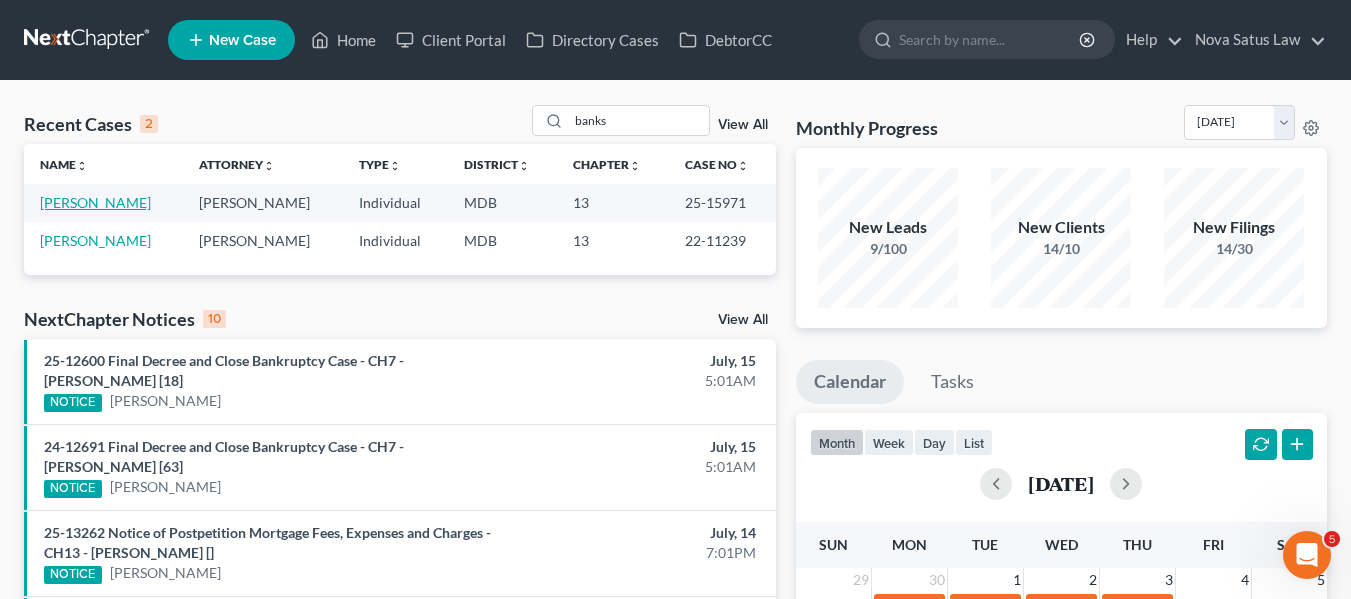 click on "Banks, Sadiqa" at bounding box center [95, 202] 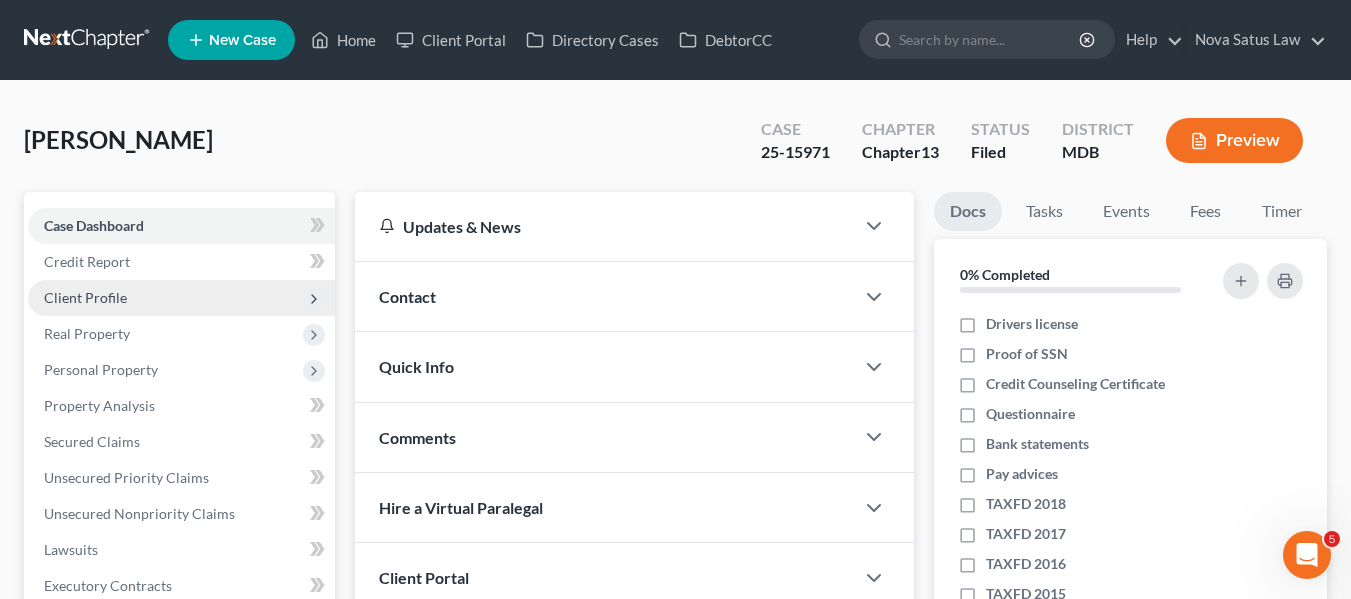 click on "Client Profile" at bounding box center [85, 297] 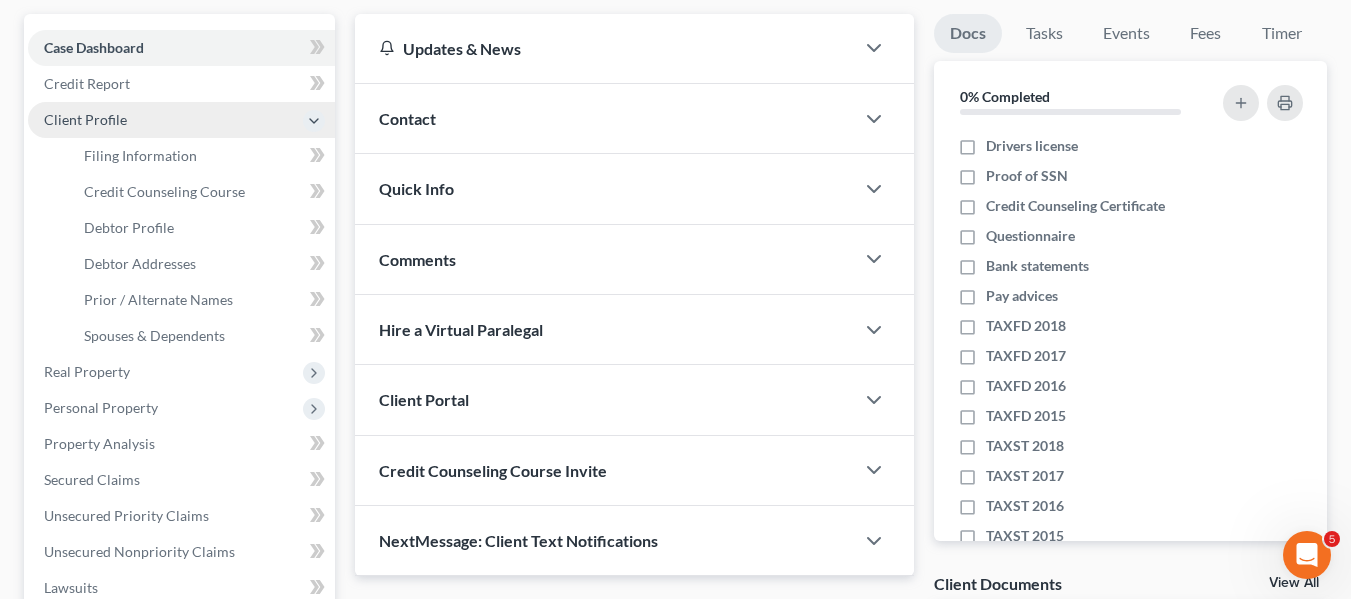 scroll, scrollTop: 181, scrollLeft: 0, axis: vertical 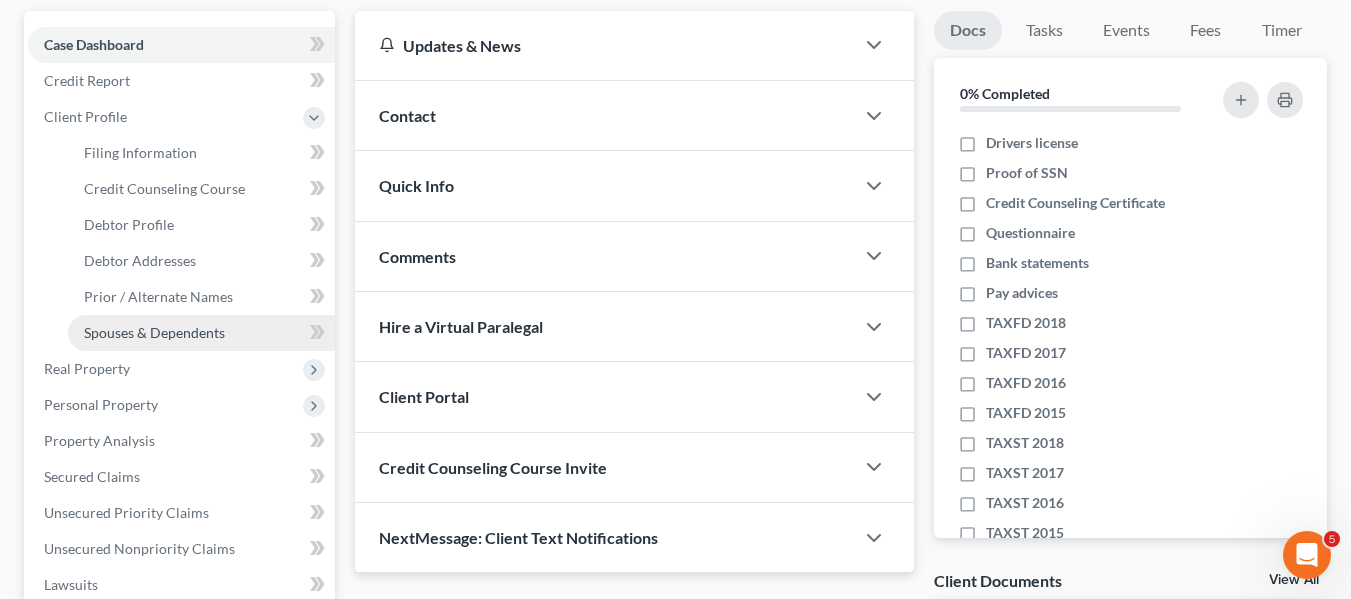 click on "Spouses & Dependents" at bounding box center [154, 332] 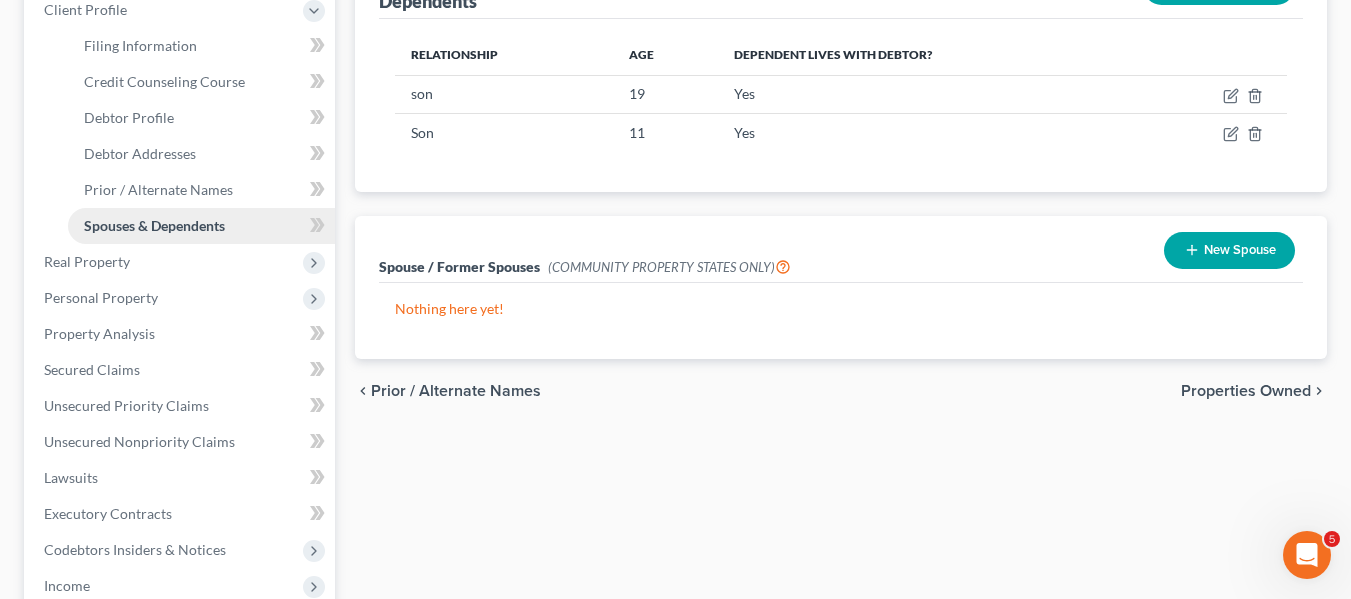 scroll, scrollTop: 290, scrollLeft: 0, axis: vertical 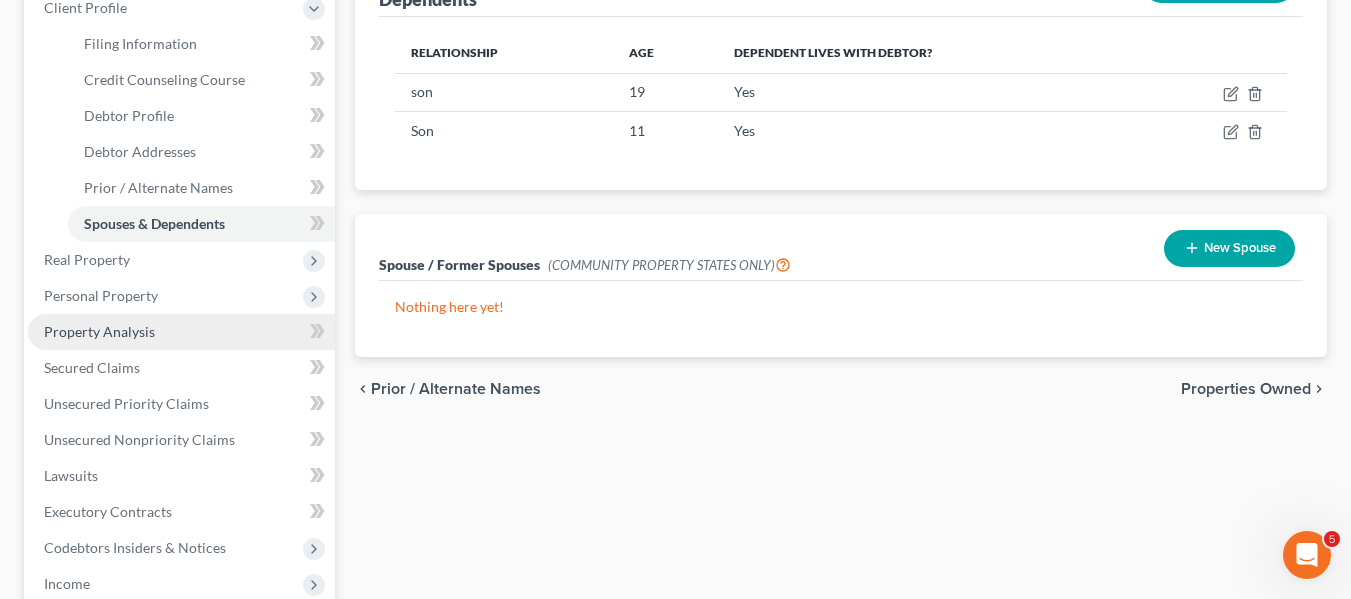click on "Property Analysis" at bounding box center [181, 332] 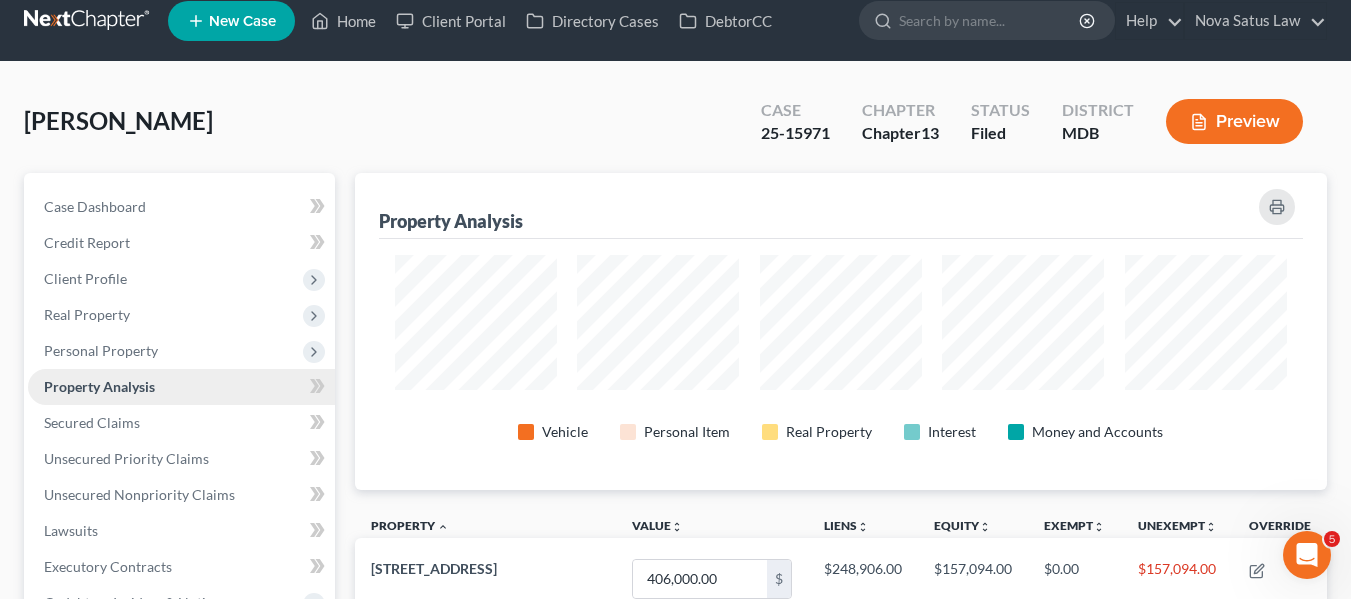 scroll, scrollTop: 0, scrollLeft: 0, axis: both 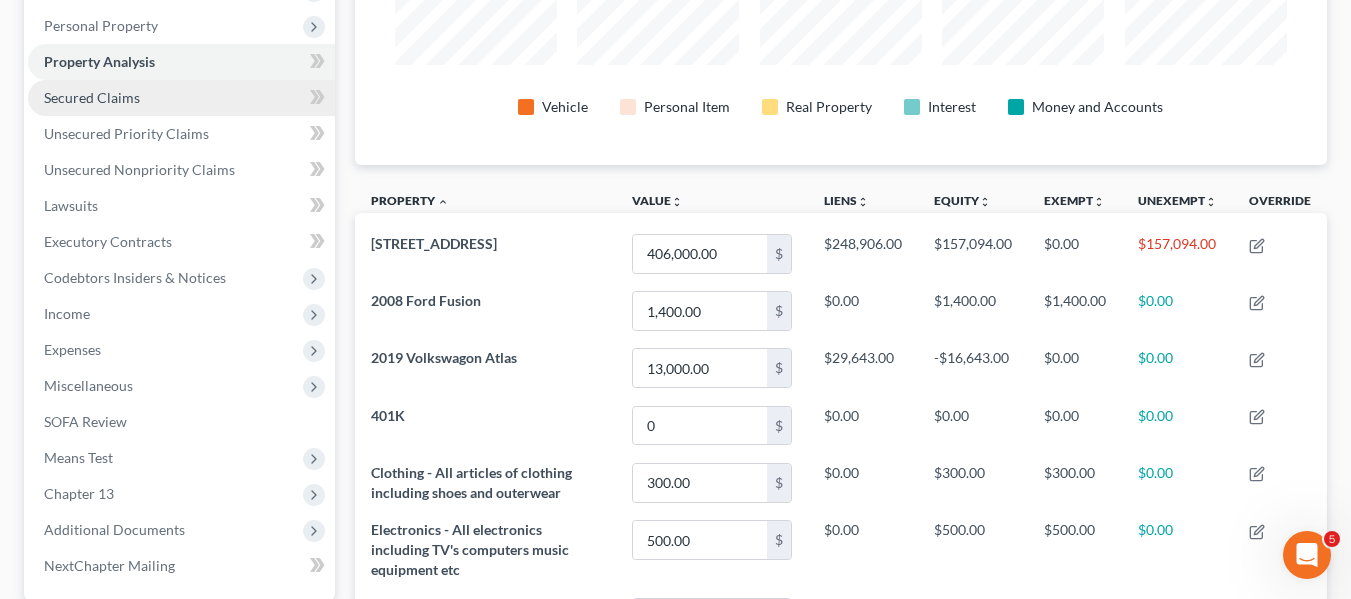 click on "Secured Claims" at bounding box center (181, 98) 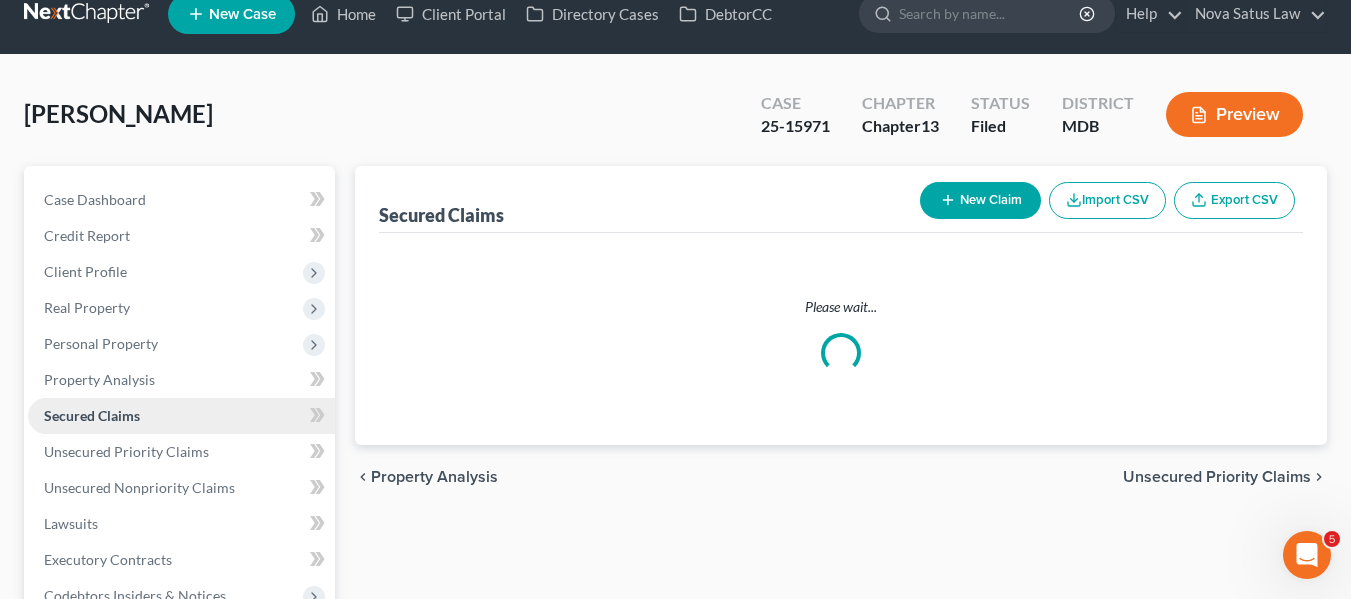 scroll, scrollTop: 0, scrollLeft: 0, axis: both 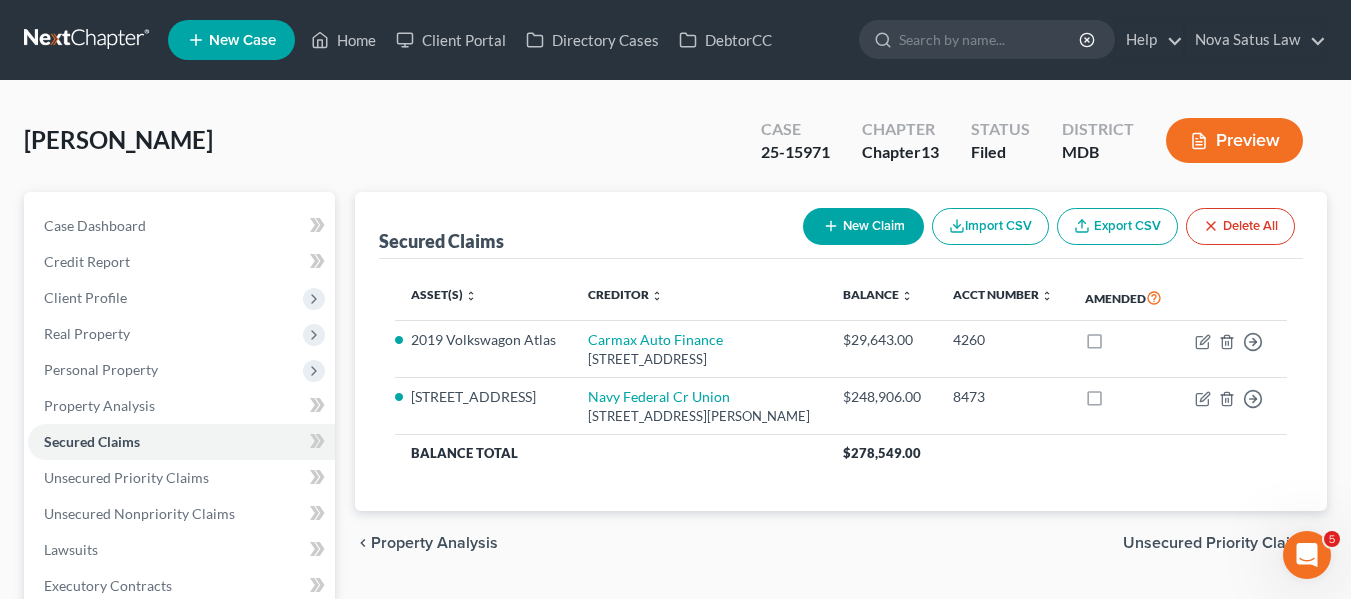 click on "Banks, Sadiqa Upgraded Case 25-15971 Chapter Chapter  13 Status Filed District MDB Preview Petition Navigation
Case Dashboard
Payments
Invoices
Payments
Payments
Credit Report" at bounding box center (675, 590) 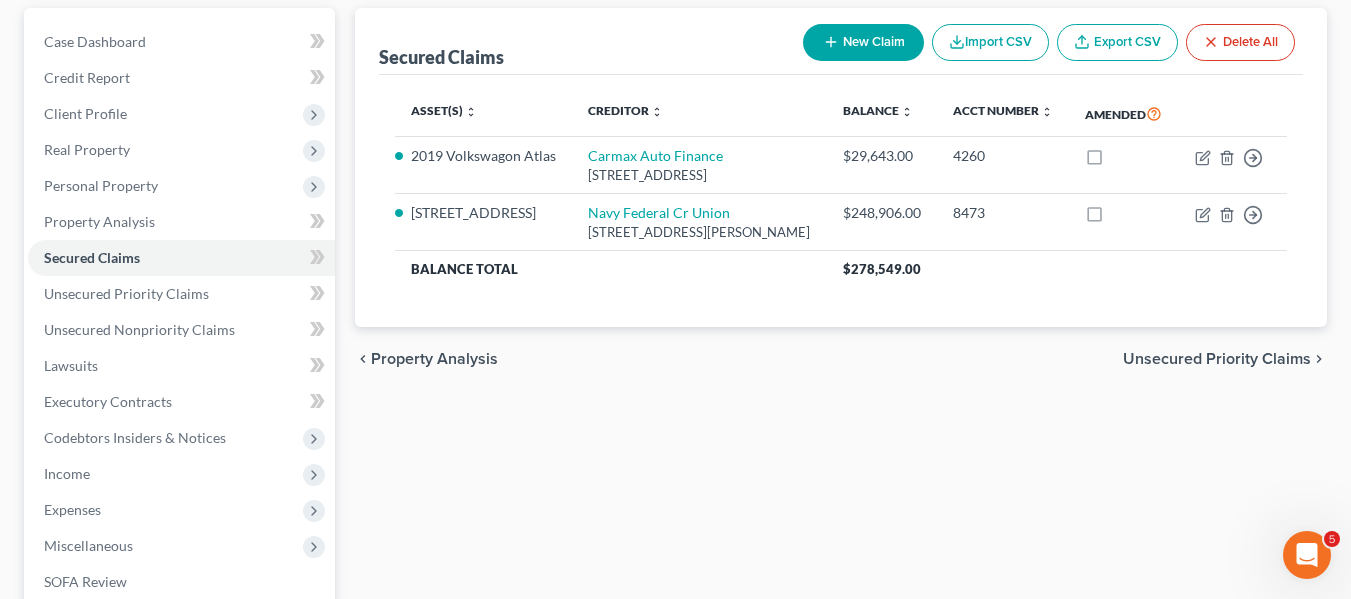 scroll, scrollTop: 185, scrollLeft: 0, axis: vertical 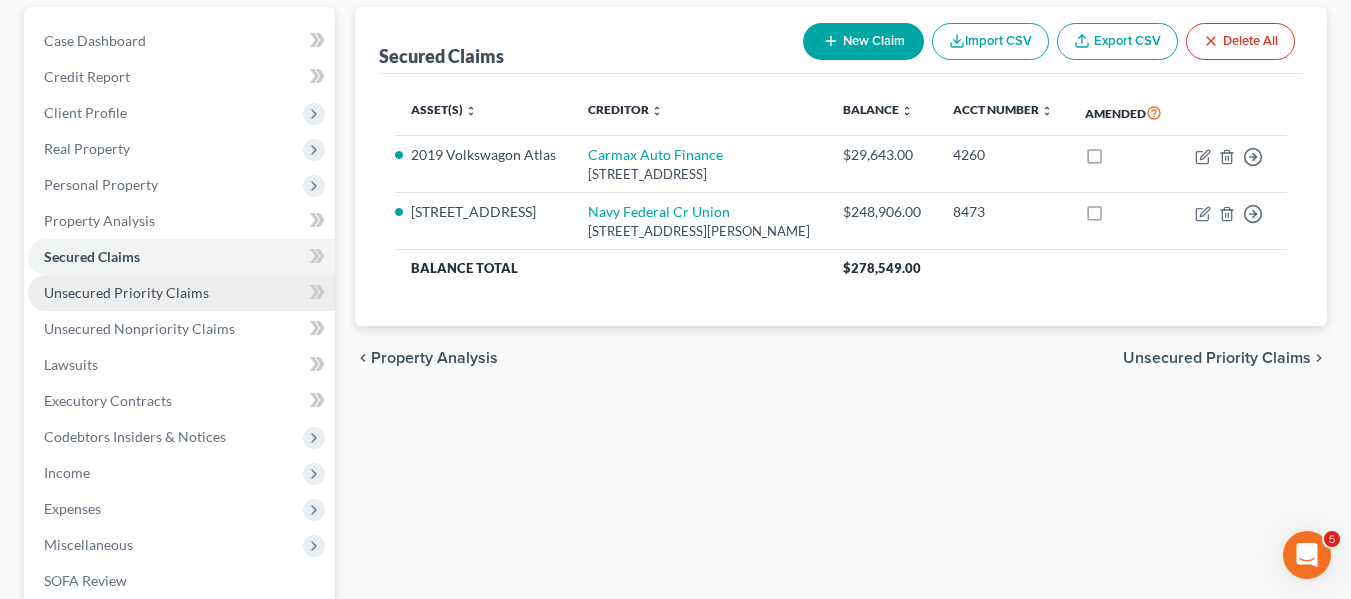 click on "Unsecured Priority Claims" at bounding box center (181, 293) 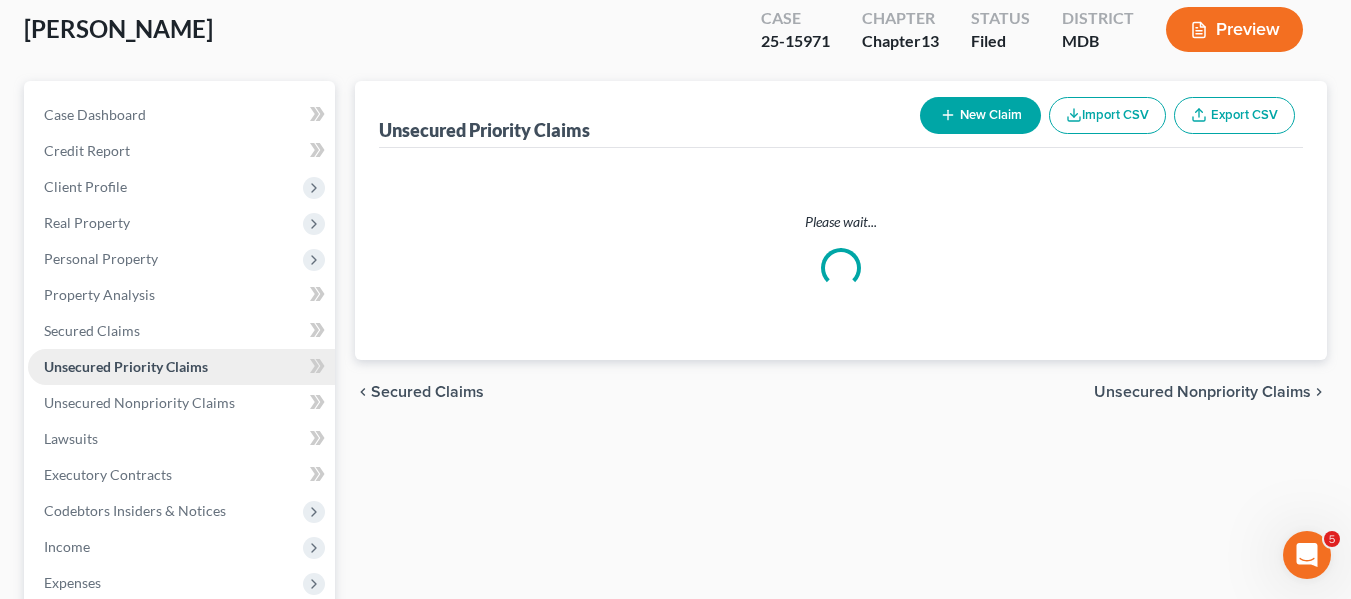 scroll, scrollTop: 0, scrollLeft: 0, axis: both 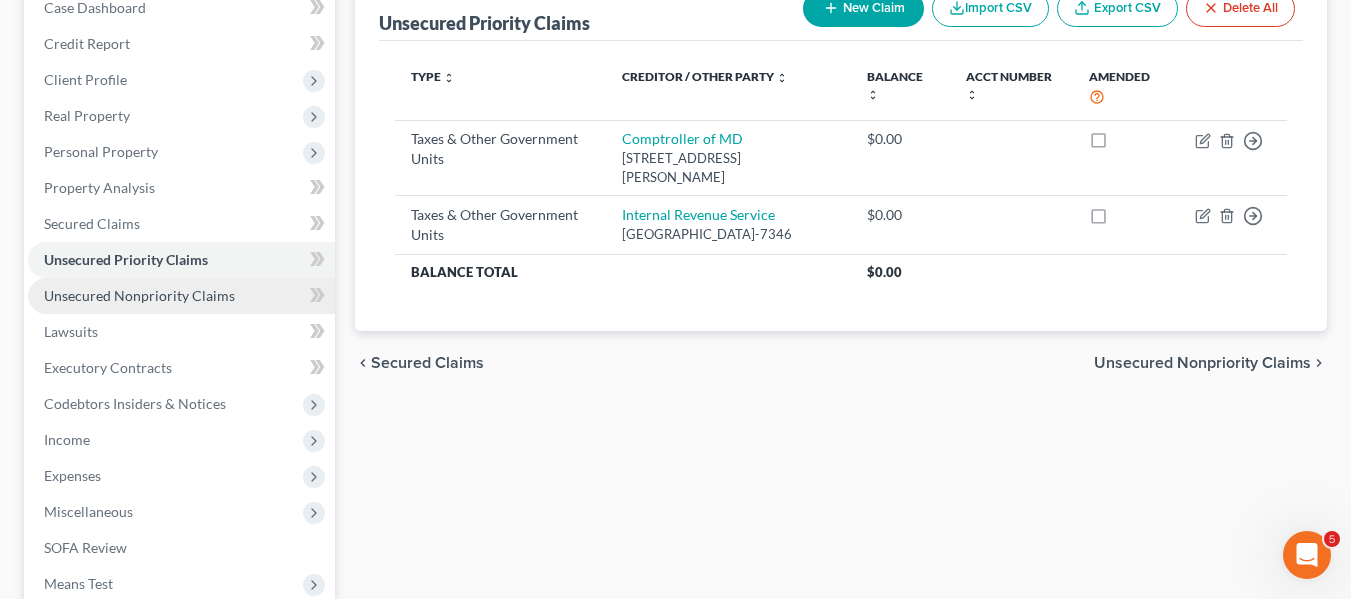 click on "Unsecured Nonpriority Claims" at bounding box center (139, 295) 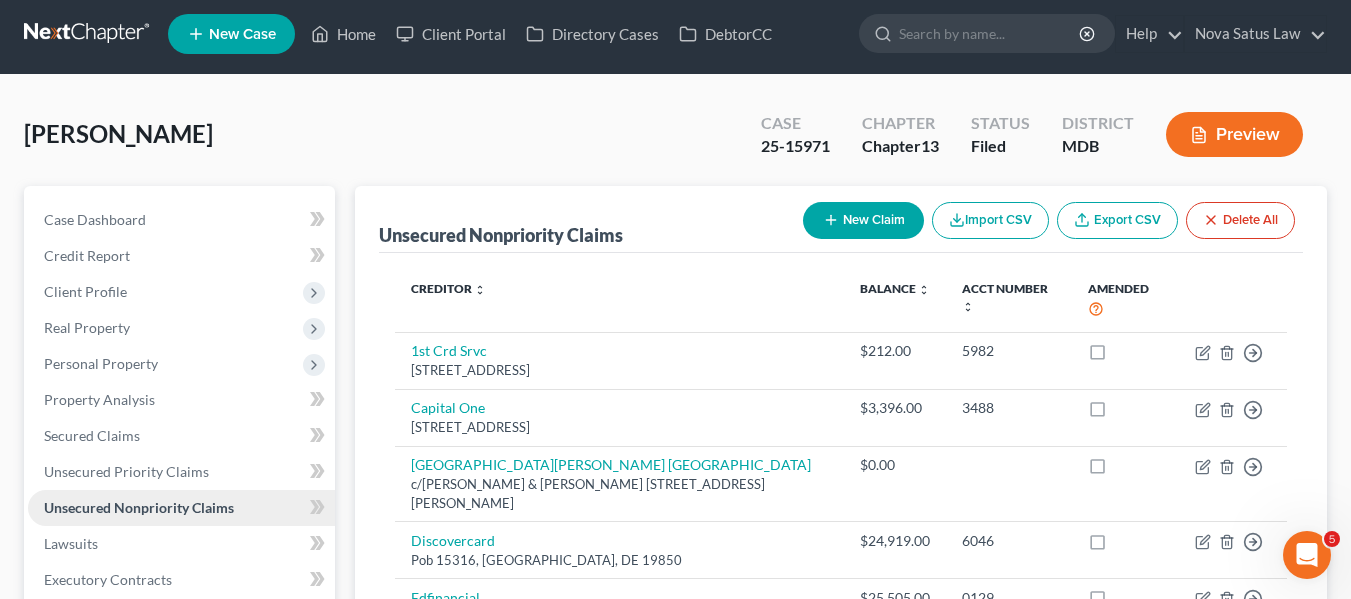 scroll, scrollTop: 0, scrollLeft: 0, axis: both 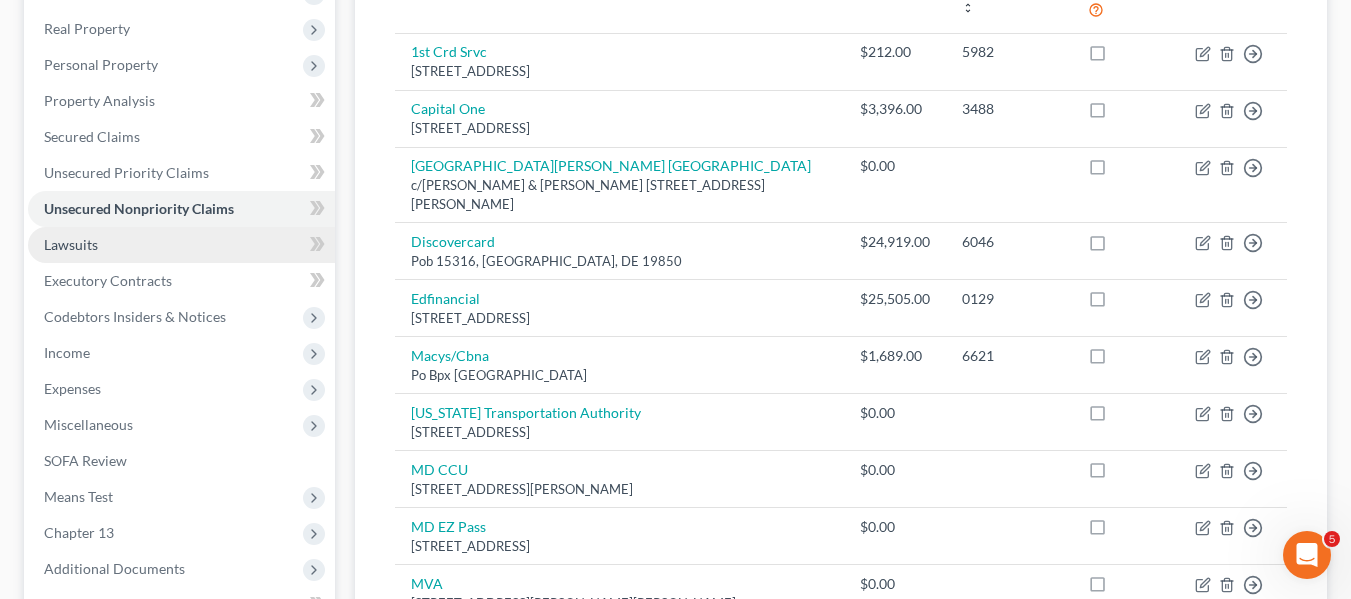 click on "Lawsuits" at bounding box center [71, 244] 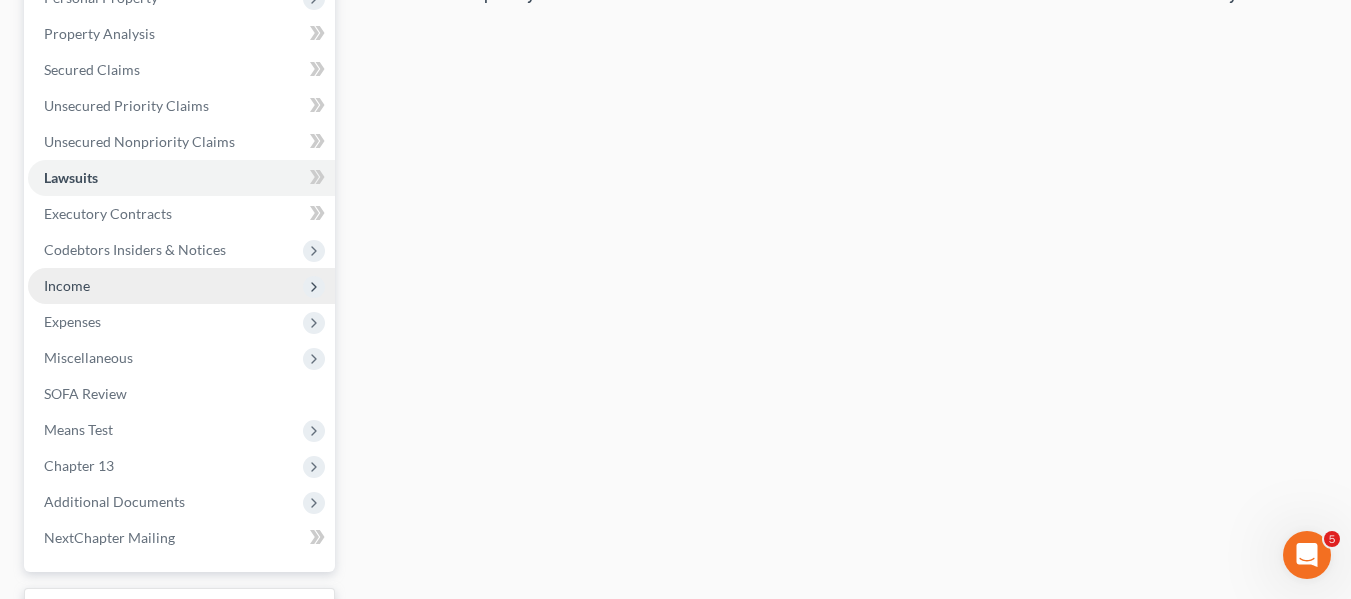 click on "Income" at bounding box center (181, 286) 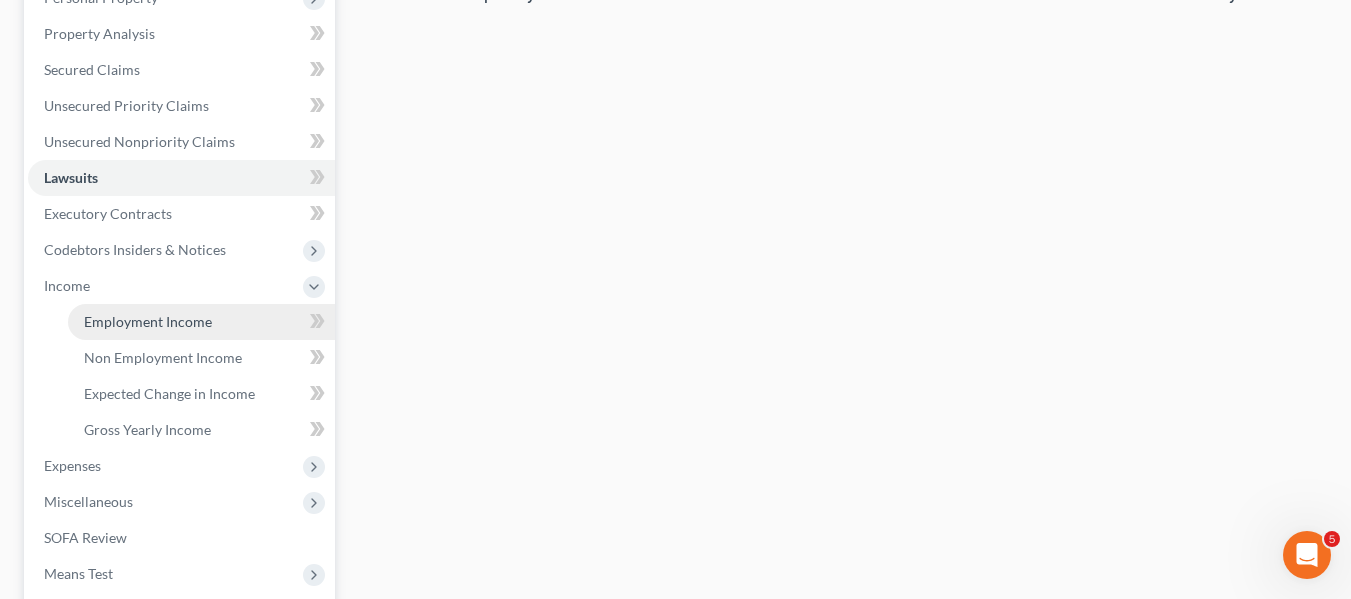 click on "Employment Income" at bounding box center (148, 321) 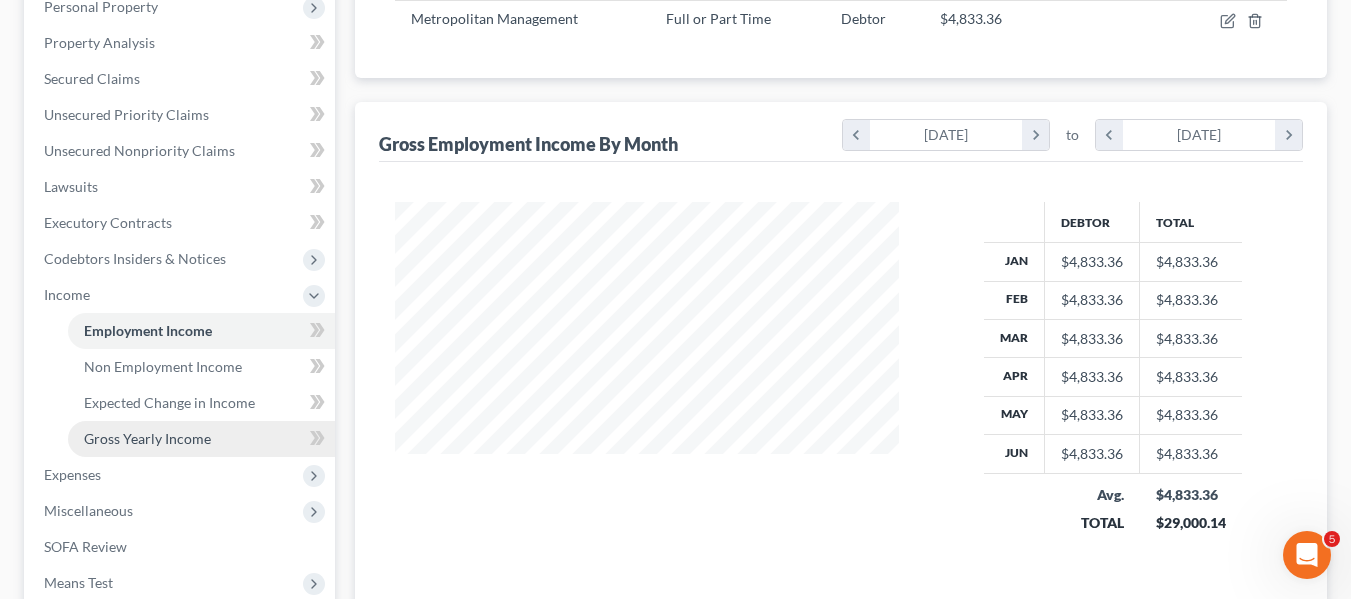 click on "Gross Yearly Income" at bounding box center (147, 438) 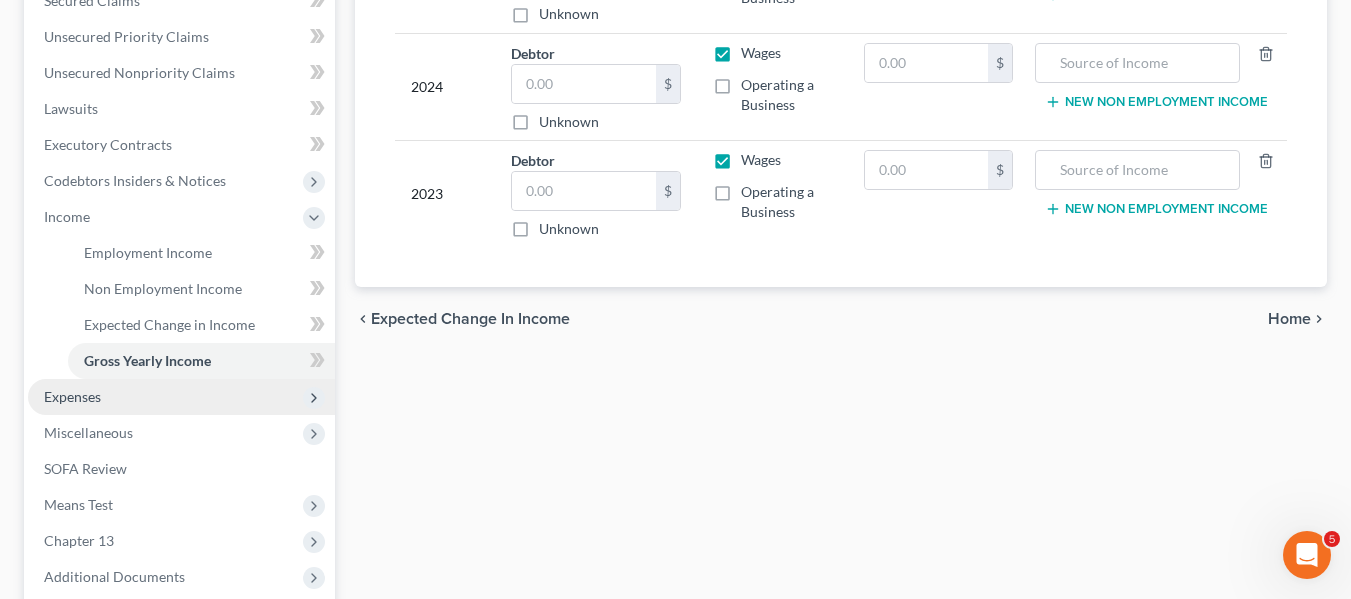 click on "Expenses" at bounding box center (181, 397) 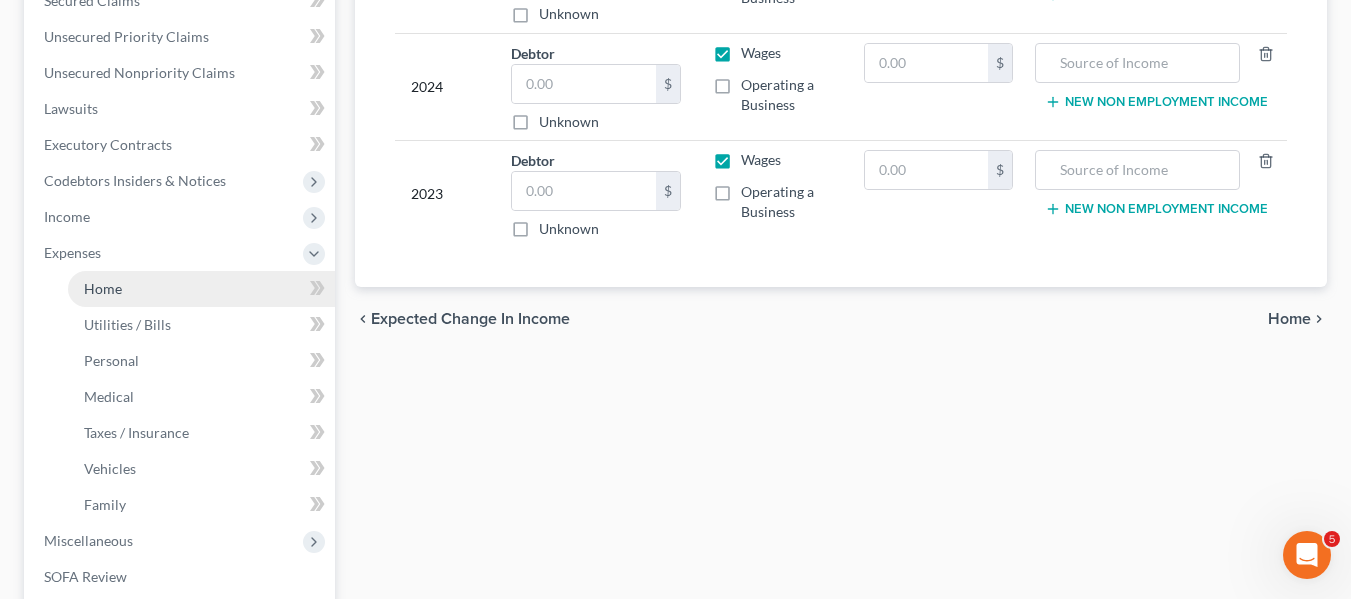 click on "Home" at bounding box center [103, 288] 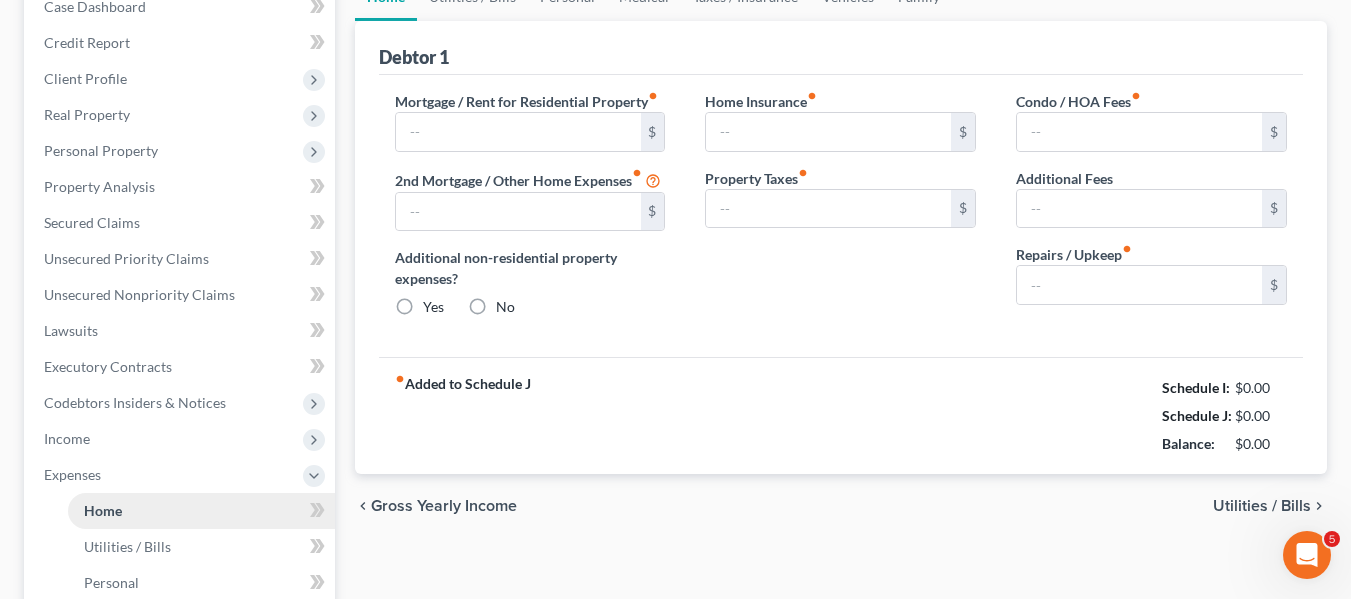 type on "1,870.00" 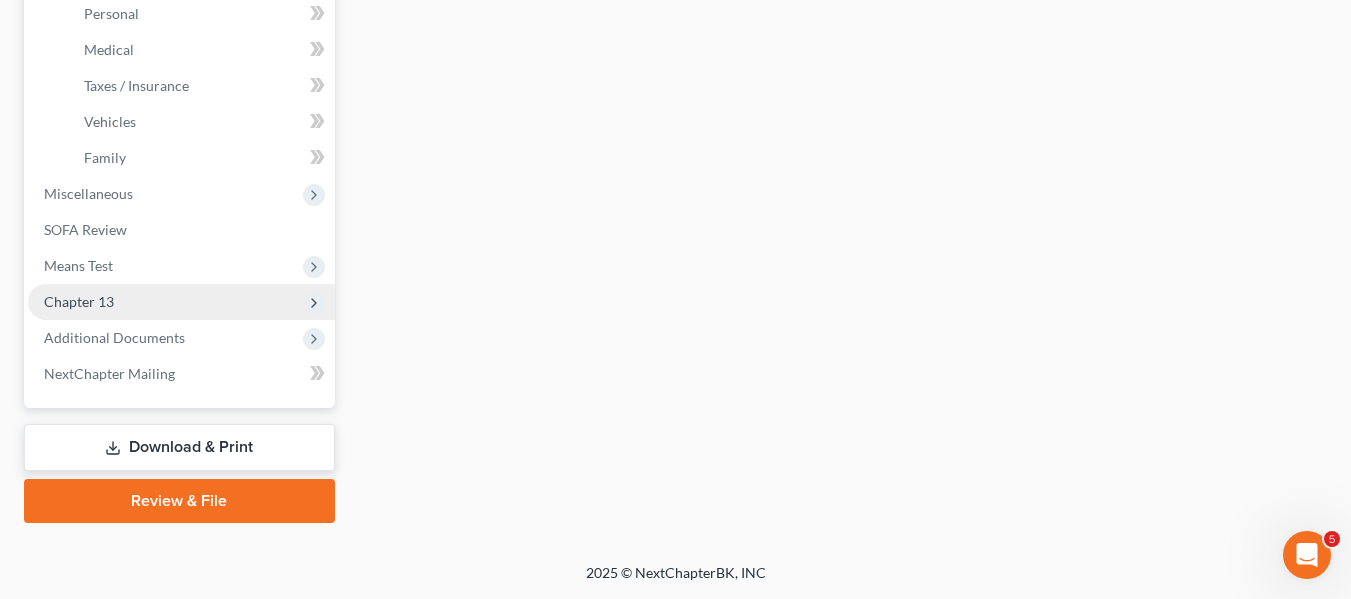click on "Chapter 13" at bounding box center [79, 301] 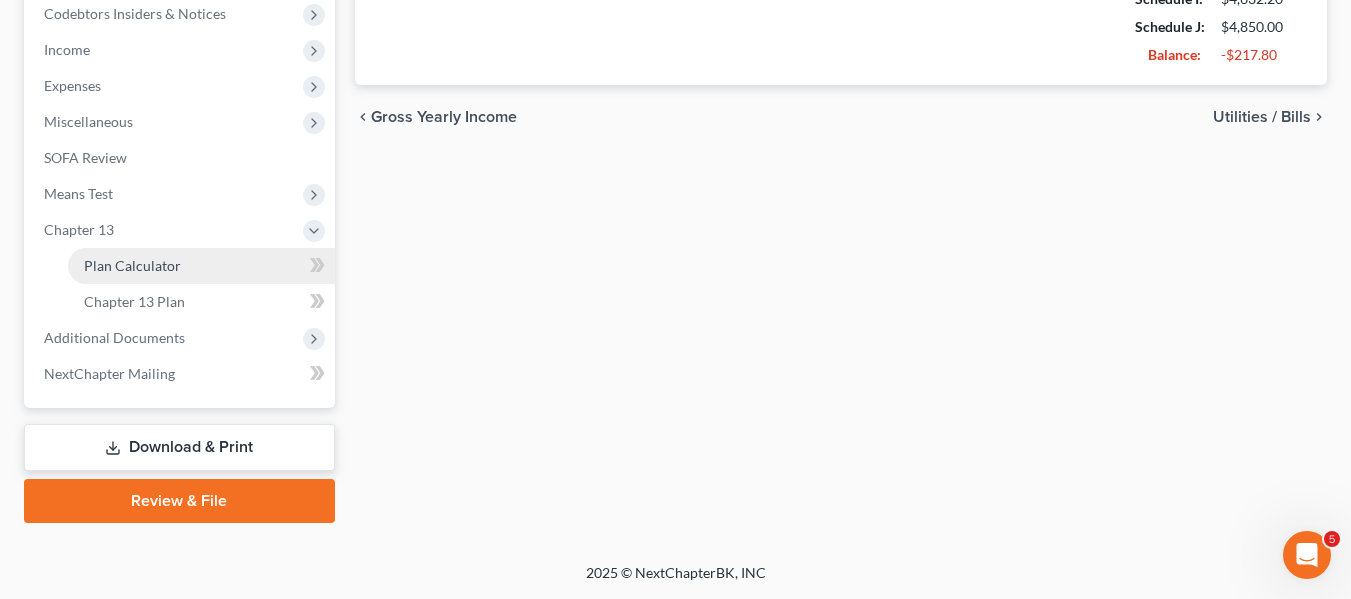 click on "Plan Calculator" at bounding box center [201, 266] 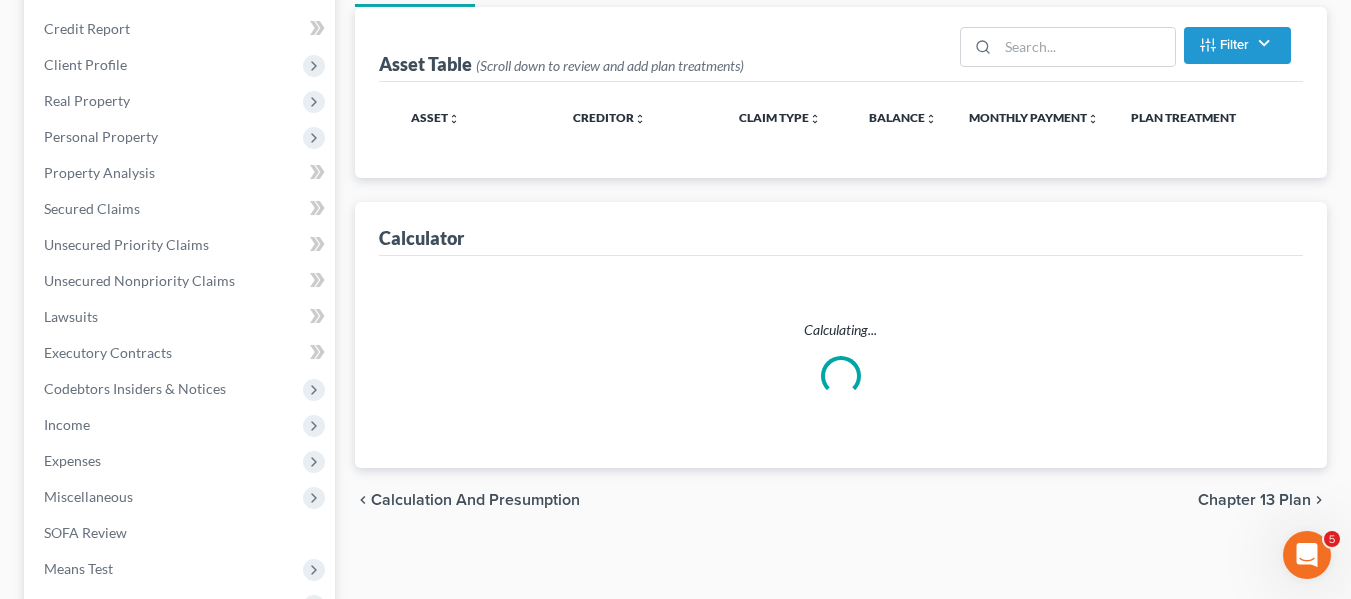 scroll, scrollTop: 27, scrollLeft: 0, axis: vertical 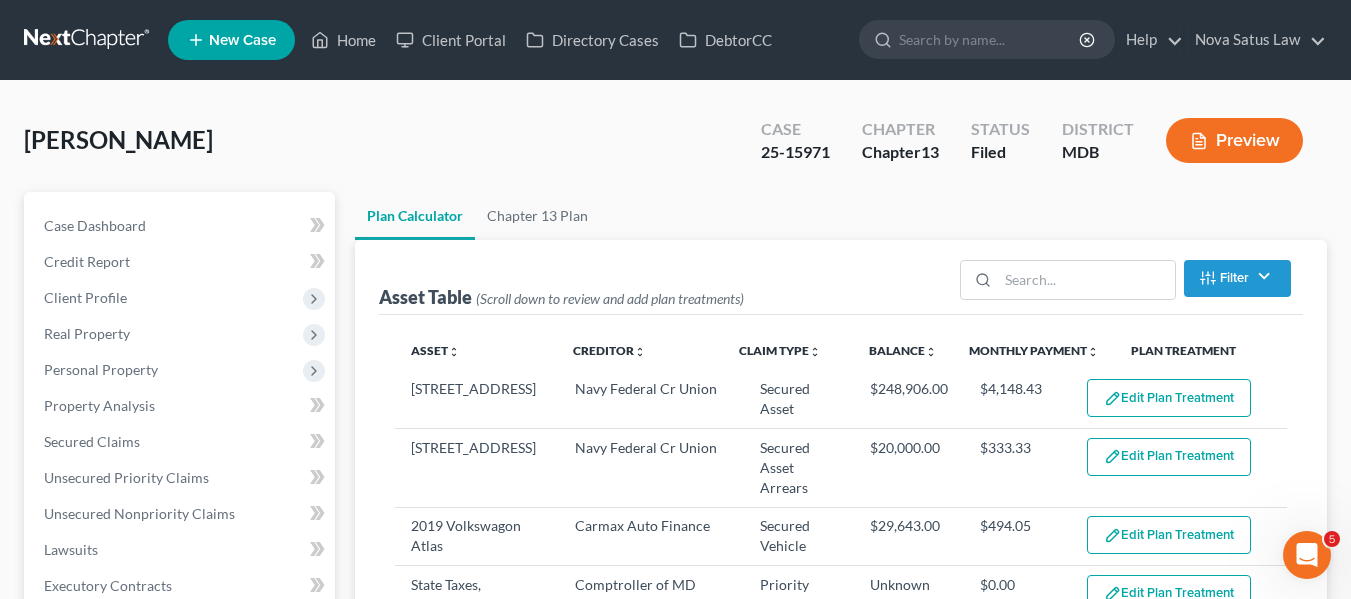 select on "59" 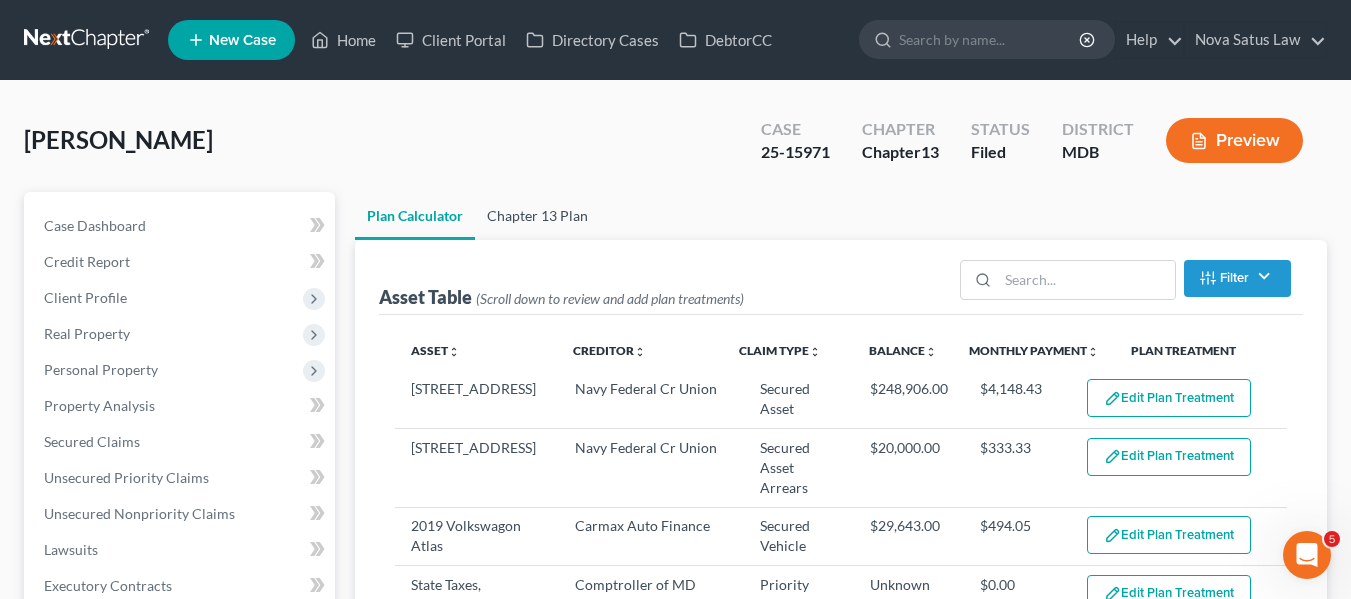 click on "Chapter 13 Plan" at bounding box center [537, 216] 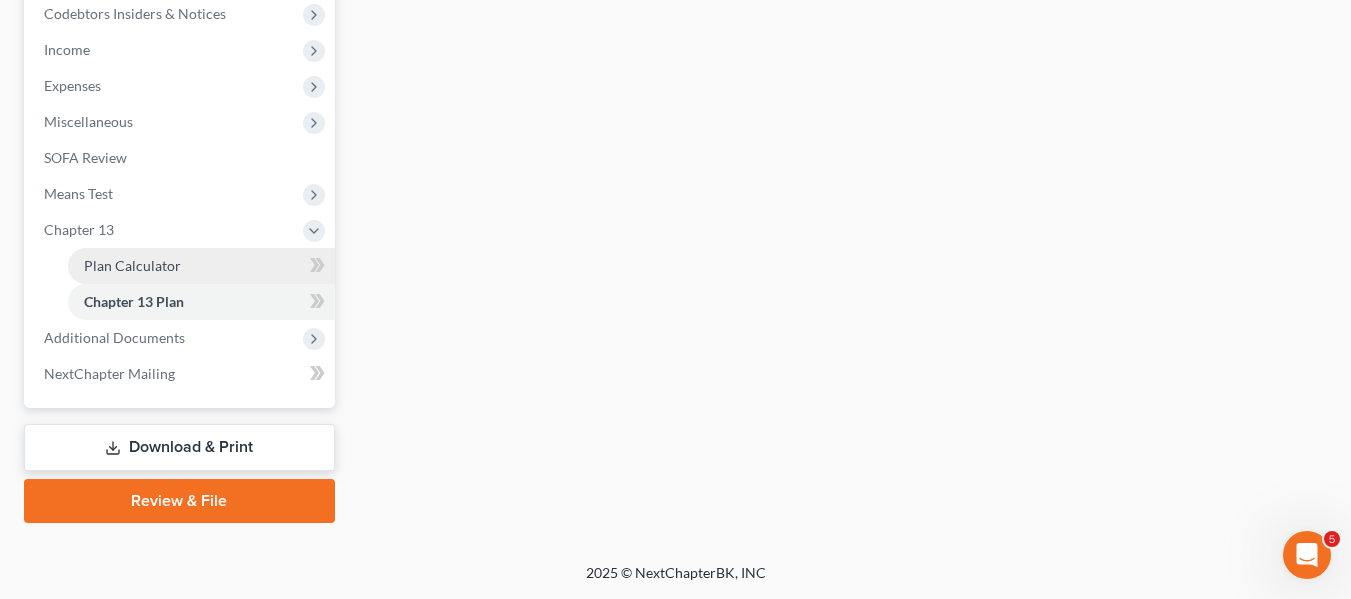 click on "Plan Calculator" at bounding box center [201, 266] 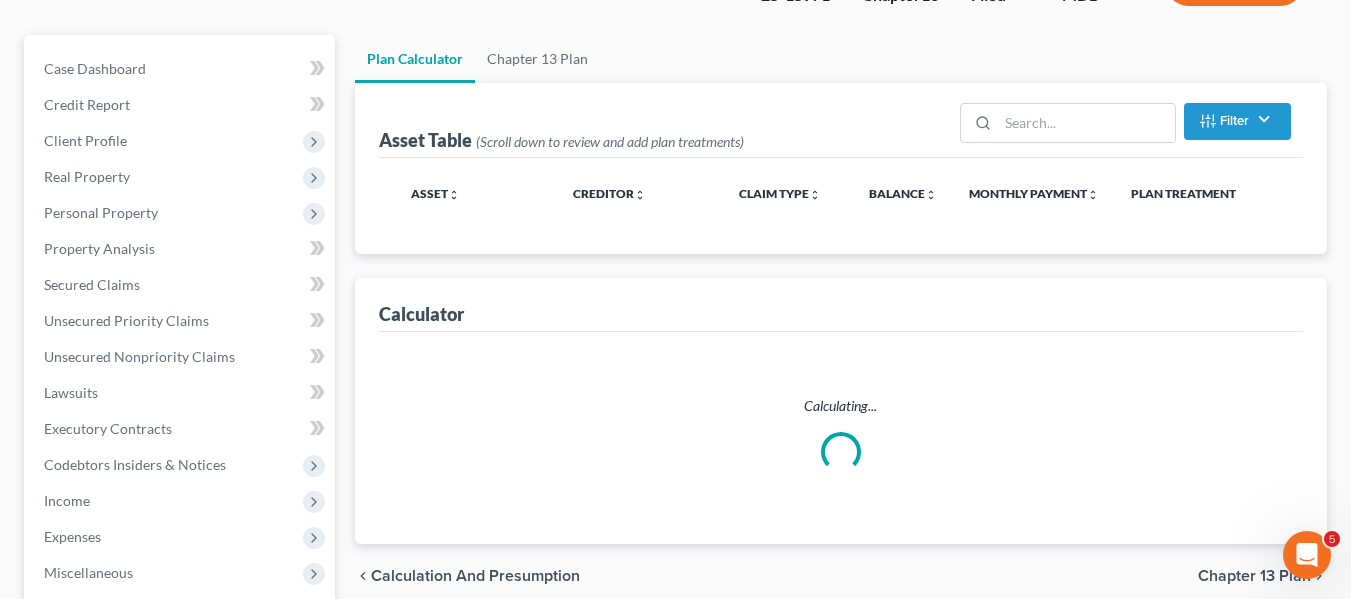 scroll, scrollTop: 5, scrollLeft: 0, axis: vertical 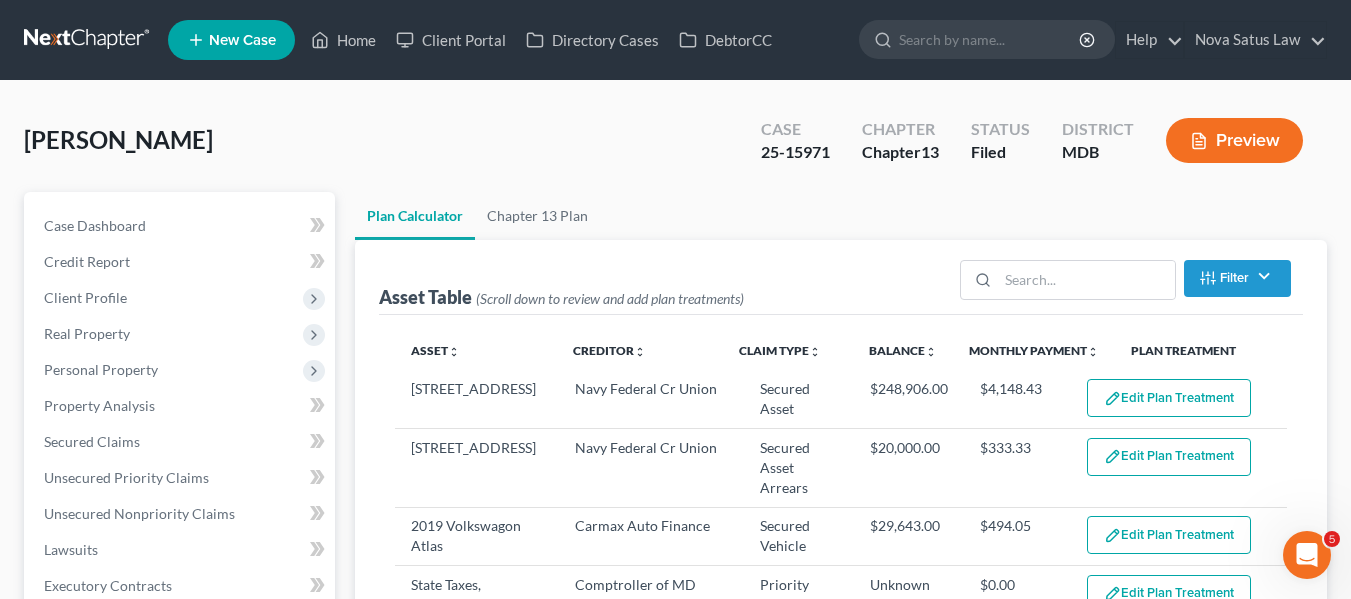 select on "59" 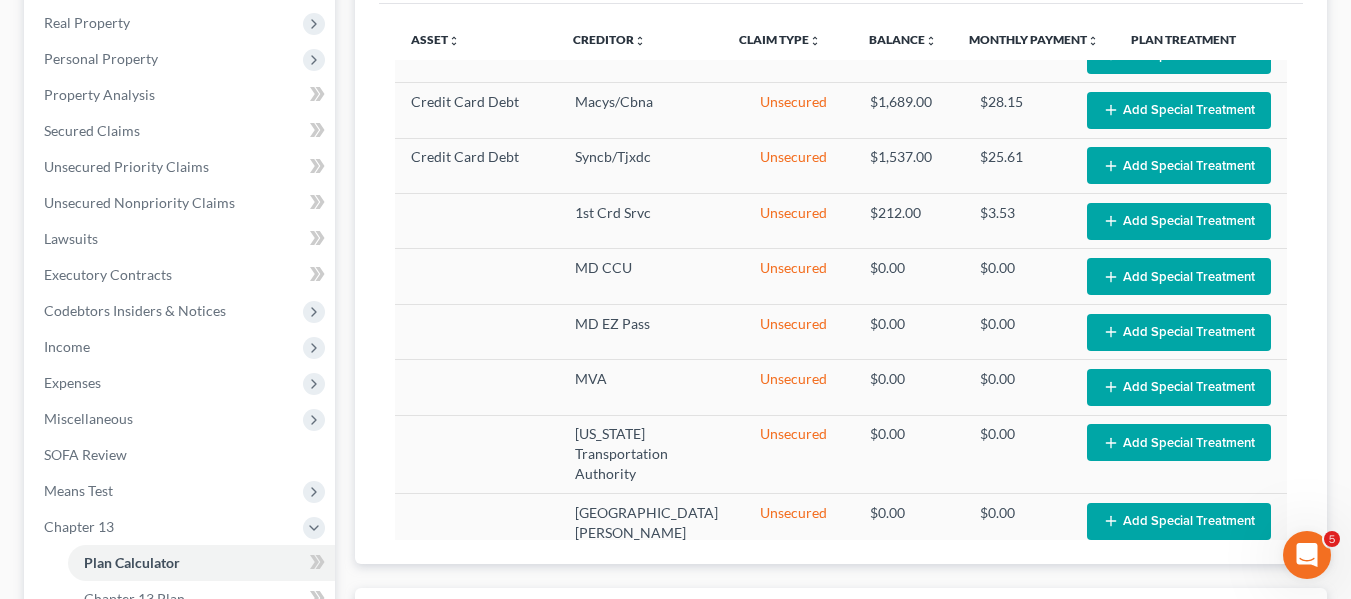 scroll, scrollTop: 647, scrollLeft: 0, axis: vertical 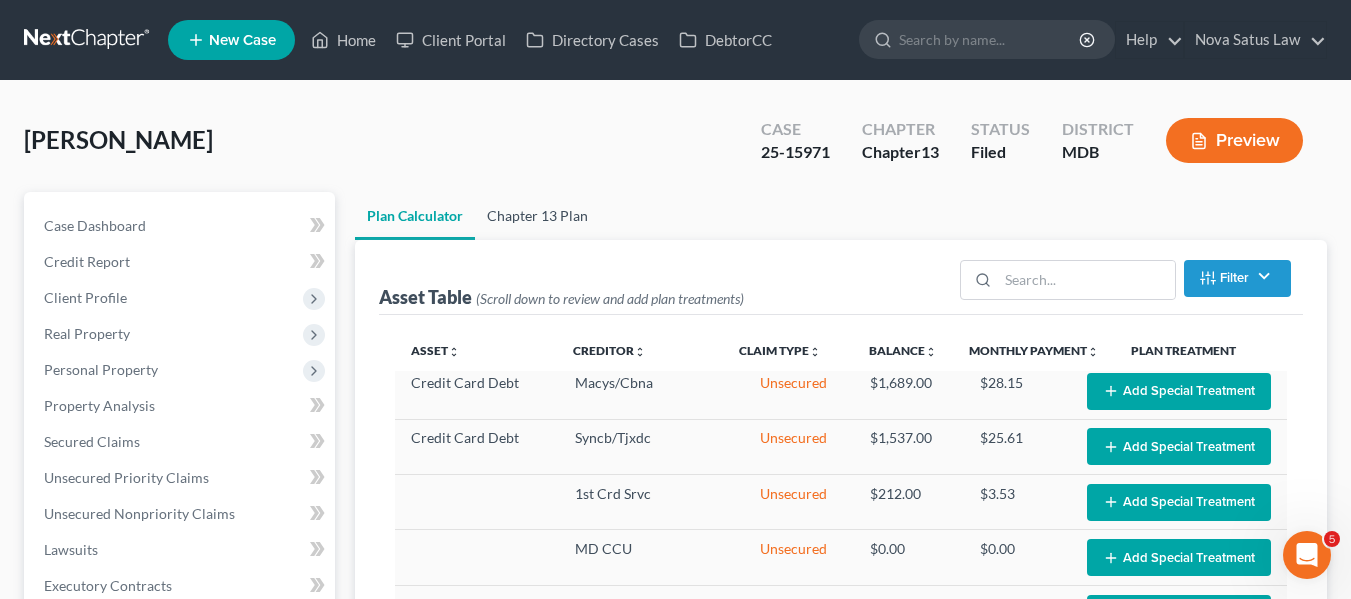 click on "Chapter 13 Plan" at bounding box center [537, 216] 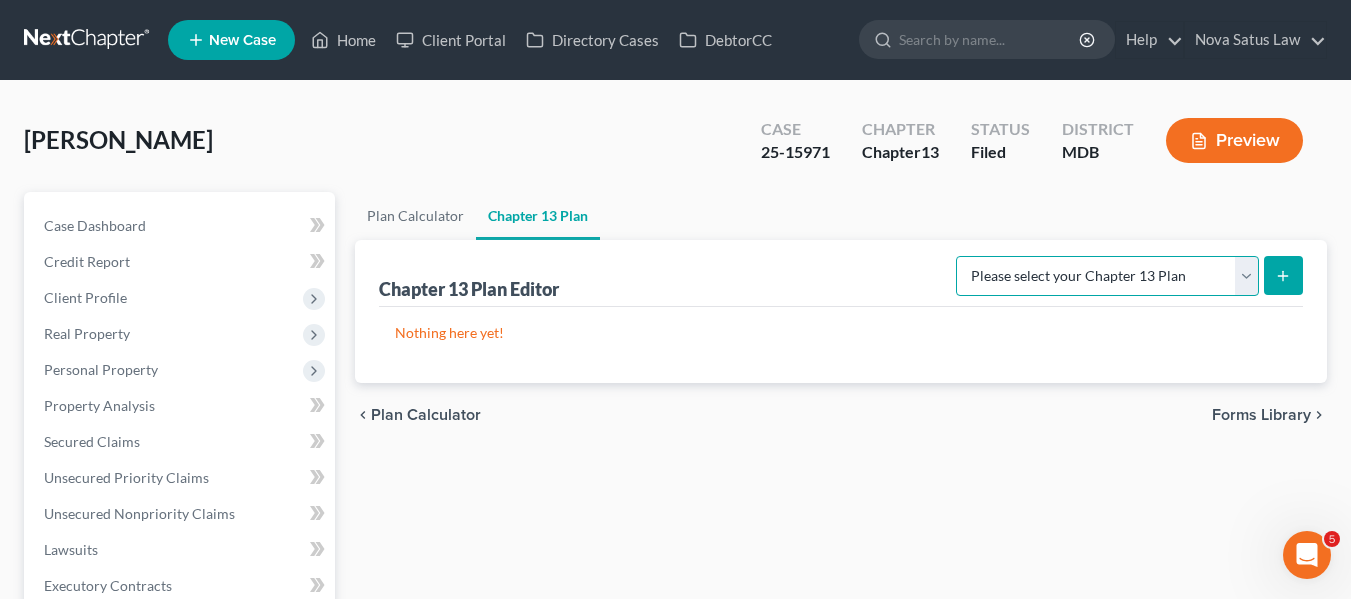 click on "Please select your Chapter 13 Plan District of Maryland District of Maryland - Effective 12/1/17 District of Maryland - Effective 12/1/24	 National Form Plan - Official Form 113" at bounding box center (1107, 276) 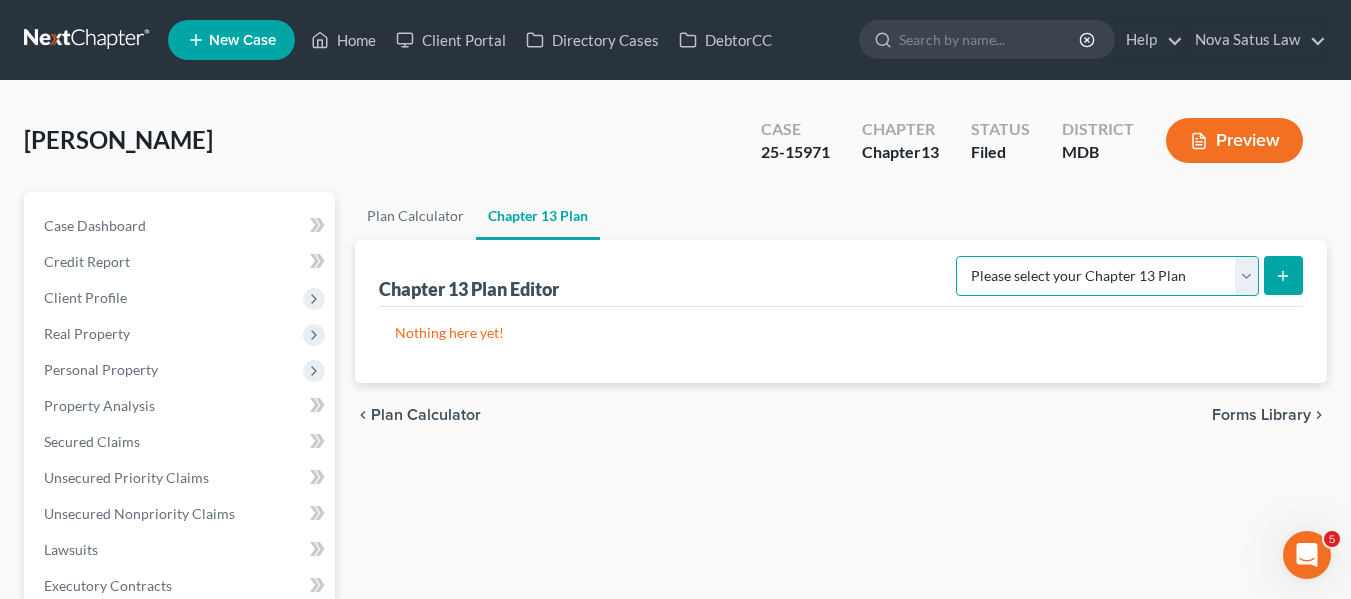 select on "1" 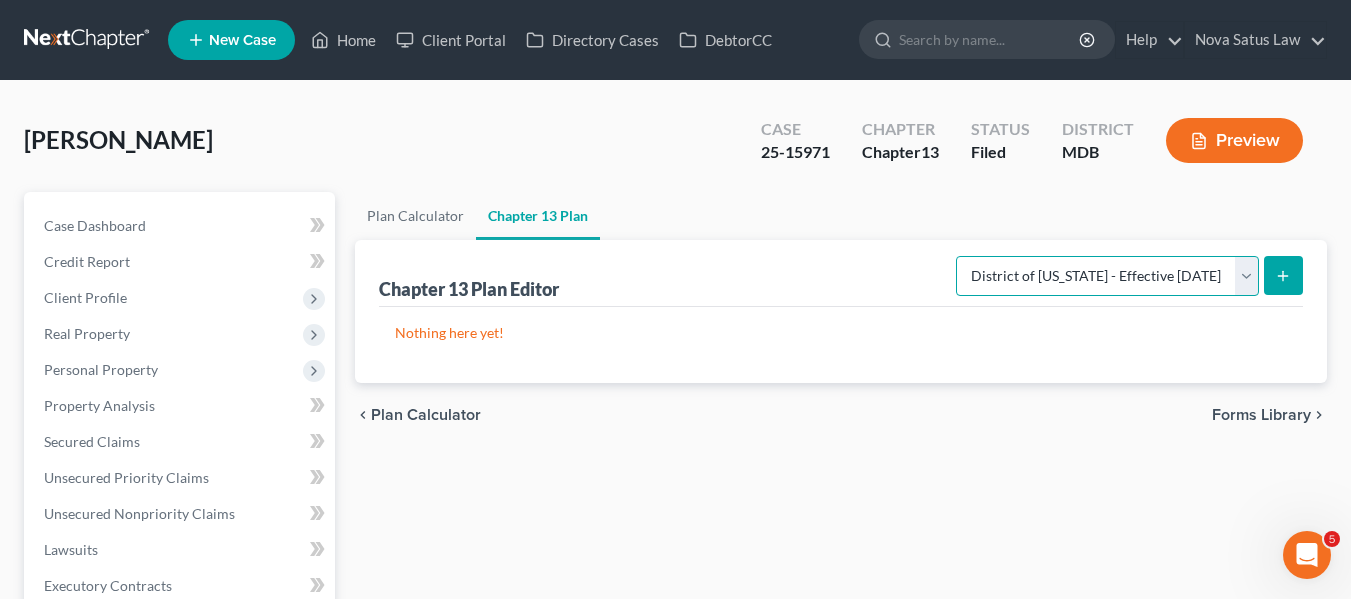 click on "Please select your Chapter 13 Plan District of Maryland District of Maryland - Effective 12/1/17 District of Maryland - Effective 12/1/24	 National Form Plan - Official Form 113" at bounding box center (1107, 276) 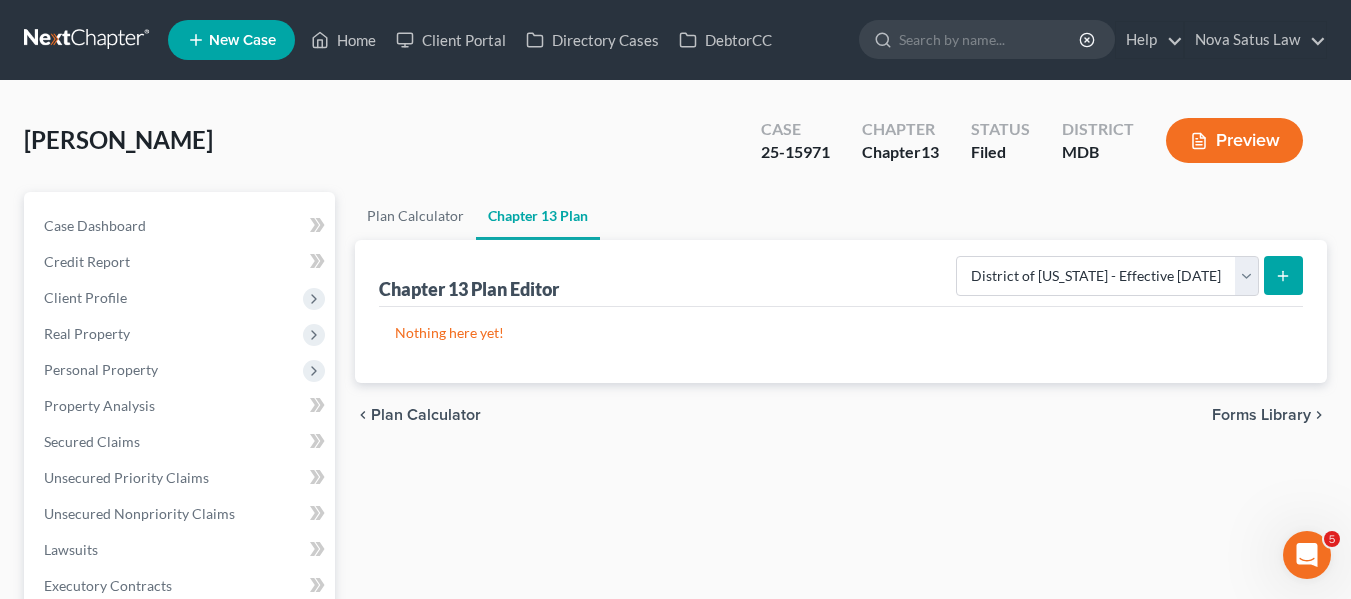 click at bounding box center [1283, 275] 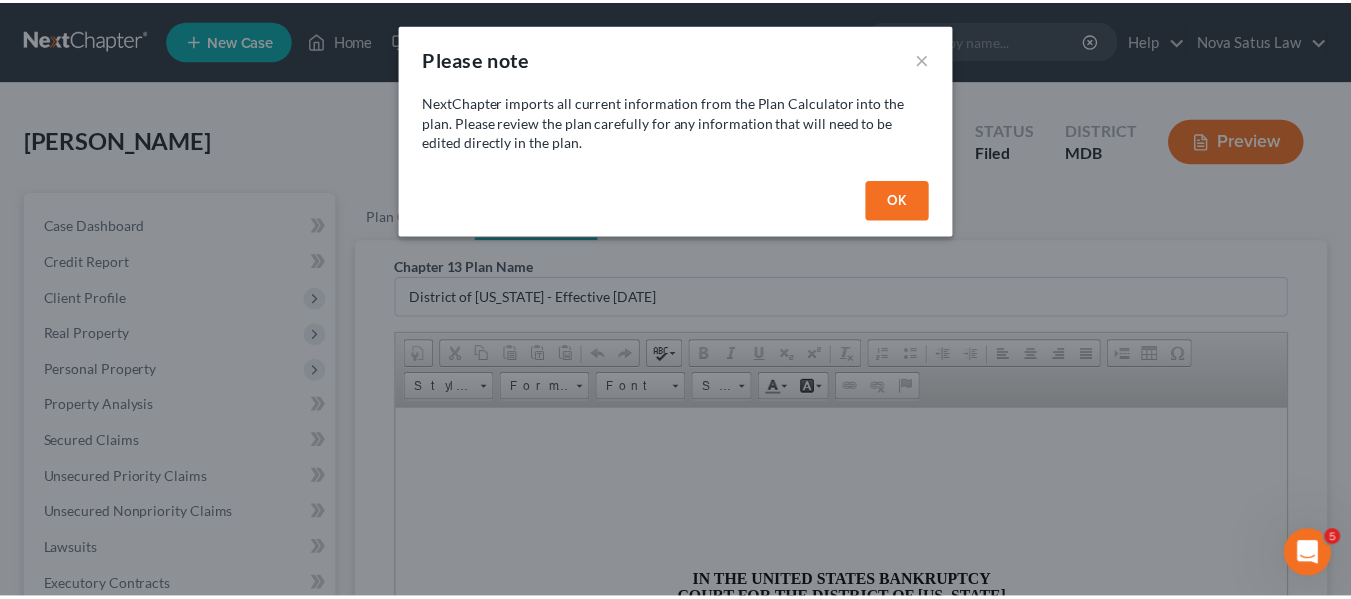 scroll, scrollTop: 0, scrollLeft: 0, axis: both 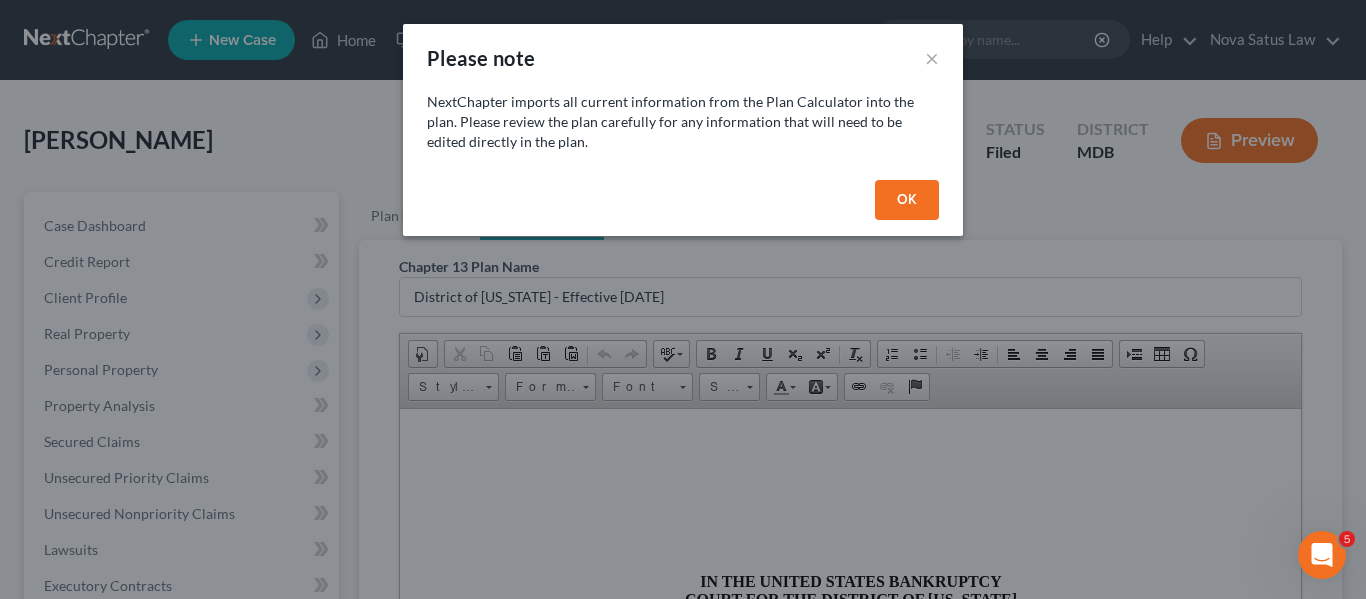 click on "OK" at bounding box center [907, 200] 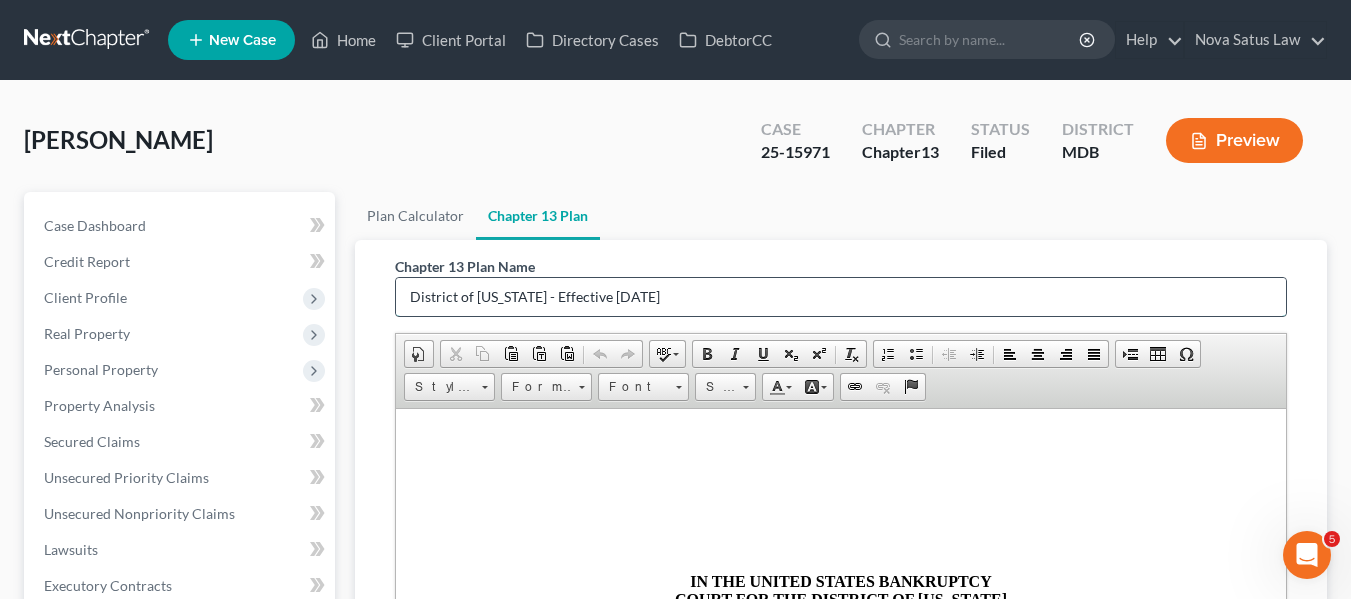 click on "District of Maryland - Effective 12/1/17" at bounding box center [841, 297] 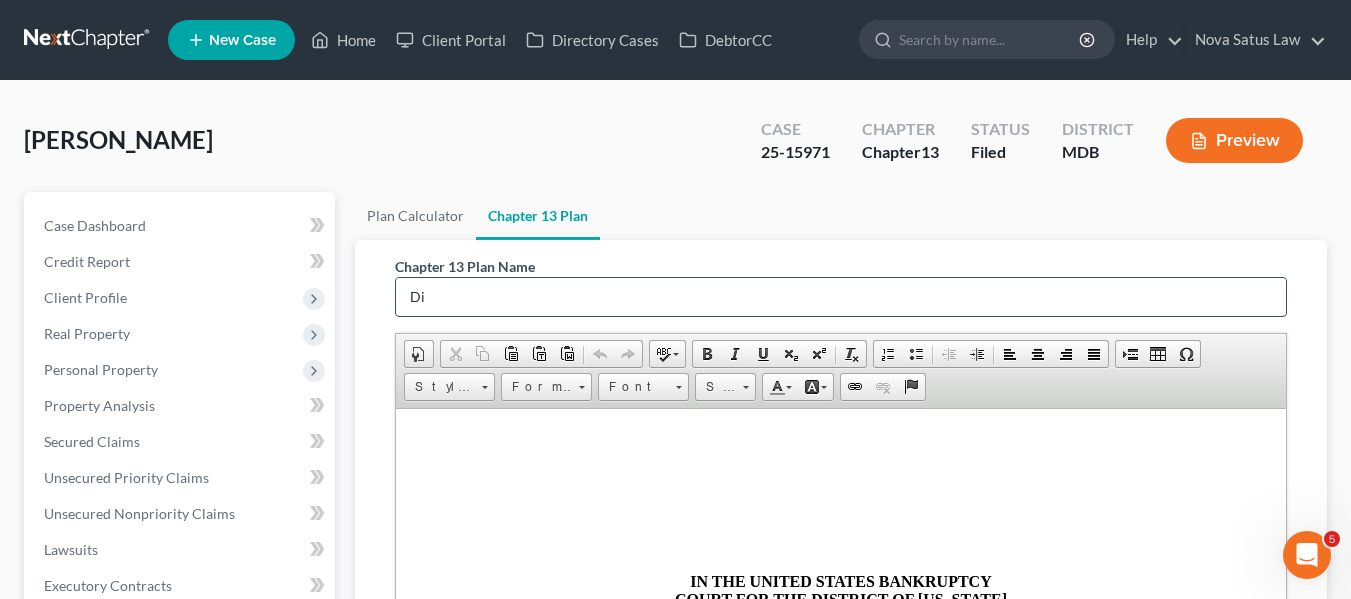 type on "D" 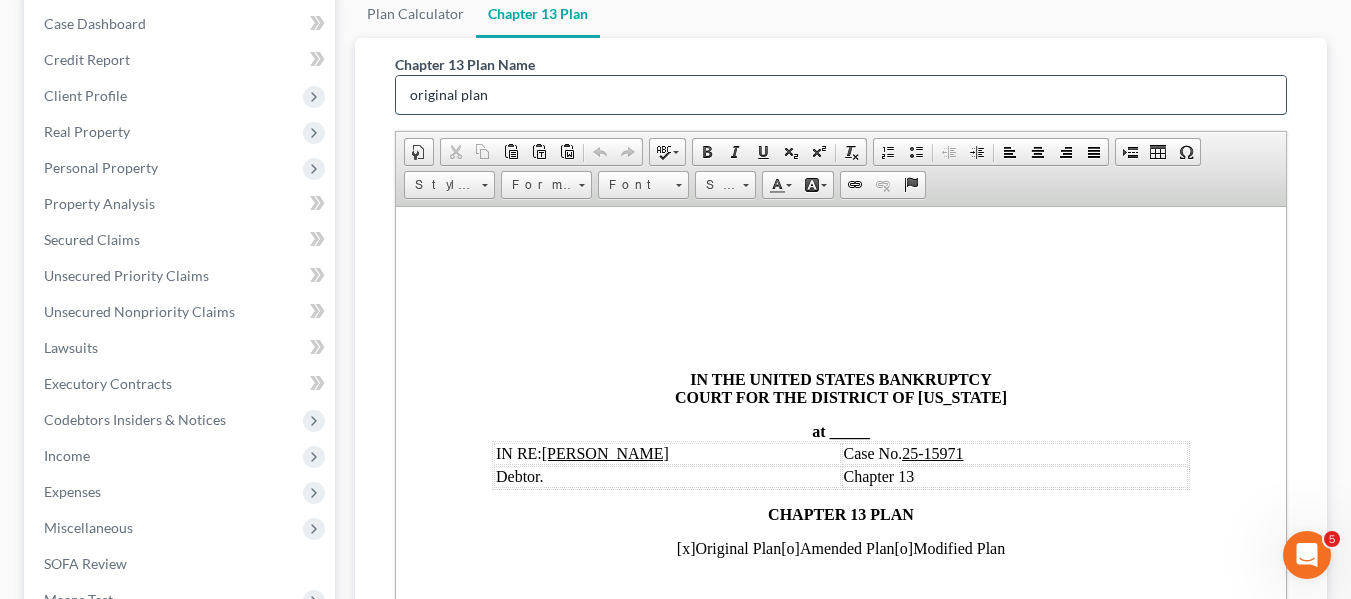 scroll, scrollTop: 203, scrollLeft: 0, axis: vertical 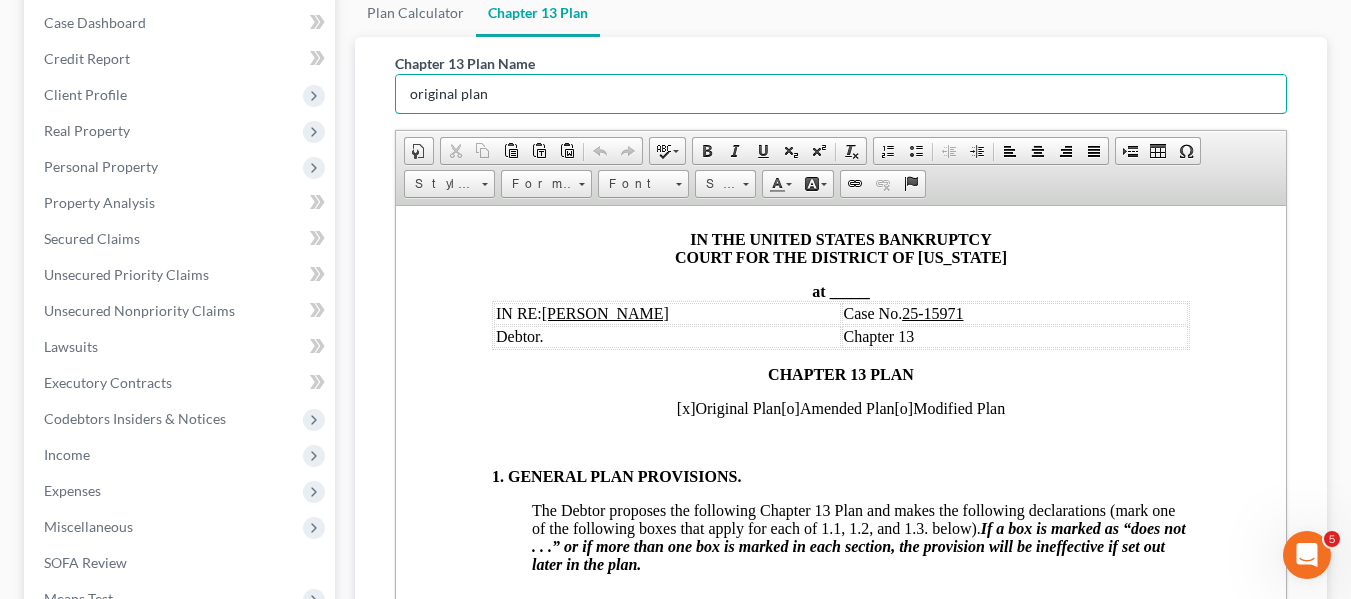 type on "original plan" 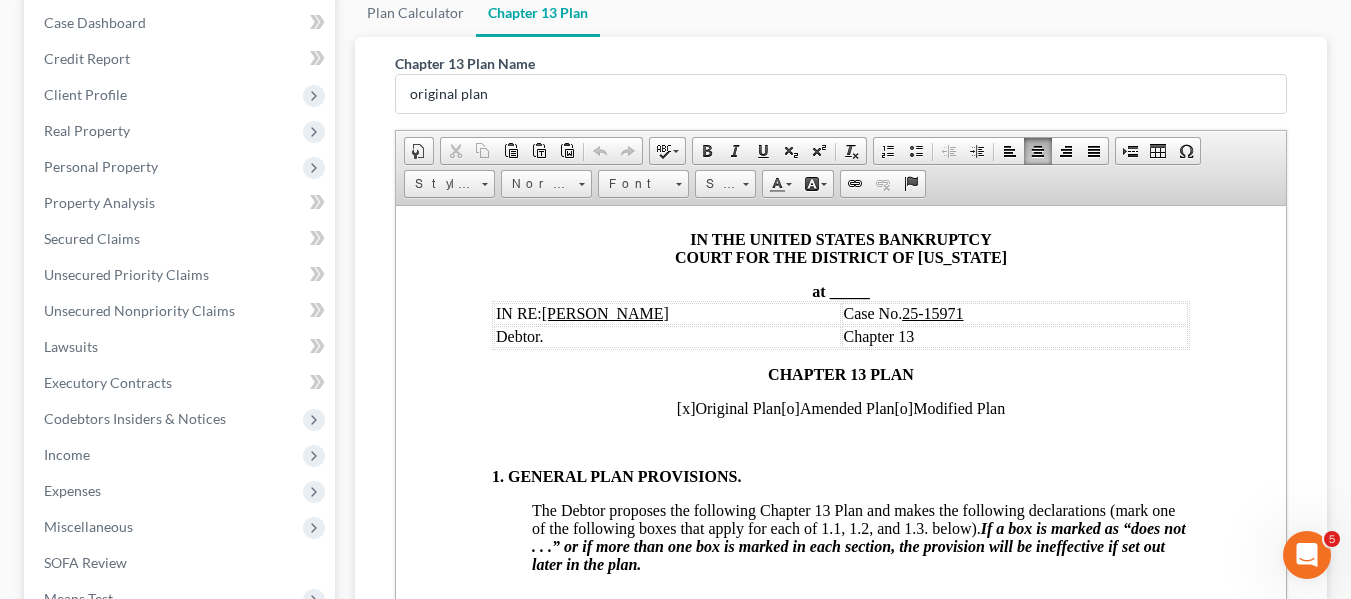 click at bounding box center [827, 290] 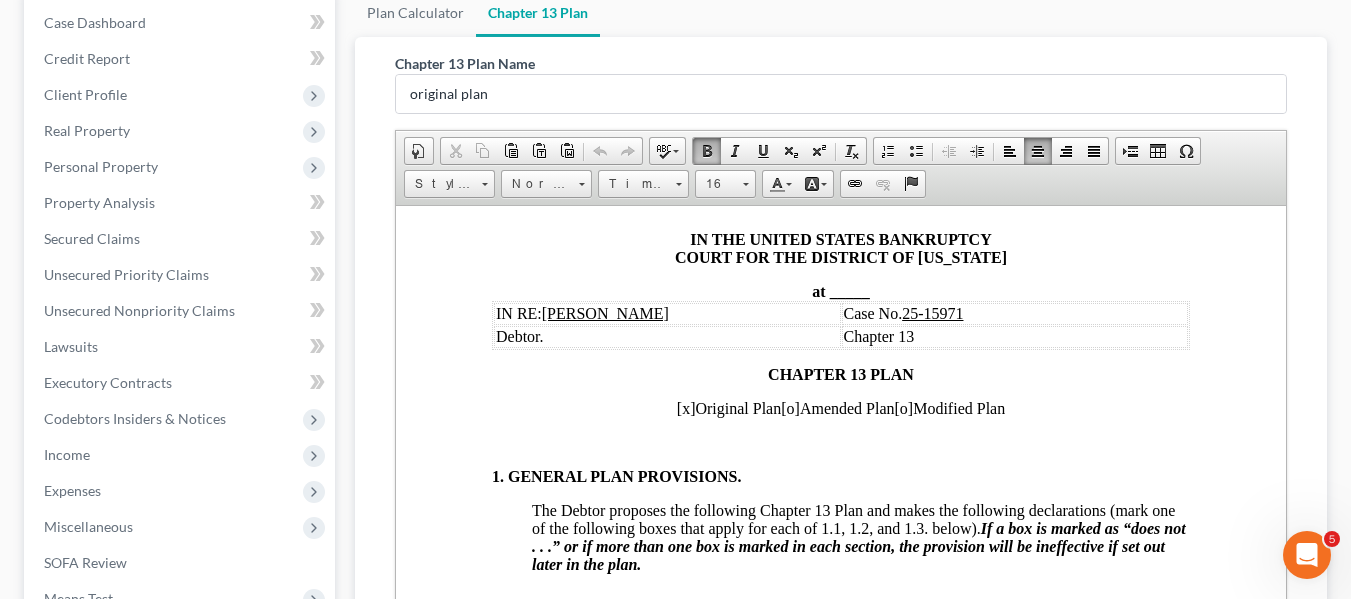 type 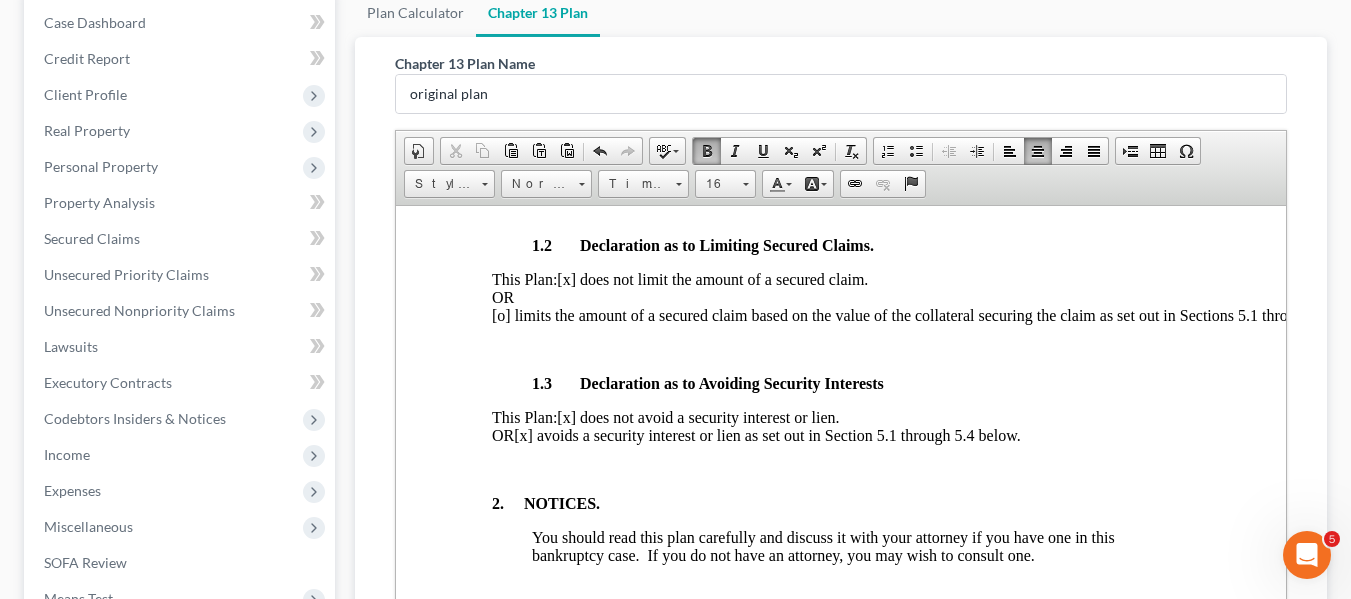 scroll, scrollTop: 647, scrollLeft: 0, axis: vertical 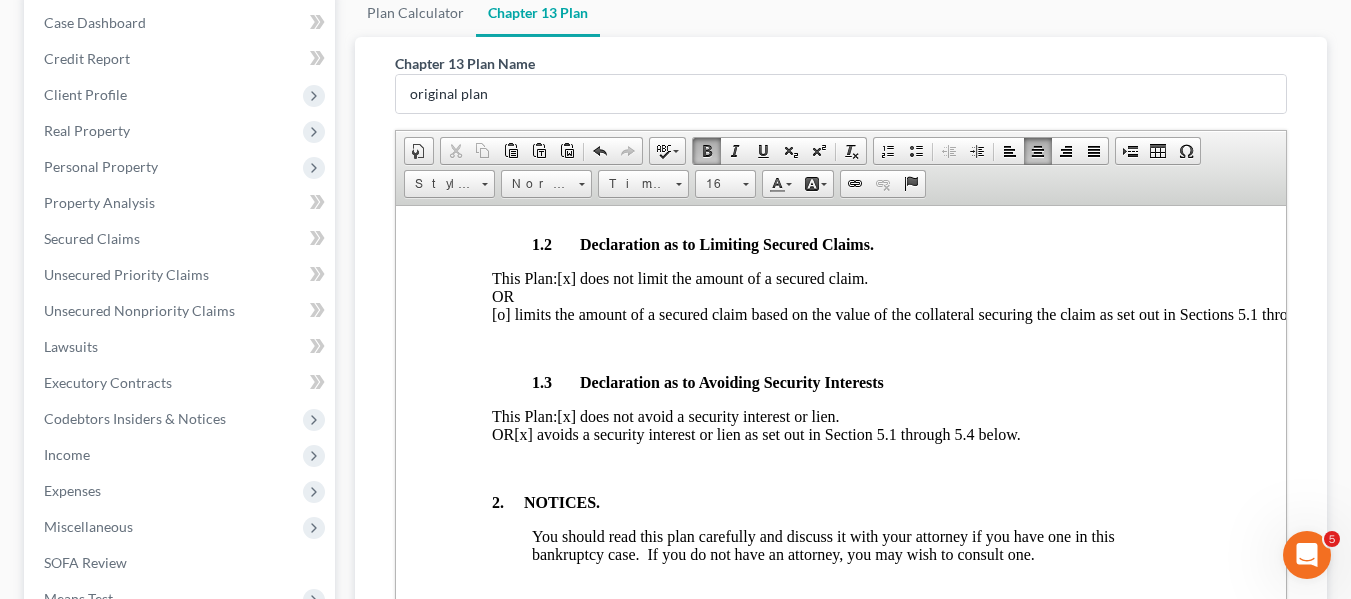 click on "[x] avoids a security interest or lien as set out in Section 5.1 through 5.4 below." at bounding box center (766, 433) 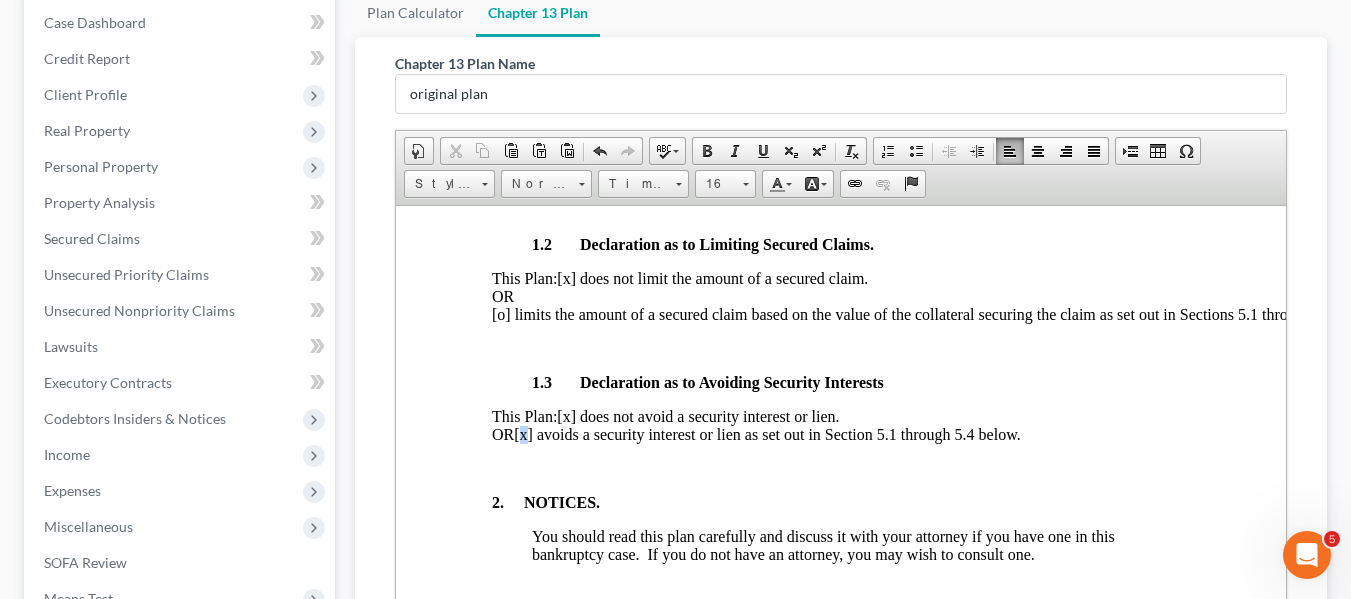 click on "[x] avoids a security interest or lien as set out in Section 5.1 through 5.4 below." at bounding box center (766, 433) 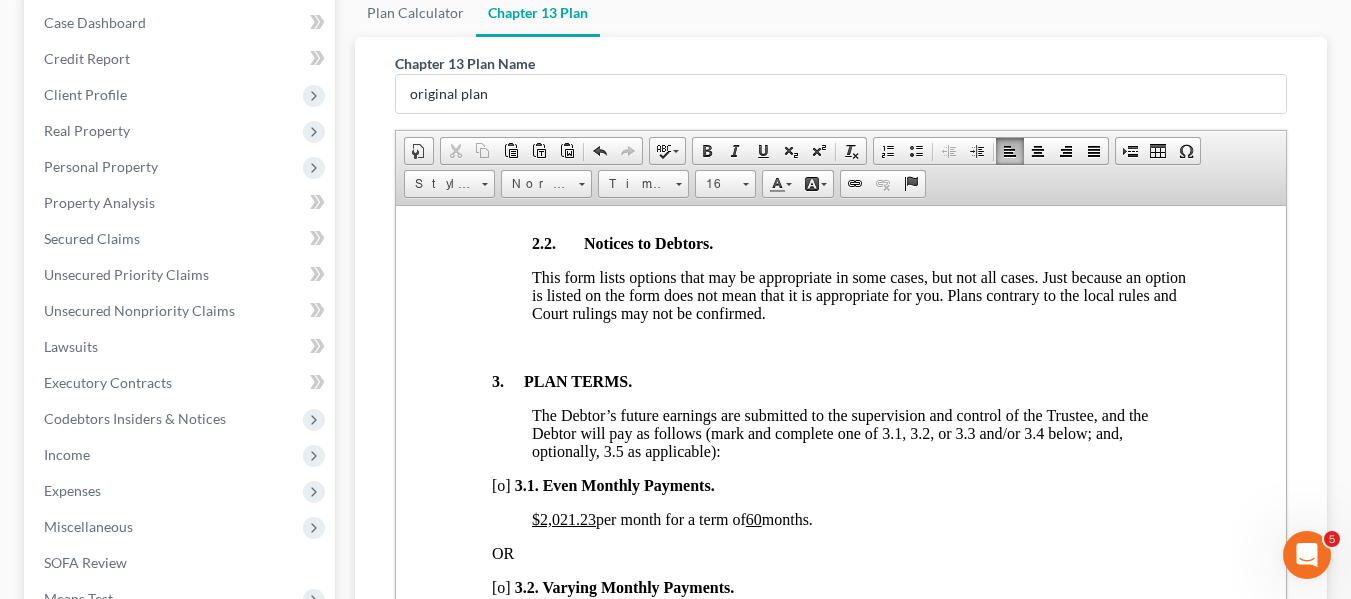 scroll, scrollTop: 1339, scrollLeft: 0, axis: vertical 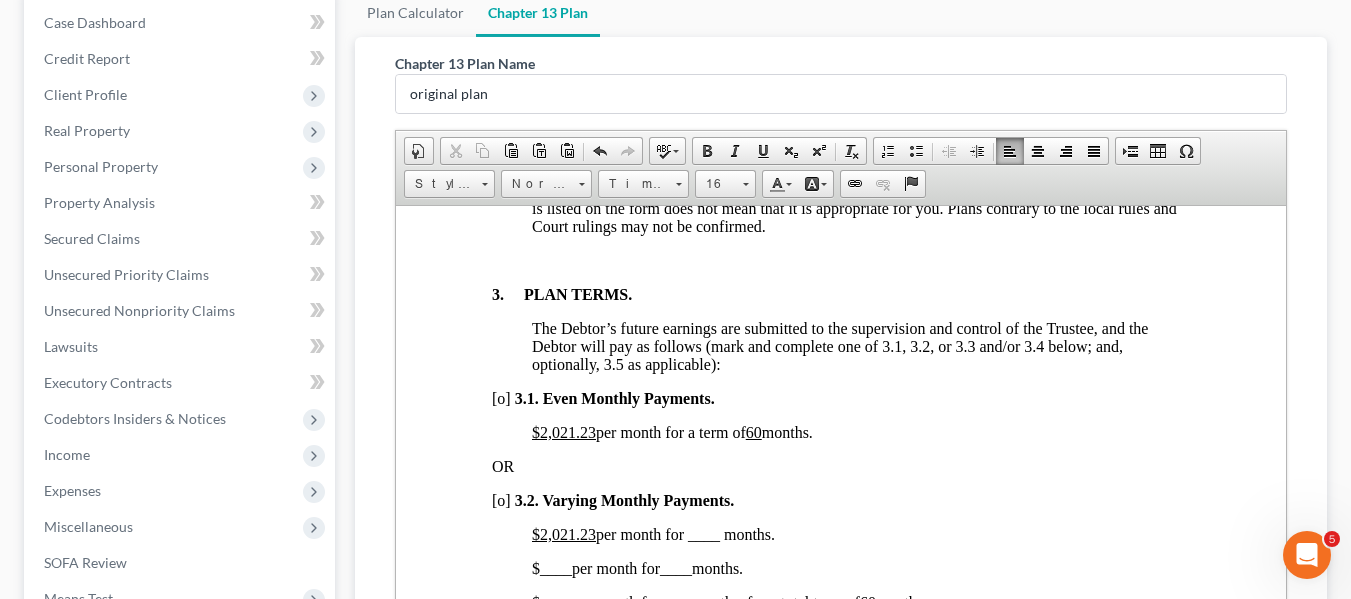 click on "$2,021.23" at bounding box center (563, 431) 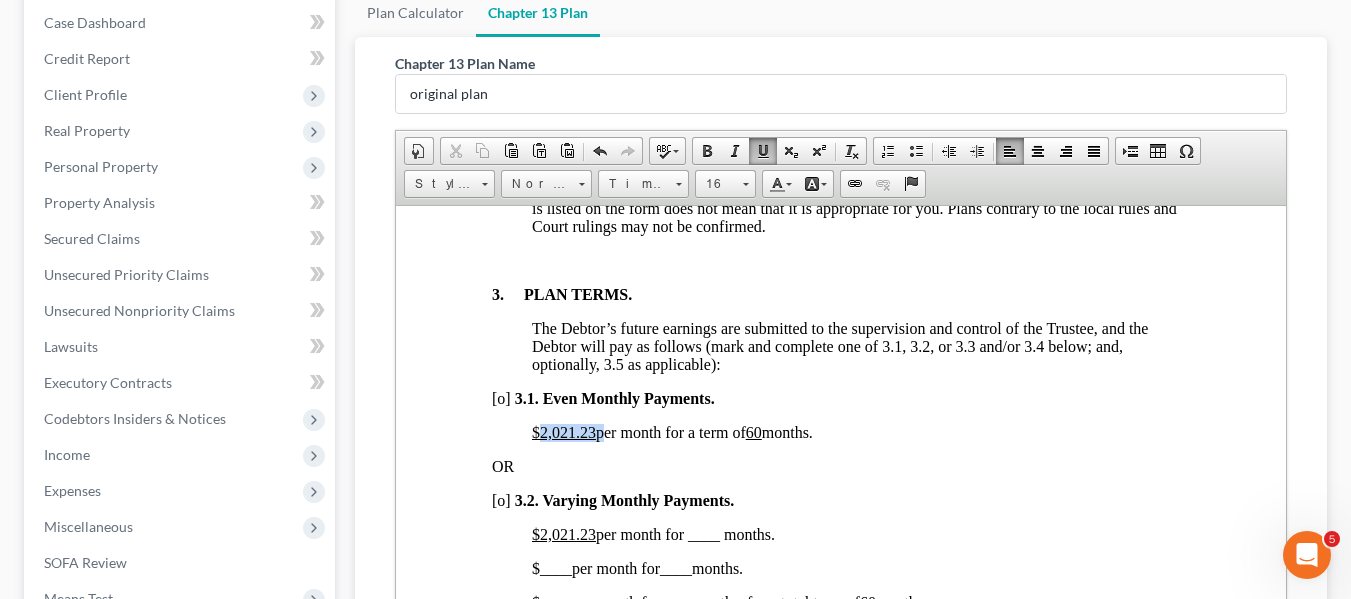 click on "$2,021.23" at bounding box center (563, 431) 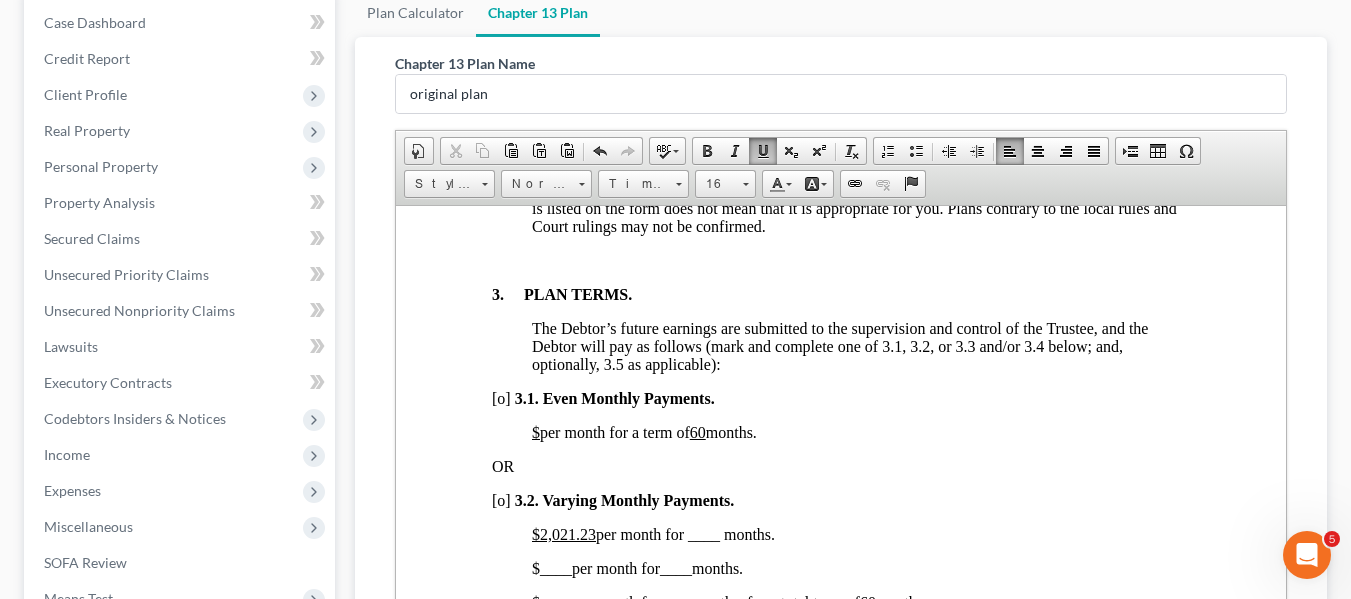 click on "60" at bounding box center [697, 431] 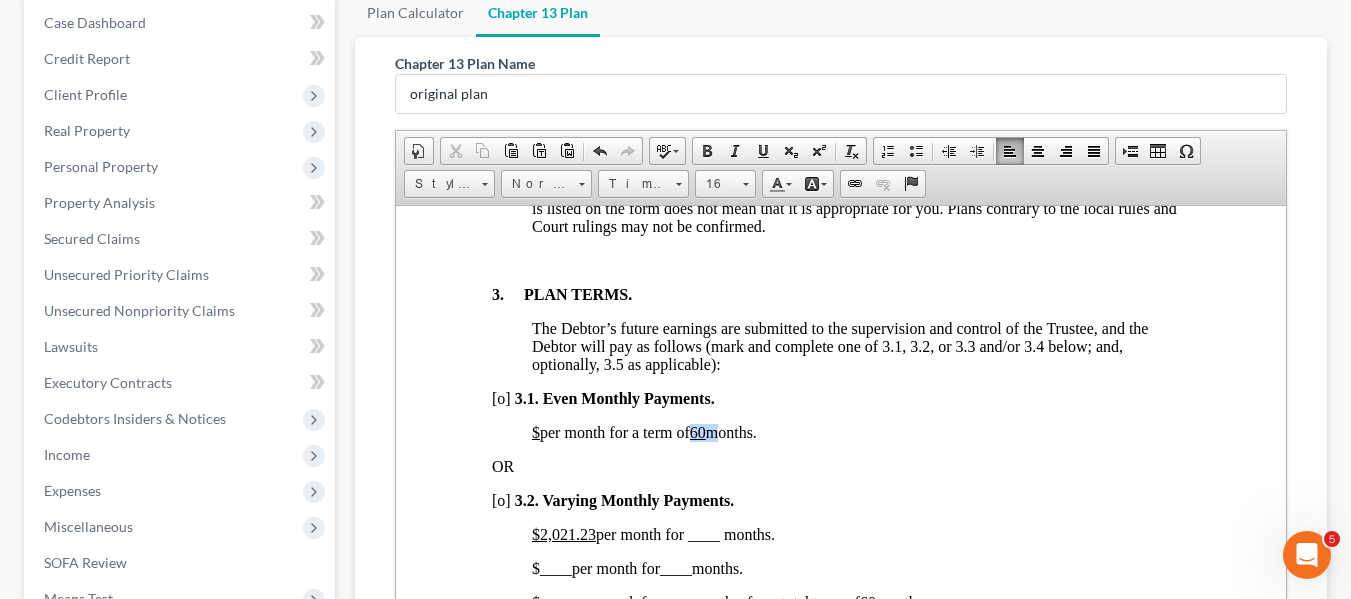 click on "60" at bounding box center (697, 431) 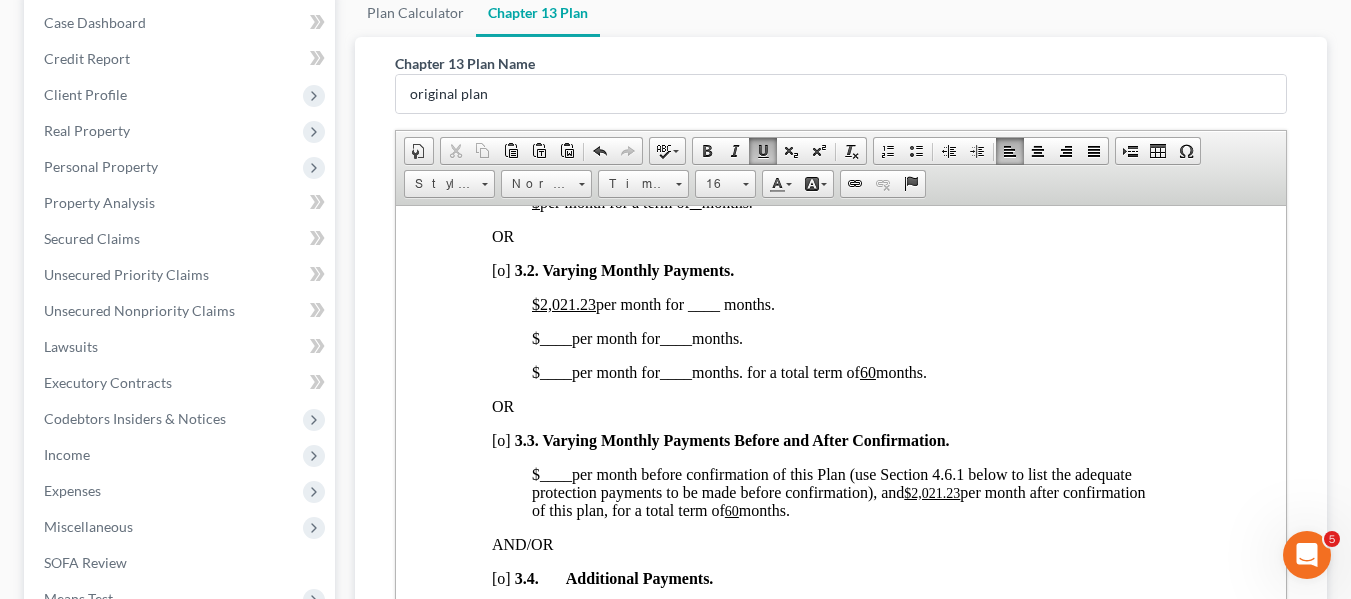scroll, scrollTop: 1571, scrollLeft: 0, axis: vertical 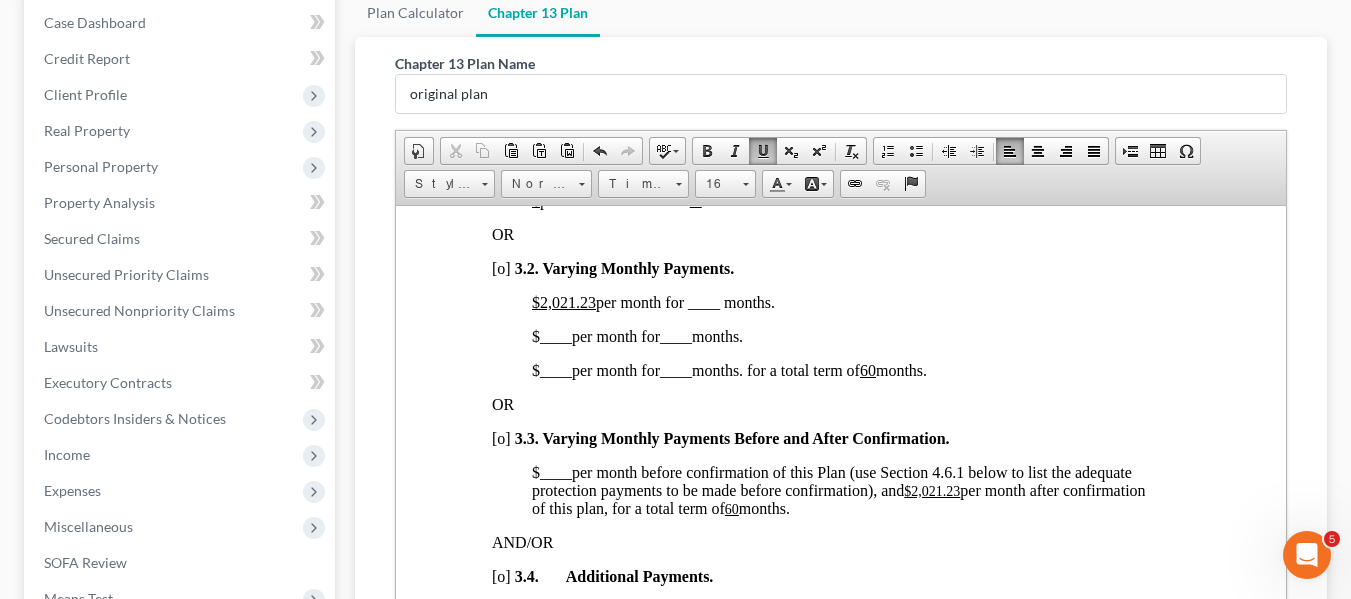 click on "[o]" at bounding box center [500, 267] 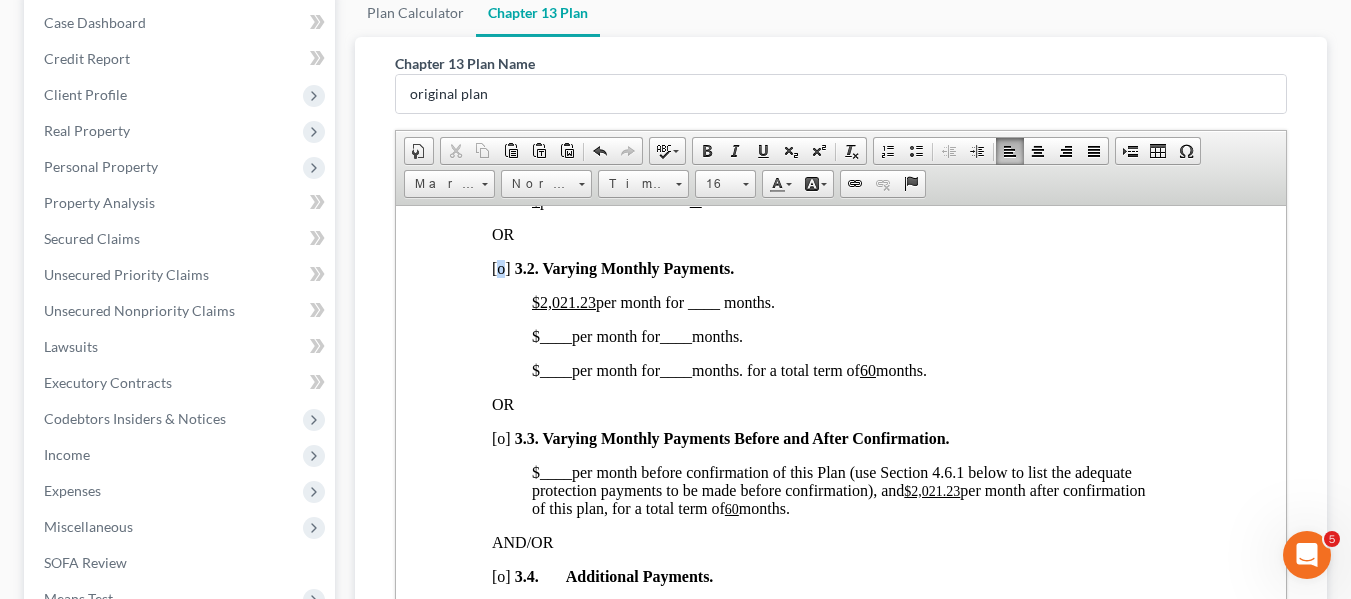 click on "[o]" at bounding box center [500, 267] 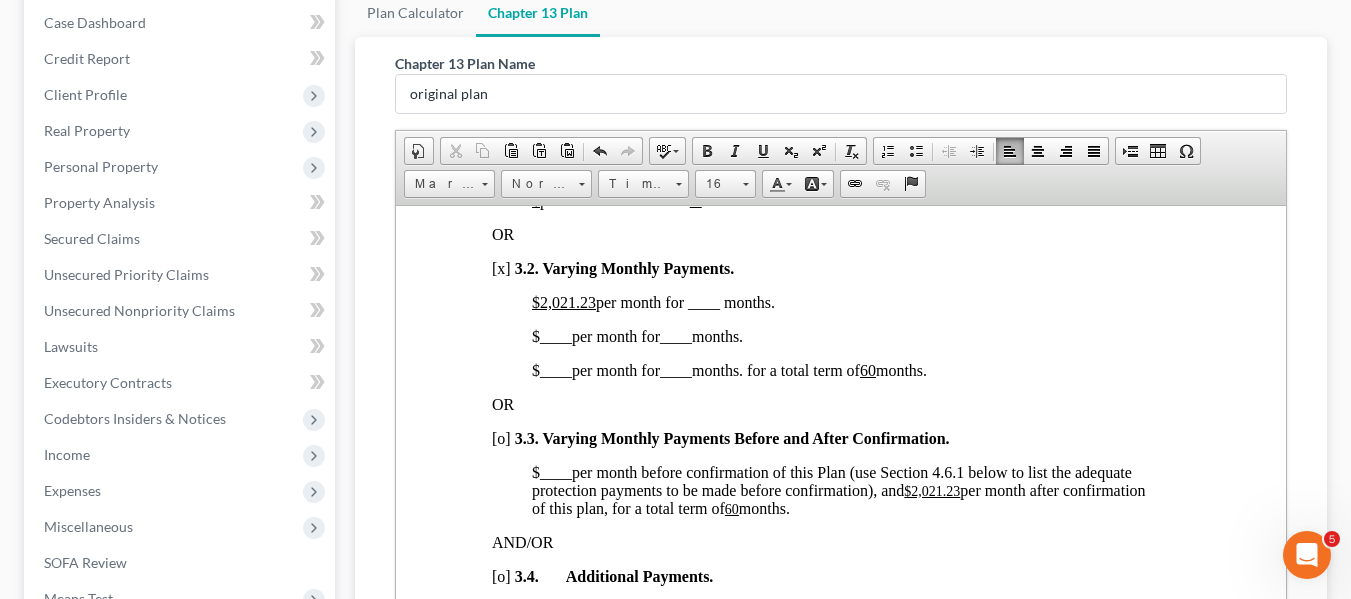 click on "$2,021.23" at bounding box center [563, 301] 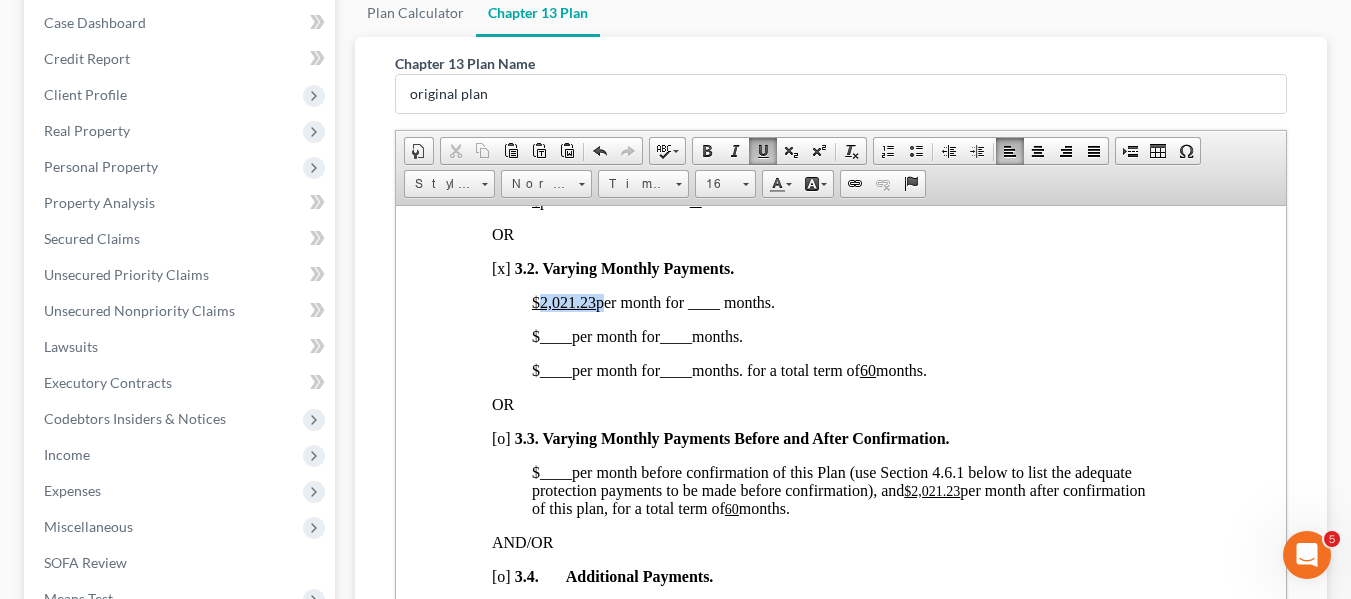 click on "$2,021.23" at bounding box center [563, 301] 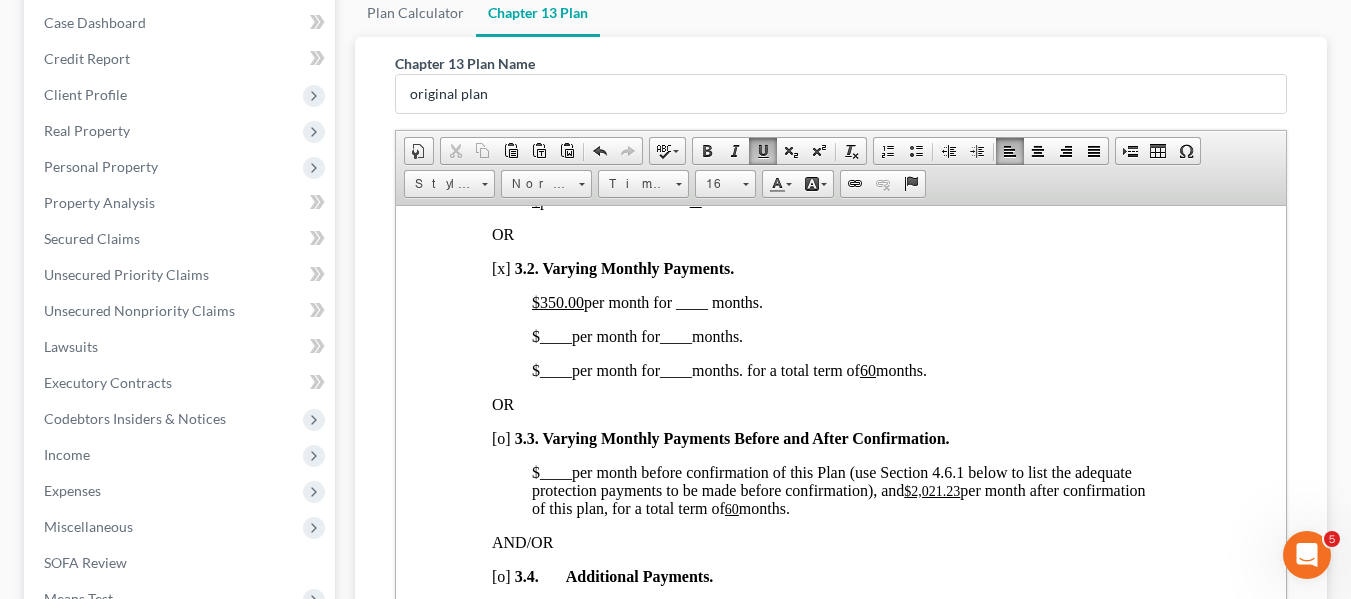 click on "$350.00 per month for ____ months." at bounding box center (646, 301) 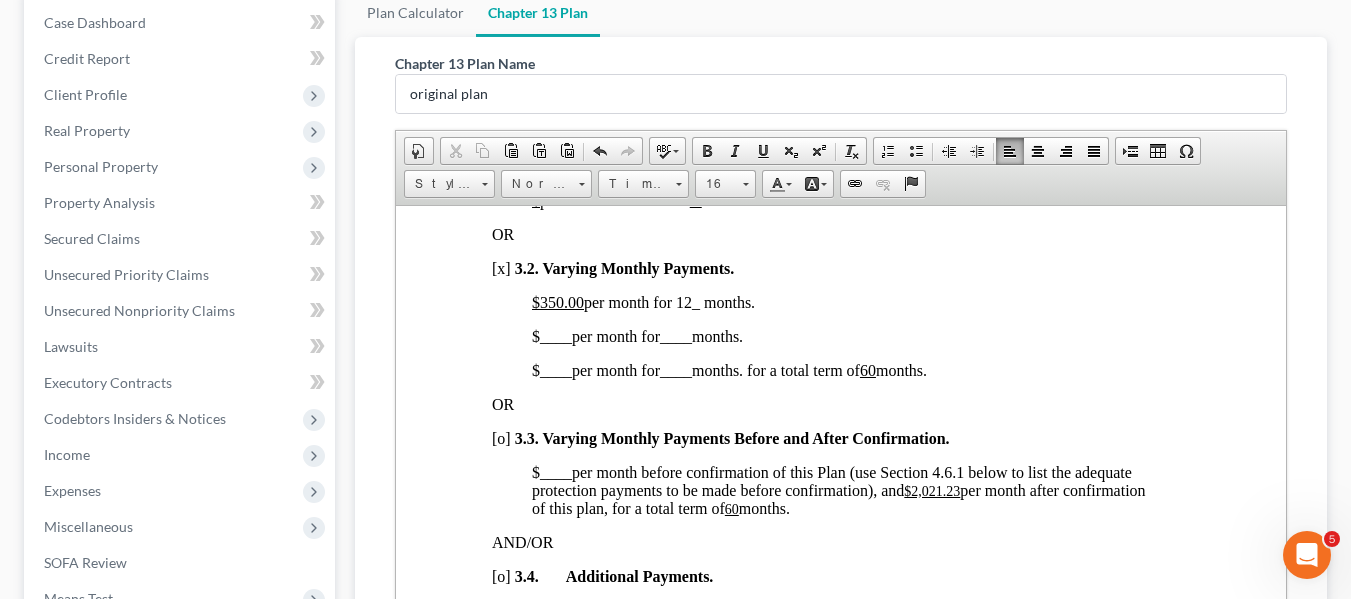 click on "____" at bounding box center [555, 335] 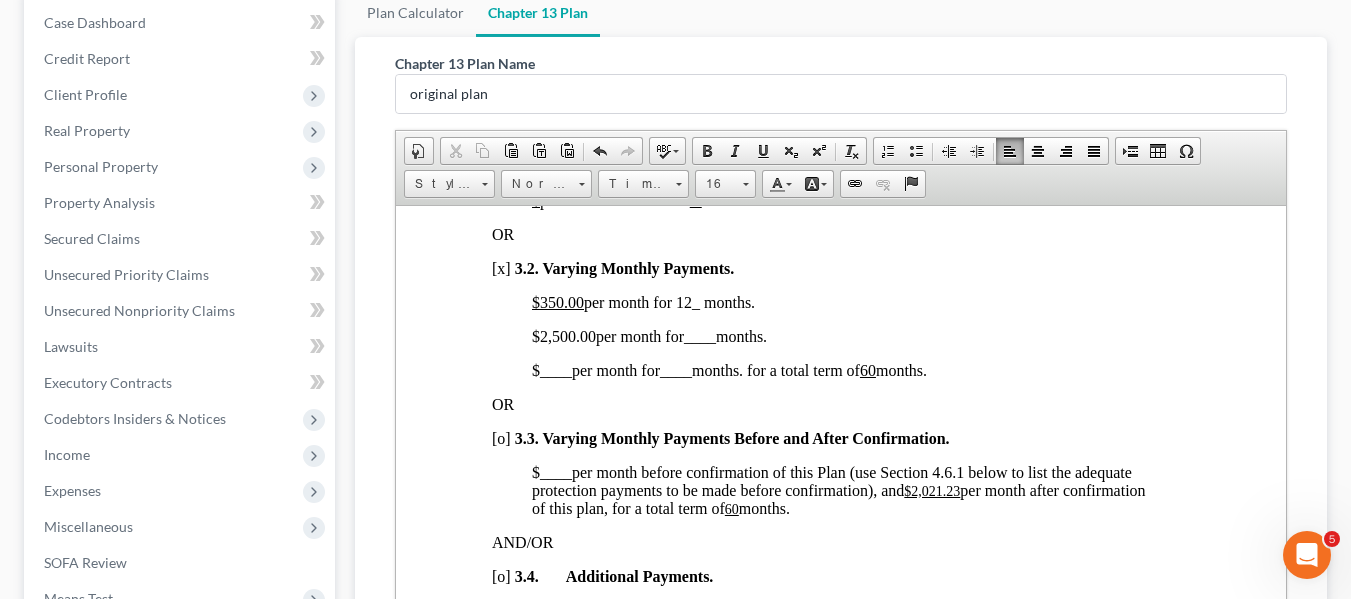 click on "____" at bounding box center (699, 335) 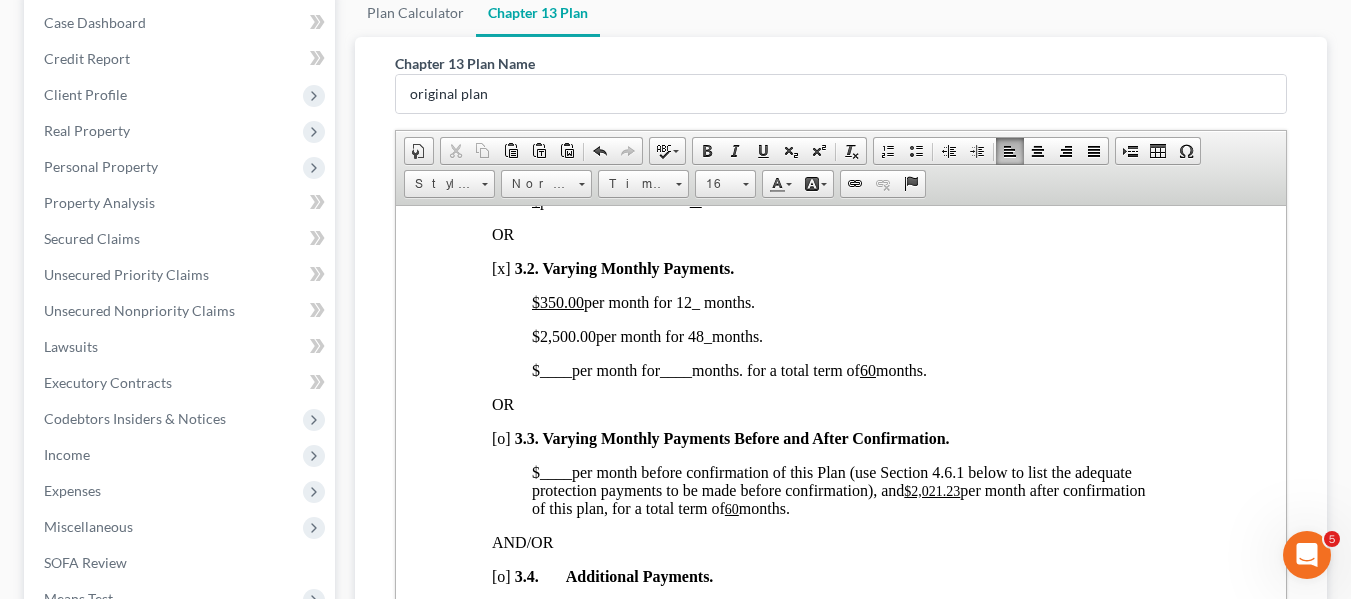 click on "$ ____  per month for  ____  months. for a total term of  60  months." at bounding box center [728, 369] 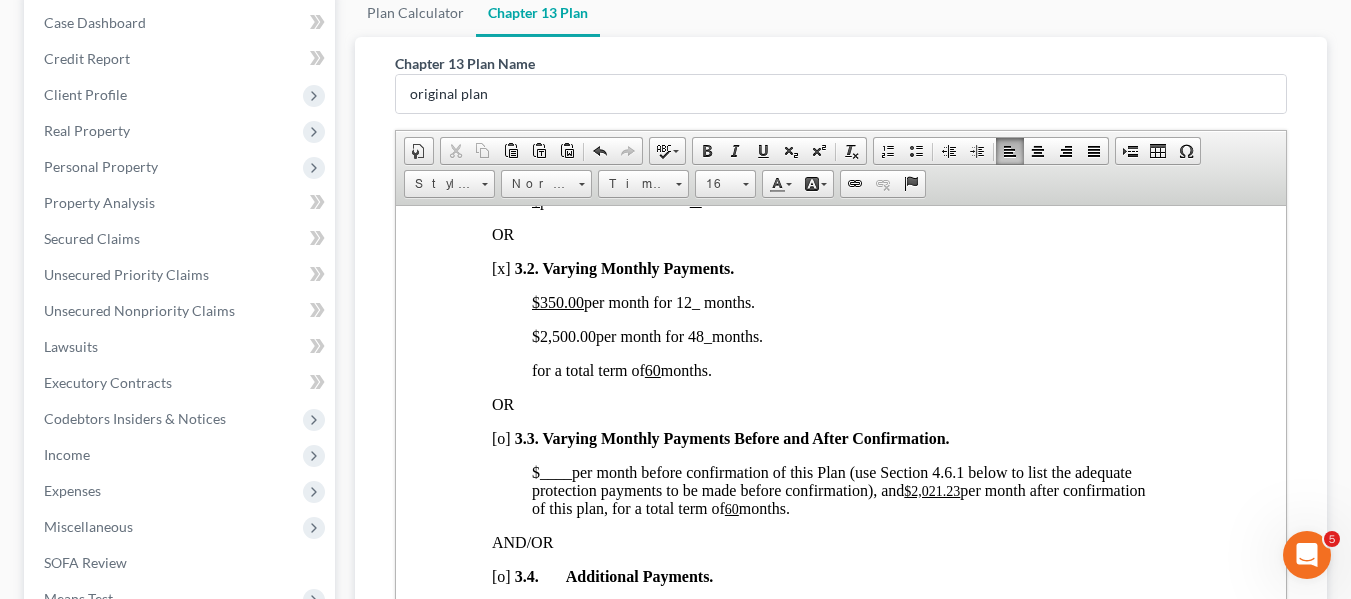 click on "$2,021.23" at bounding box center (931, 490) 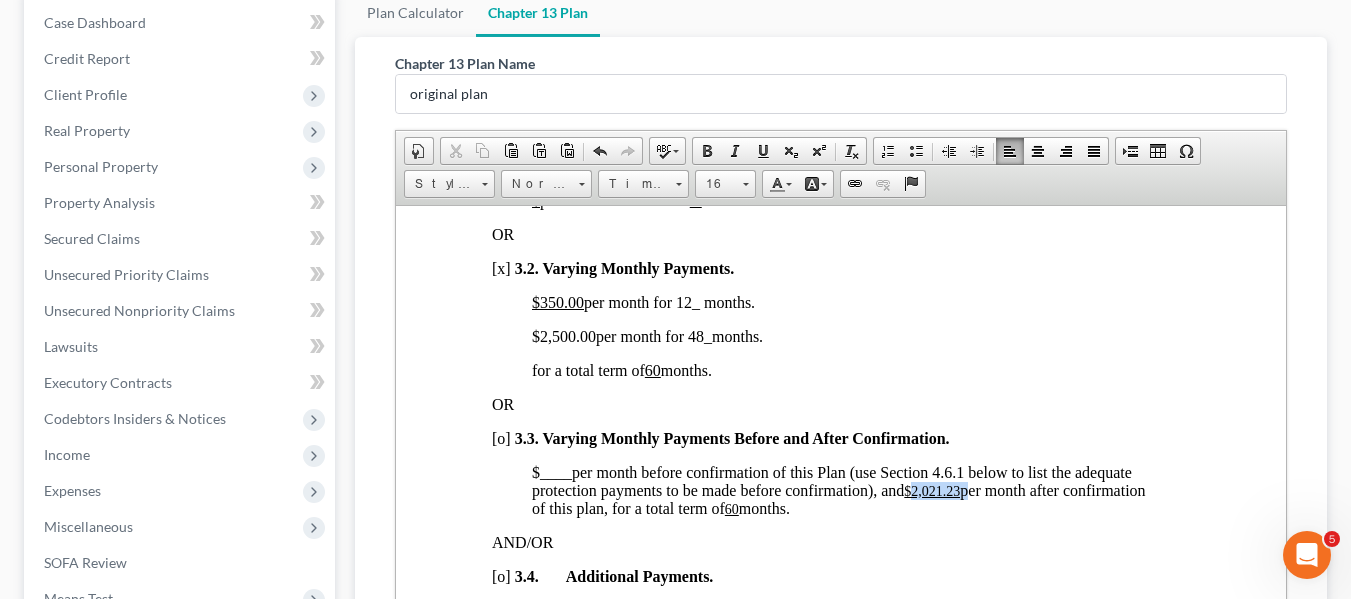click on "$2,021.23" at bounding box center (931, 490) 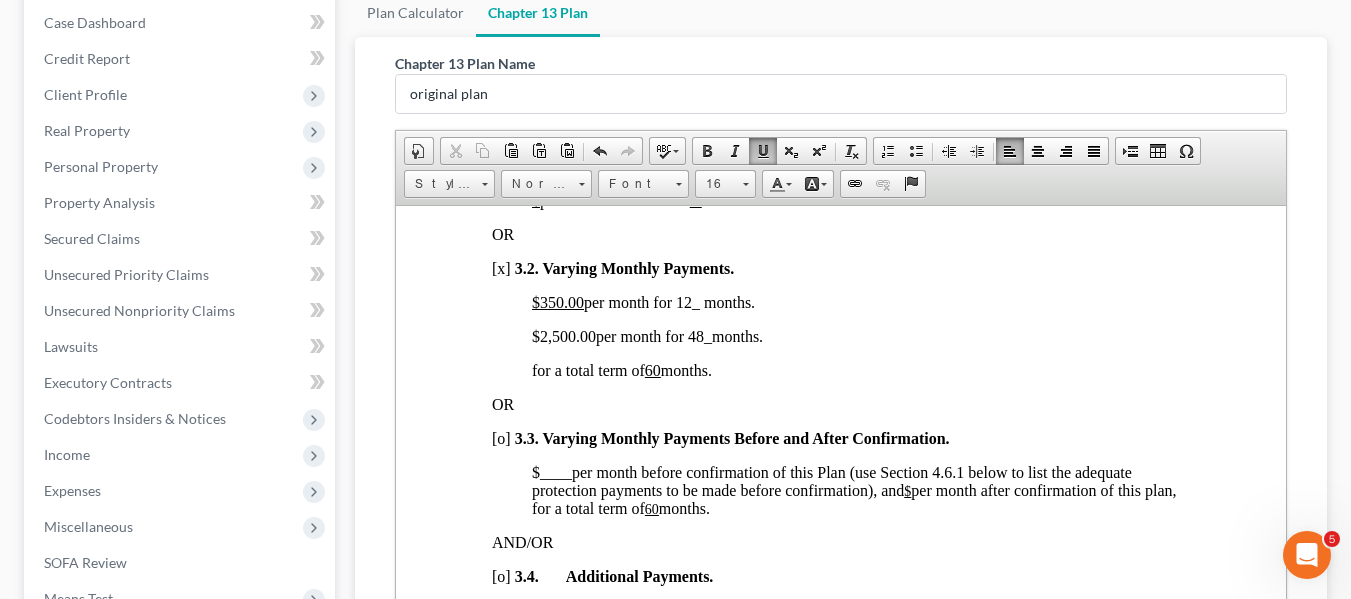 click on "per month after confirmation of this plan, for a total term of" at bounding box center [853, 498] 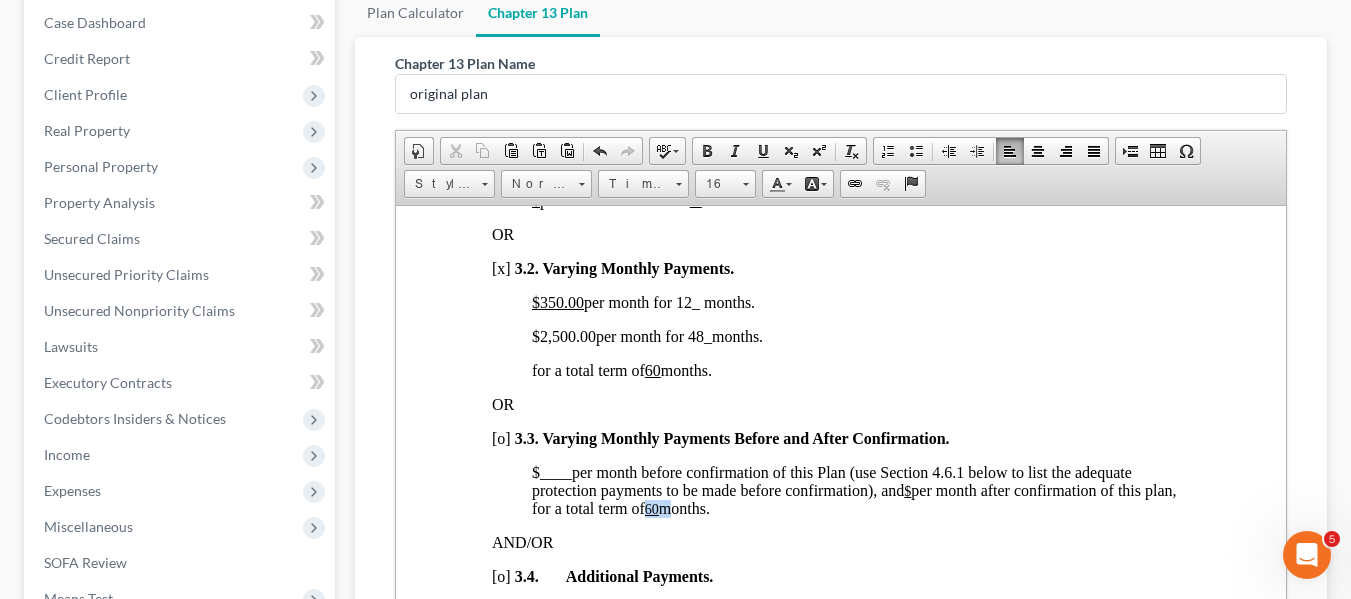 click on "per month after confirmation of this plan, for a total term of" at bounding box center (853, 498) 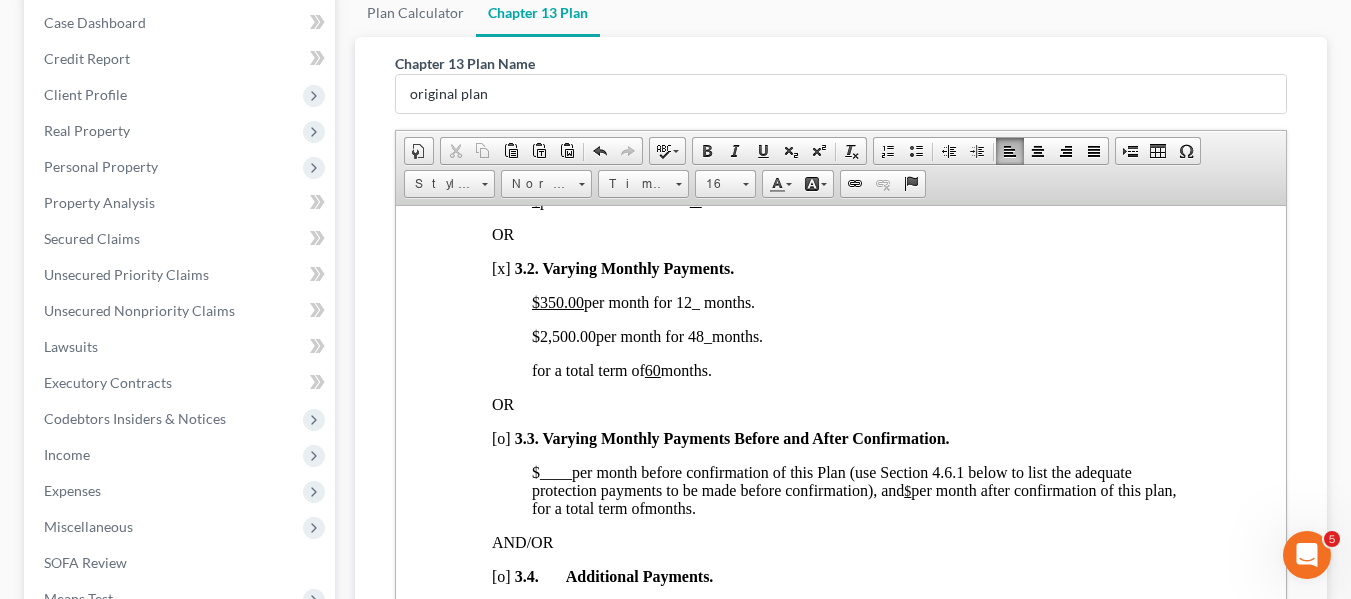 click on "per month after confirmation of this plan, for a total term of" at bounding box center [853, 498] 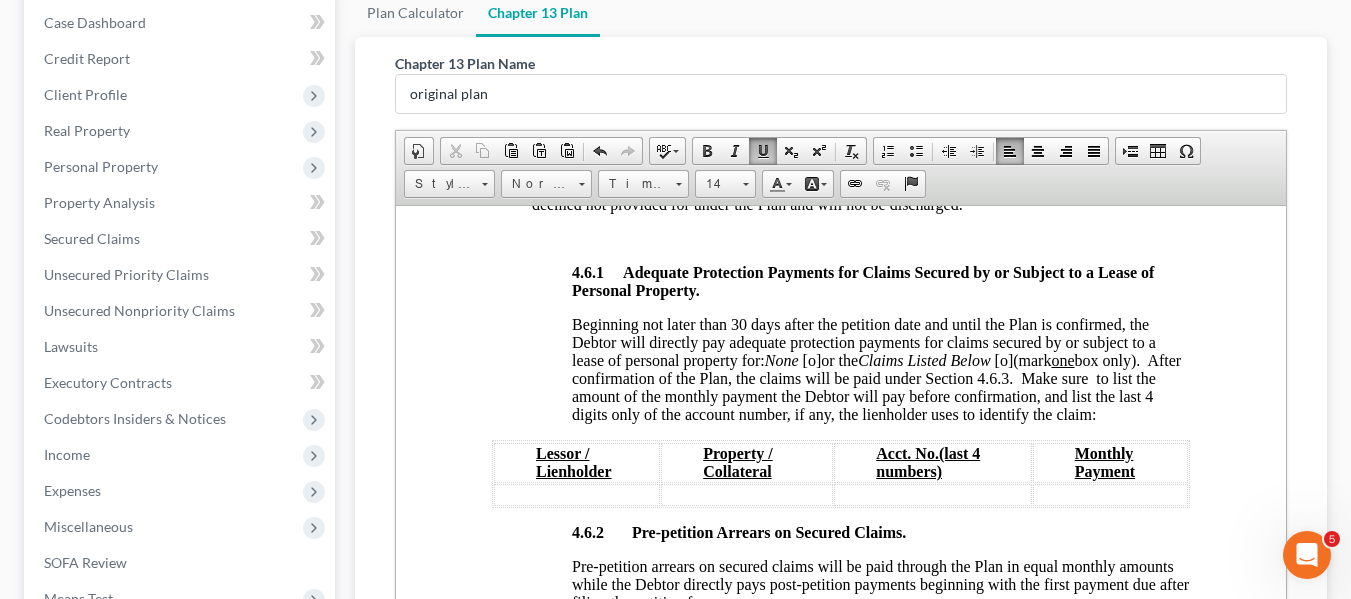 scroll, scrollTop: 3297, scrollLeft: 0, axis: vertical 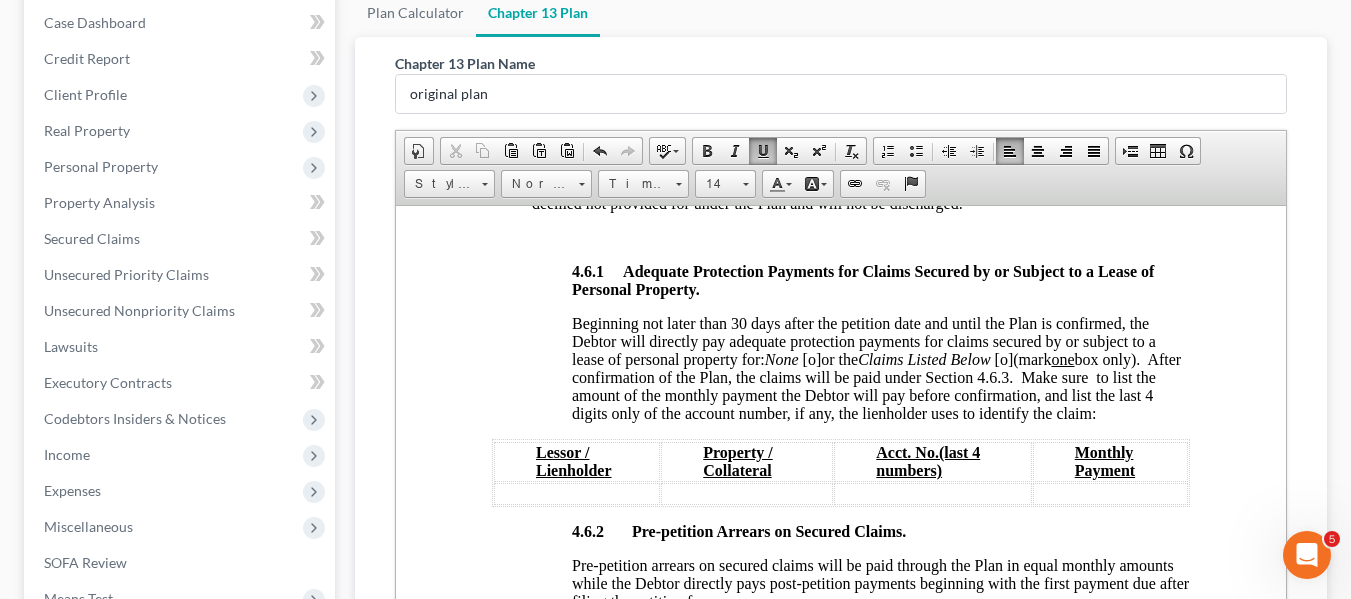 click on "[o]" at bounding box center [811, 358] 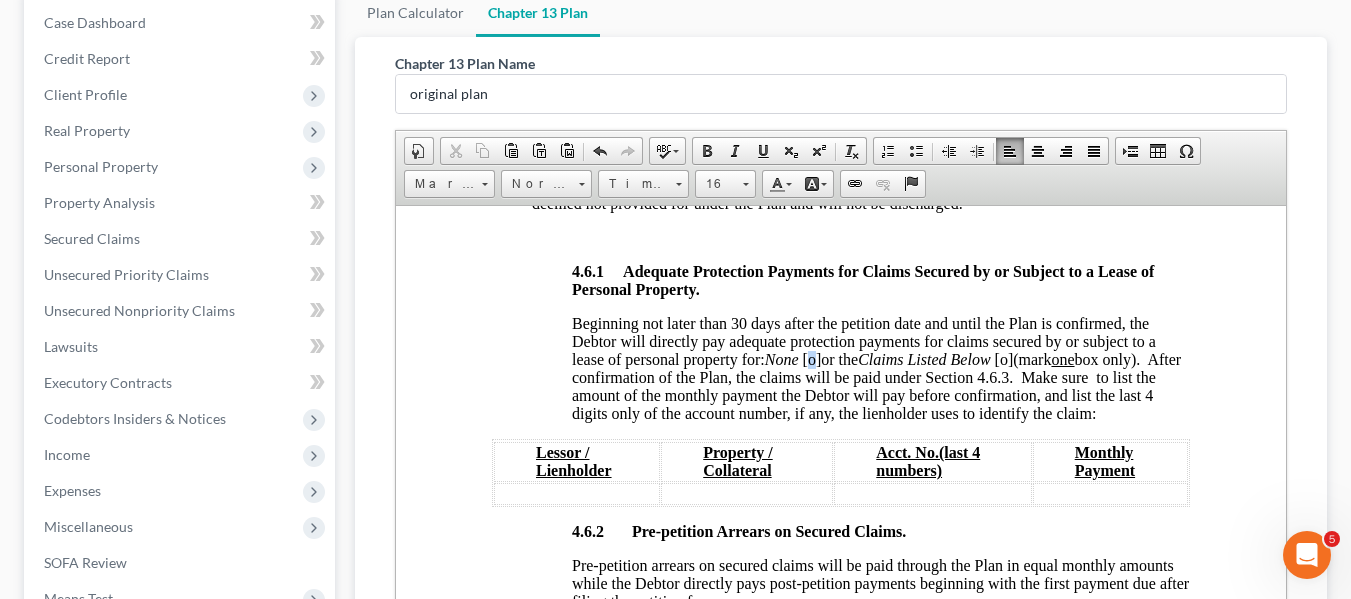 click on "[o]" at bounding box center [811, 358] 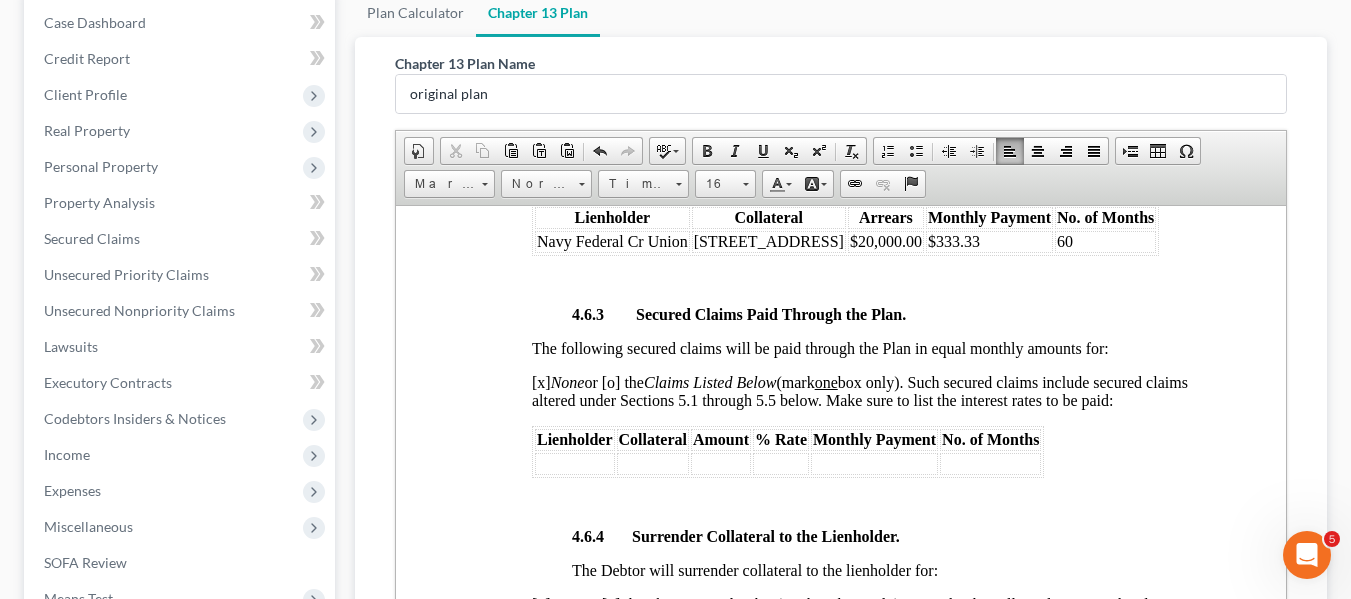 scroll, scrollTop: 3781, scrollLeft: 0, axis: vertical 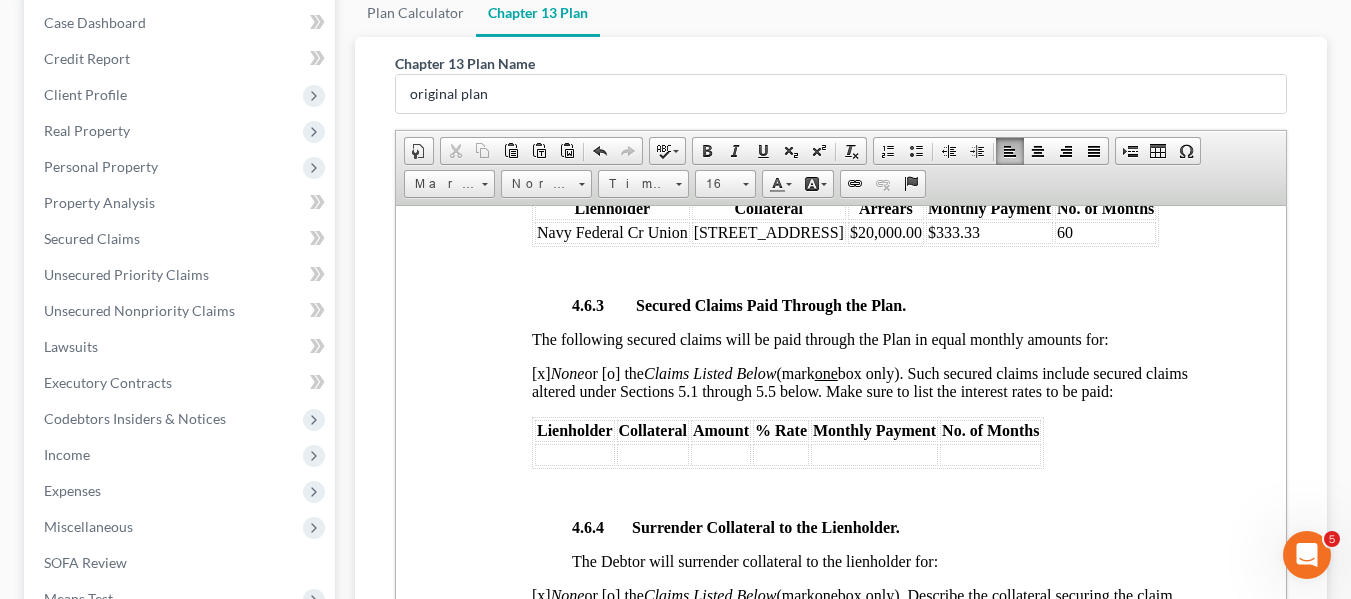 click on "$333.33" at bounding box center [988, 232] 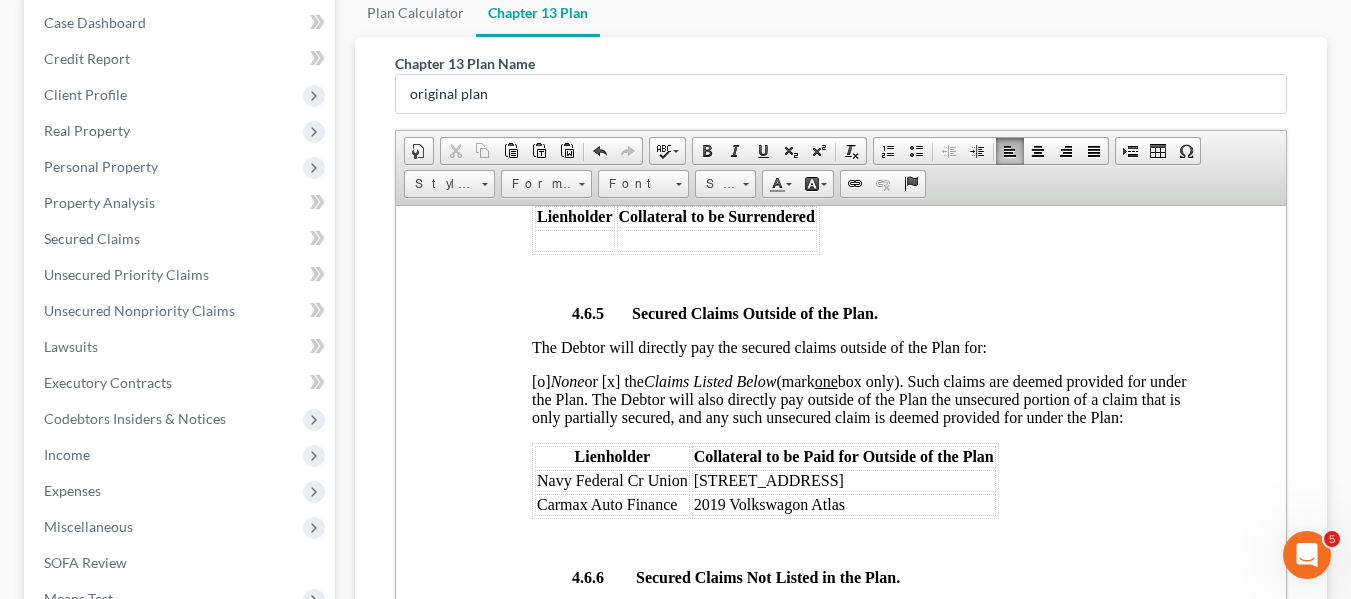 scroll, scrollTop: 4319, scrollLeft: 0, axis: vertical 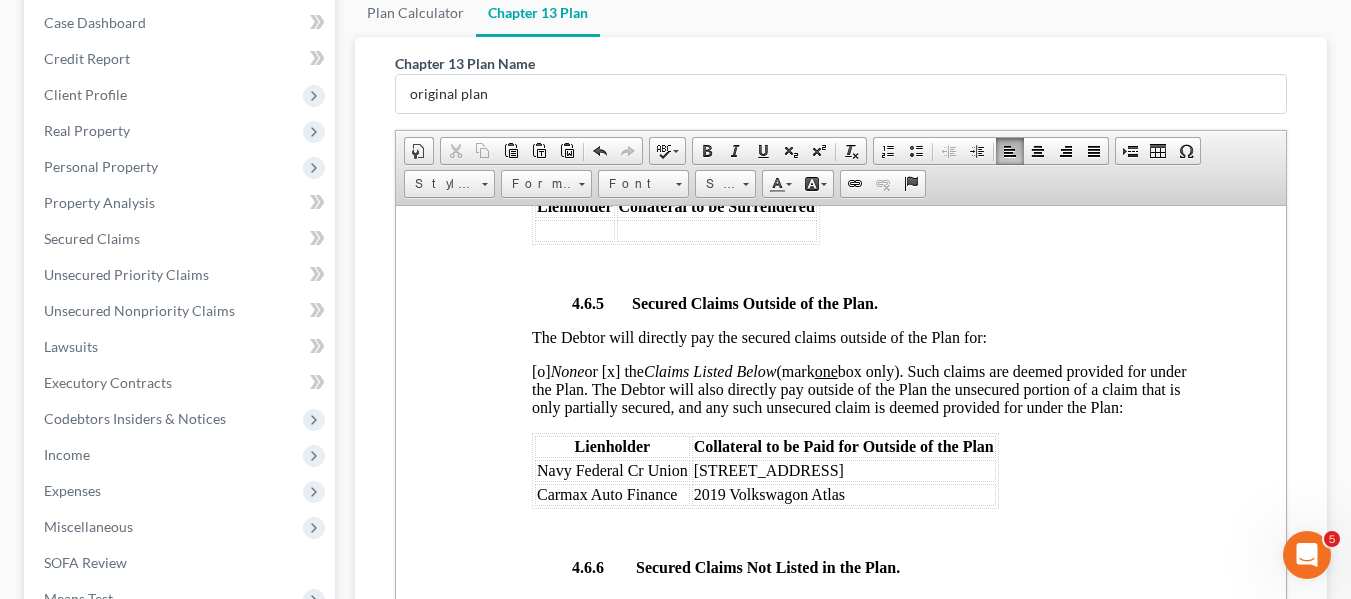 click on "Navy Federal Cr Union" at bounding box center (611, 469) 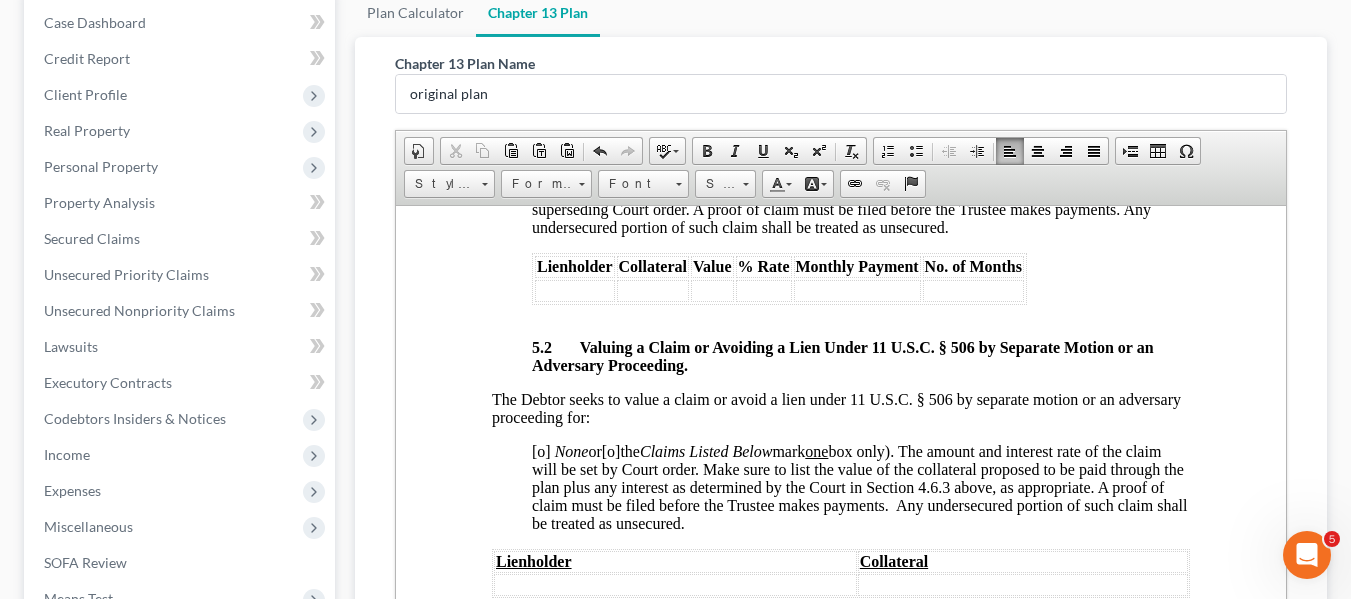 scroll, scrollTop: 5678, scrollLeft: 0, axis: vertical 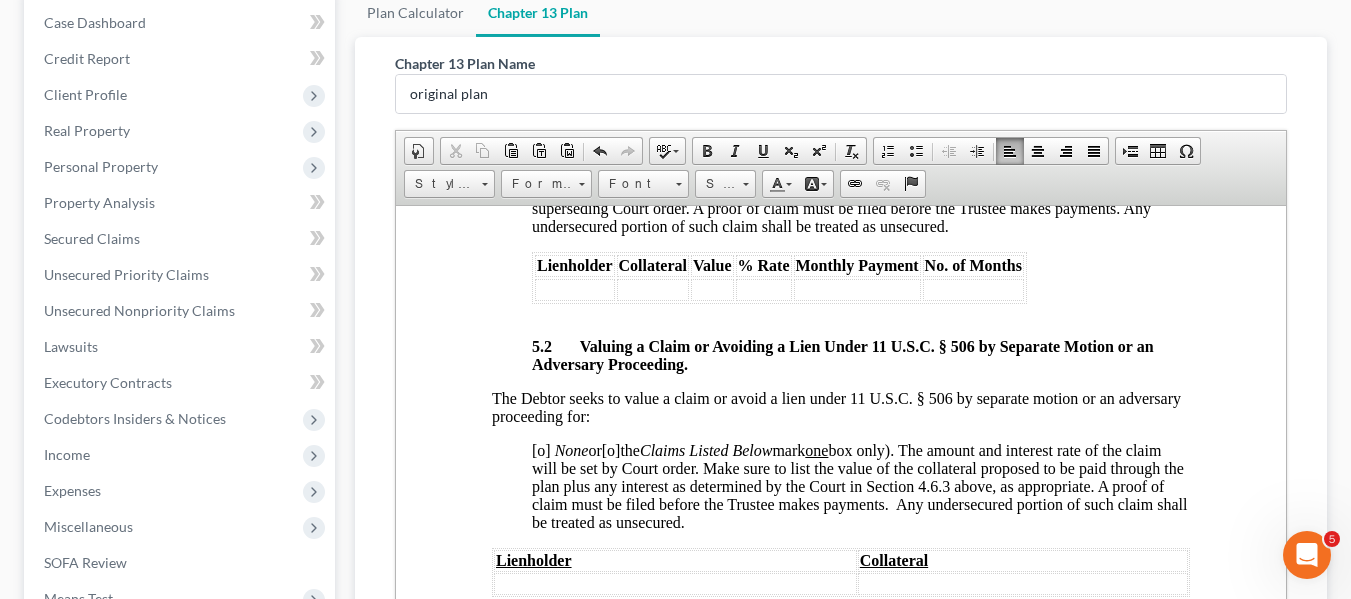 click on "[o]" at bounding box center (540, 449) 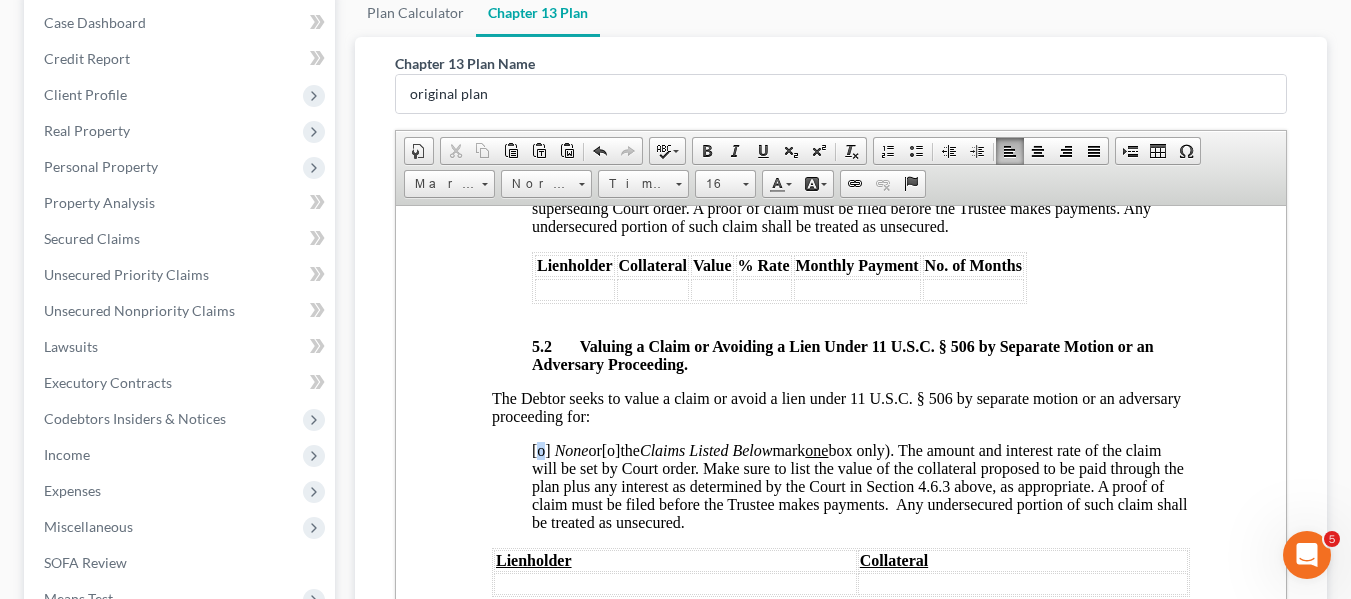 click on "[o]" at bounding box center (540, 449) 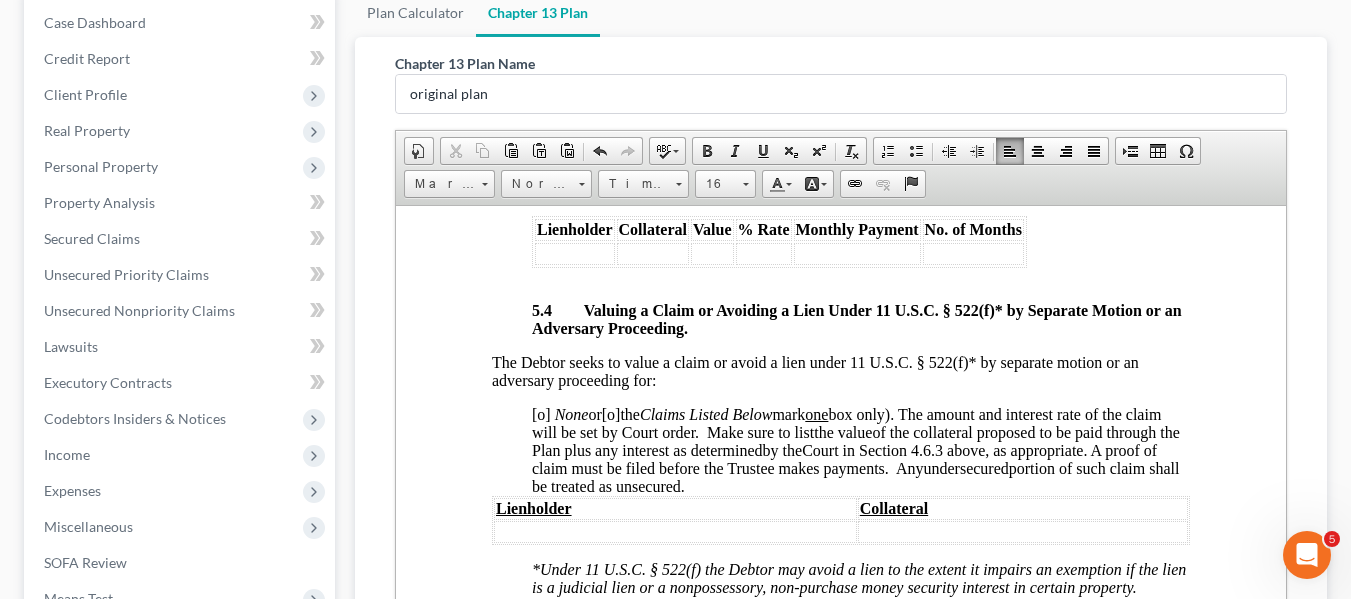 scroll, scrollTop: 6322, scrollLeft: 0, axis: vertical 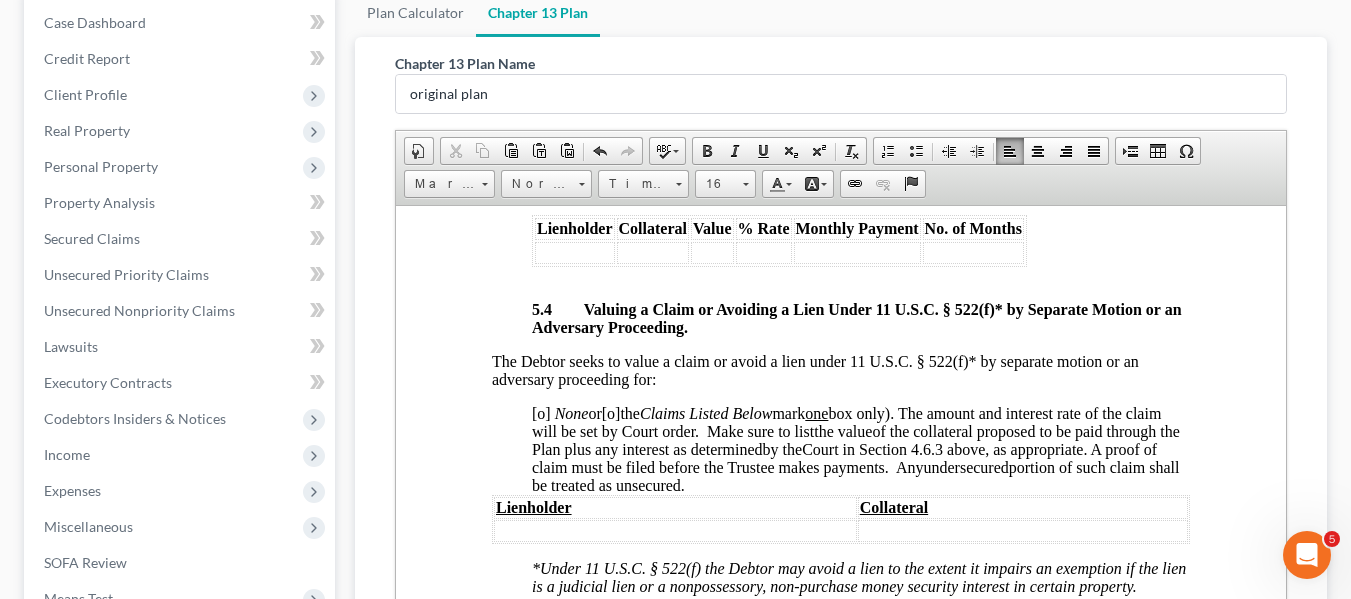 click on "[o]" at bounding box center (540, 412) 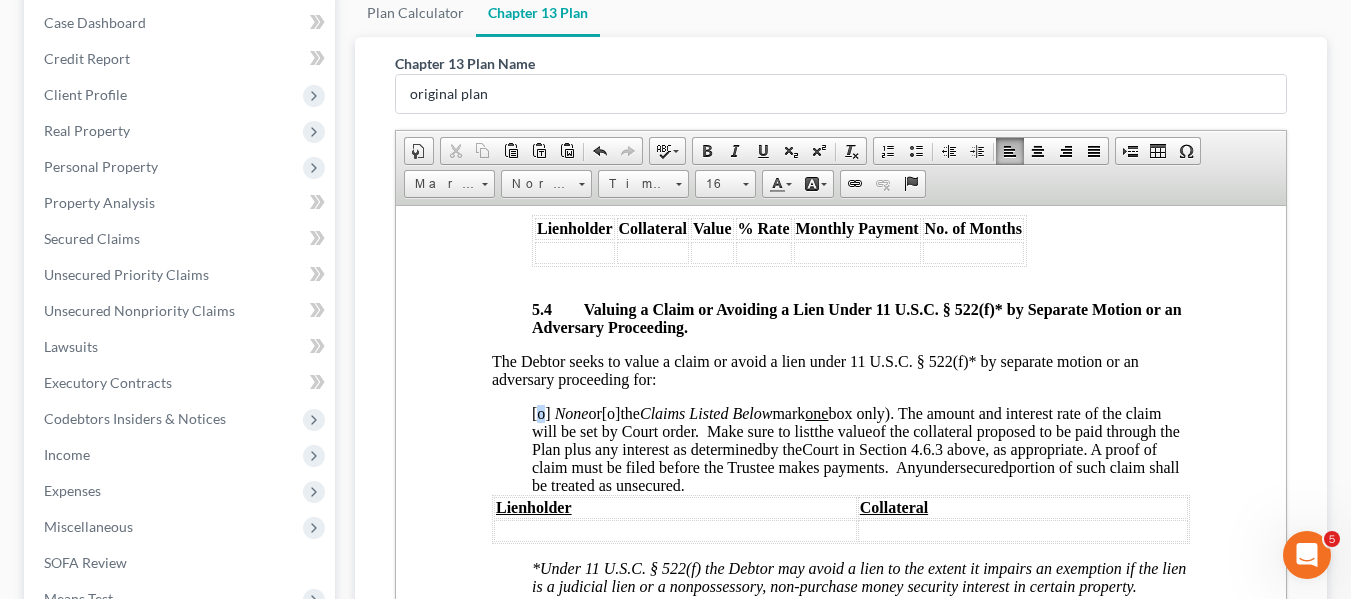click on "[o]" at bounding box center [540, 412] 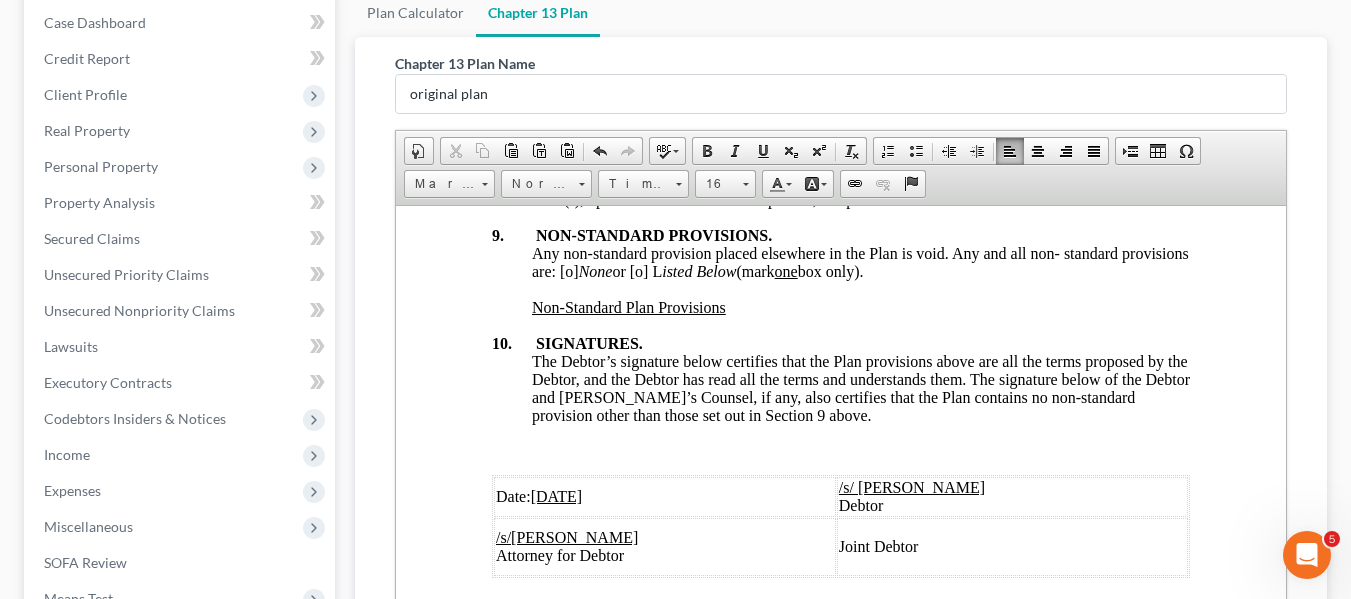 scroll, scrollTop: 7628, scrollLeft: 0, axis: vertical 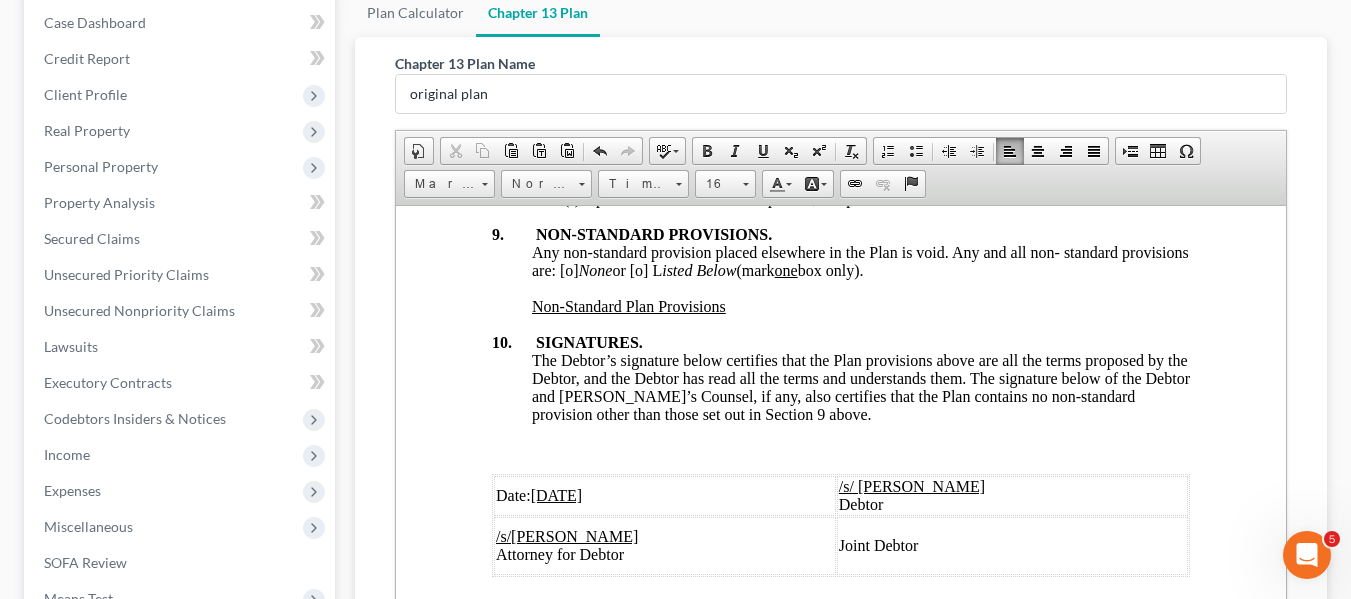 click on "Any non-standard provision placed elsewhere in the Plan is void. Any and all non- standard provisions are: [o]  None  or [o] L isted Below  (mark  one  box only)." at bounding box center (859, 260) 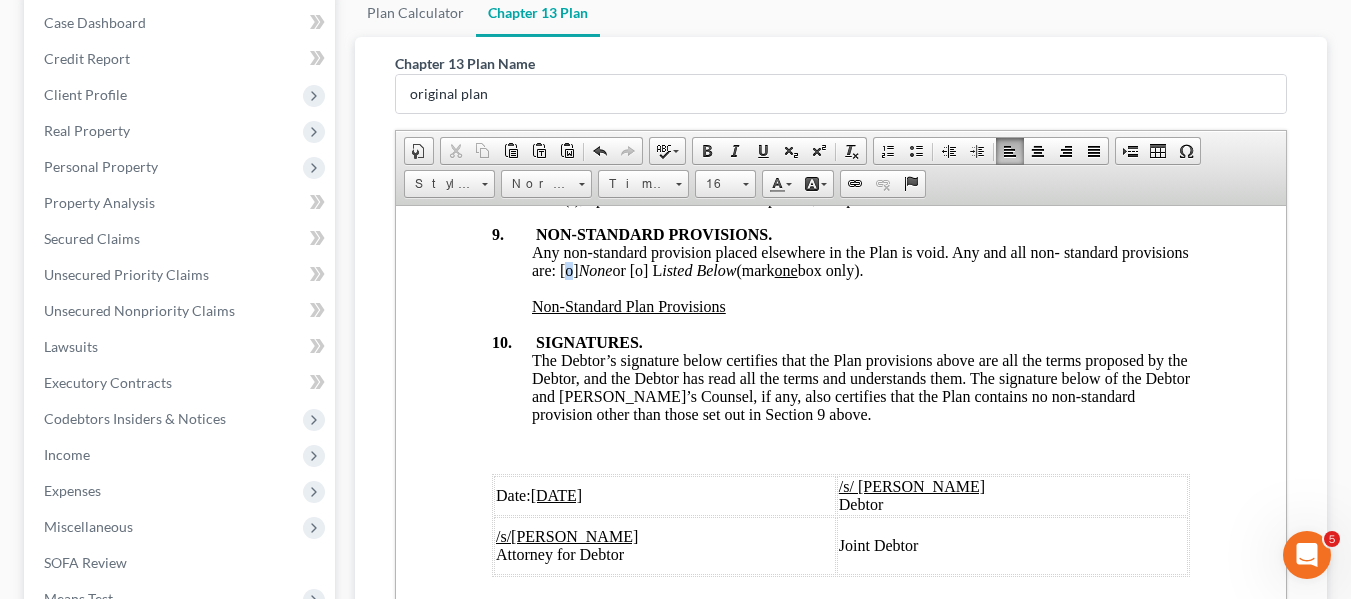 click on "Any non-standard provision placed elsewhere in the Plan is void. Any and all non- standard provisions are: [o]  None  or [o] L isted Below  (mark  one  box only)." at bounding box center [859, 260] 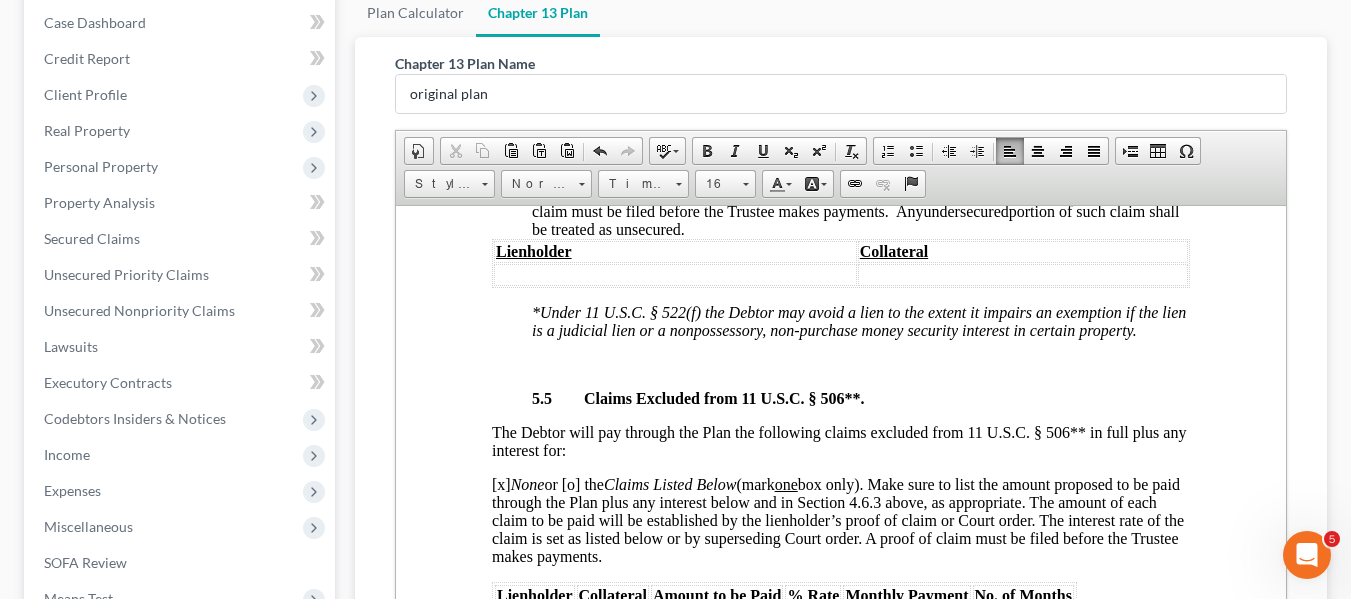 scroll, scrollTop: 6577, scrollLeft: 0, axis: vertical 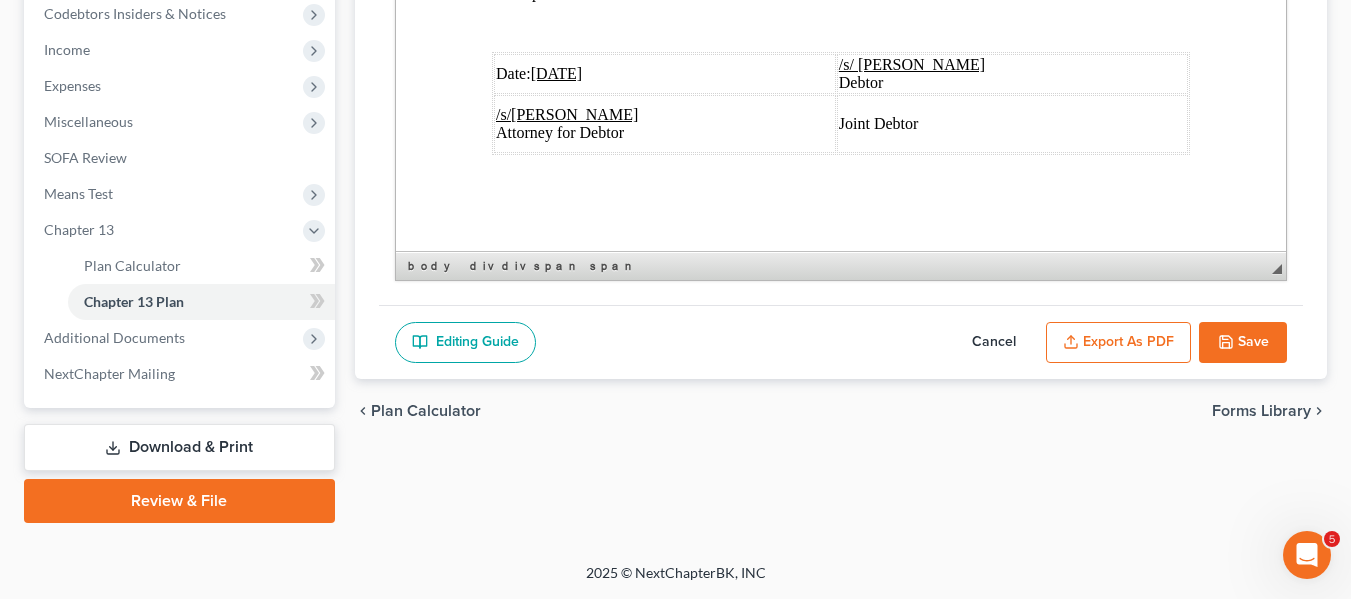 click 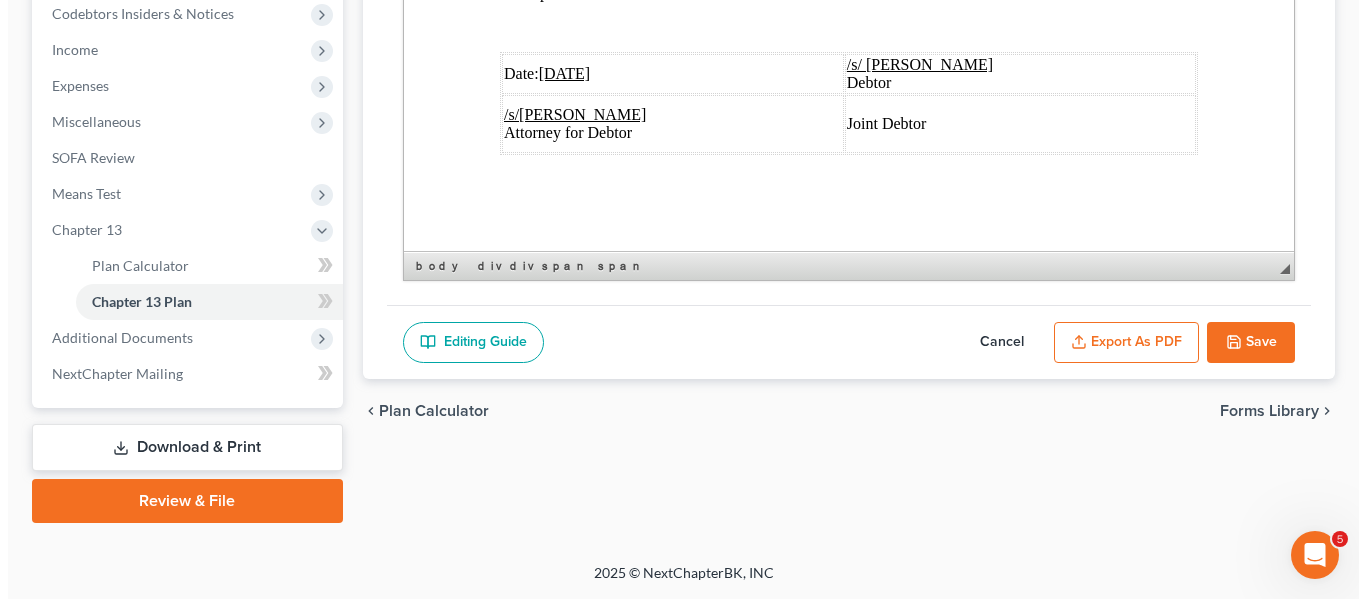scroll, scrollTop: 7678, scrollLeft: 0, axis: vertical 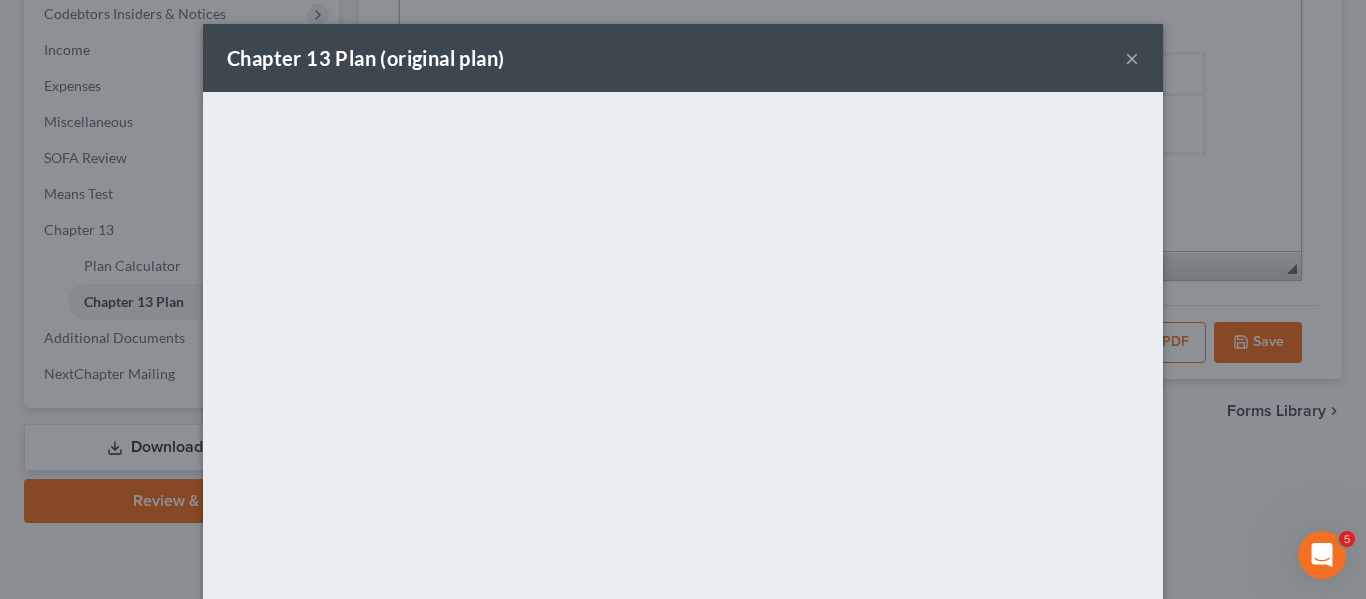 click on "×" at bounding box center [1132, 58] 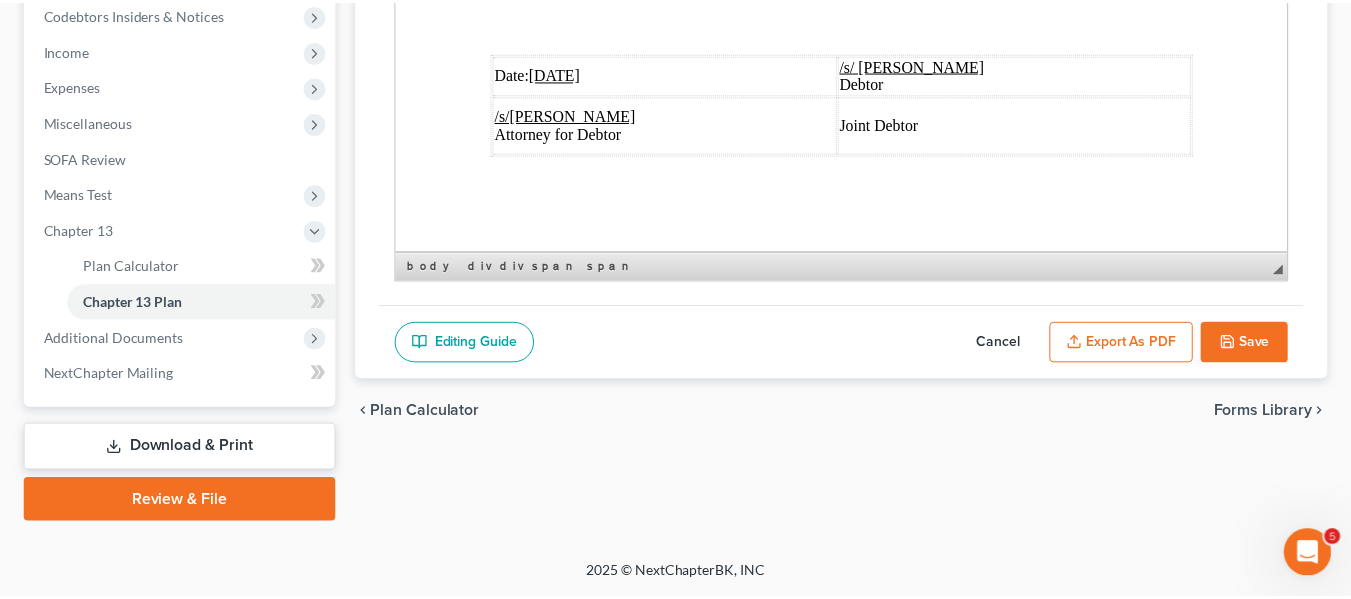 scroll, scrollTop: 7750, scrollLeft: 0, axis: vertical 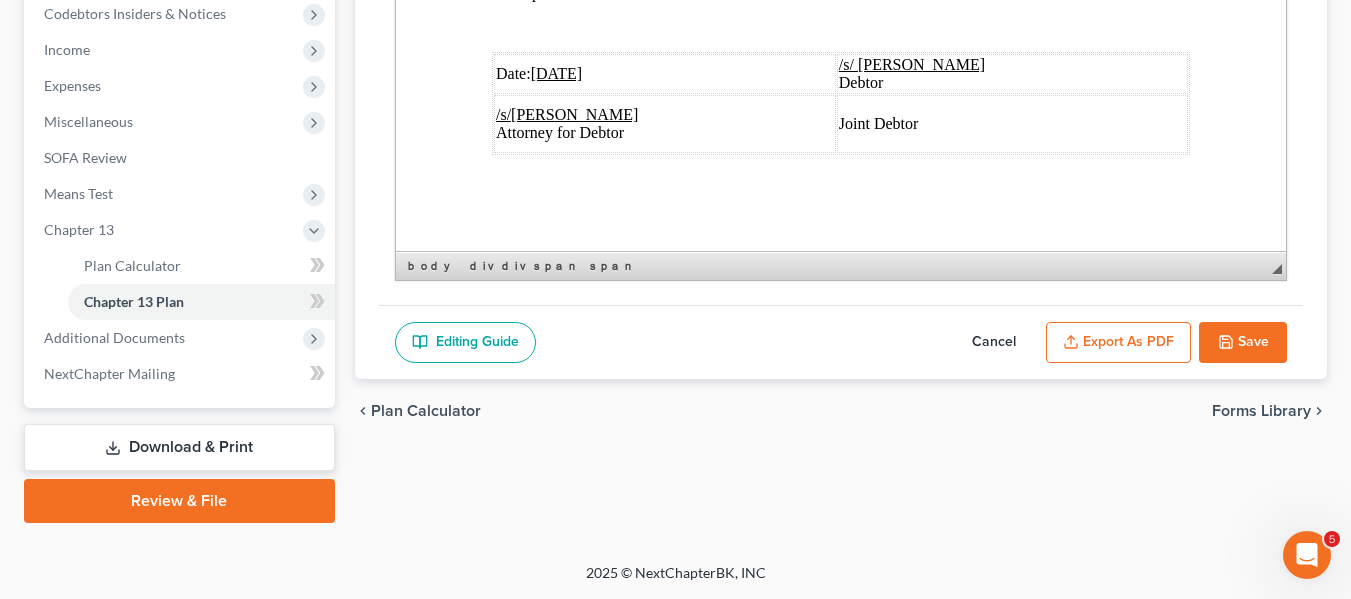 click on "Save" at bounding box center [1243, 343] 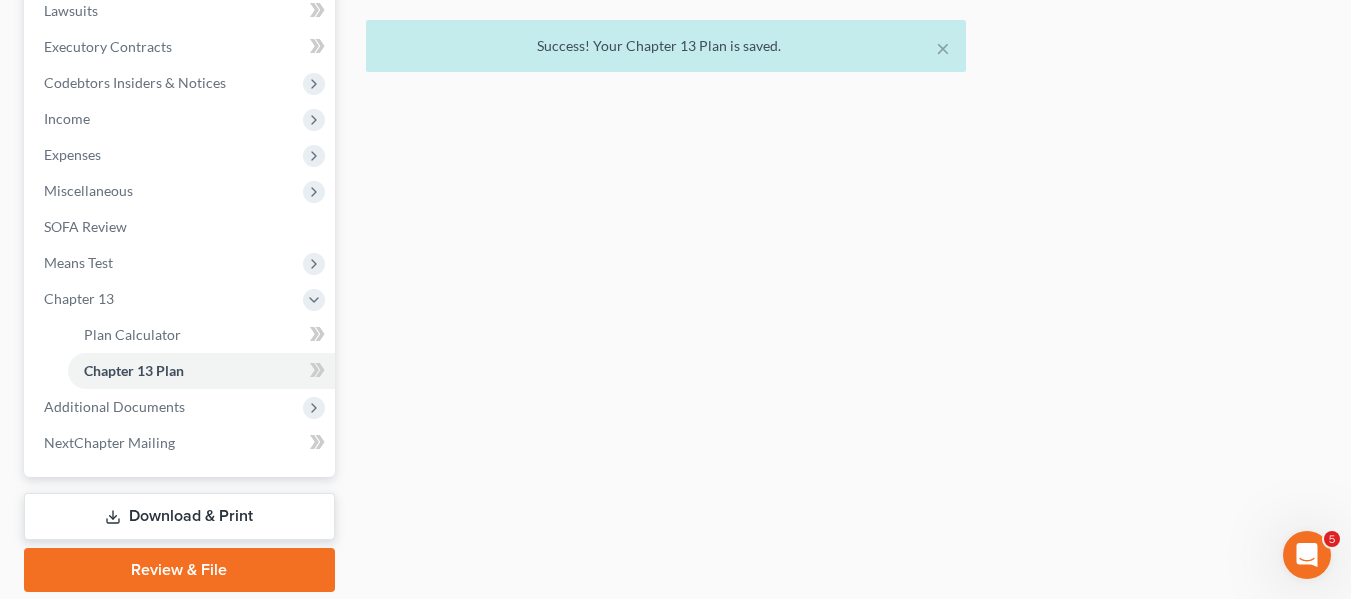 scroll, scrollTop: 541, scrollLeft: 0, axis: vertical 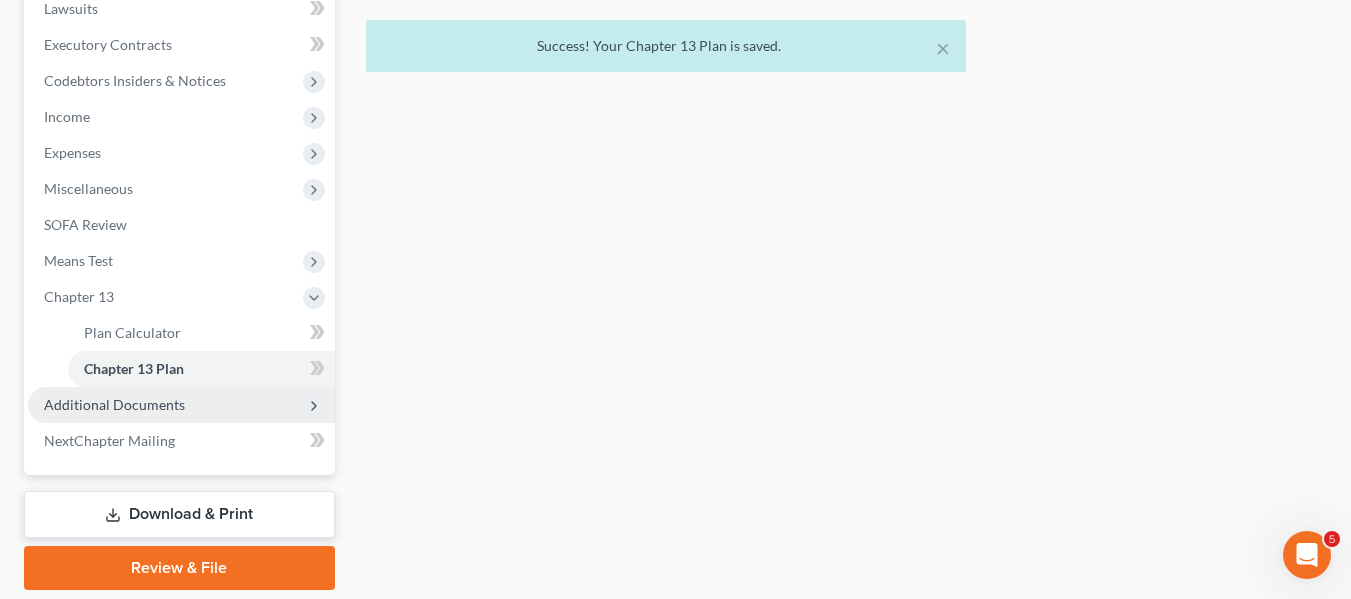 click on "Additional Documents" at bounding box center [114, 404] 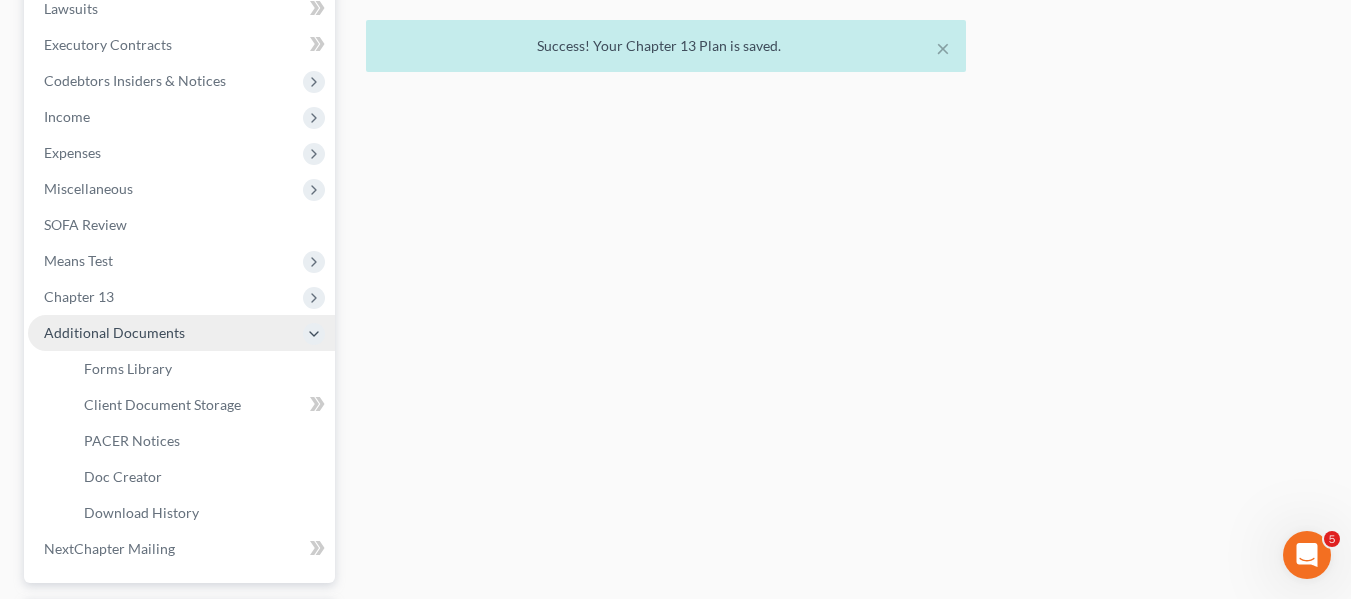 scroll, scrollTop: 716, scrollLeft: 0, axis: vertical 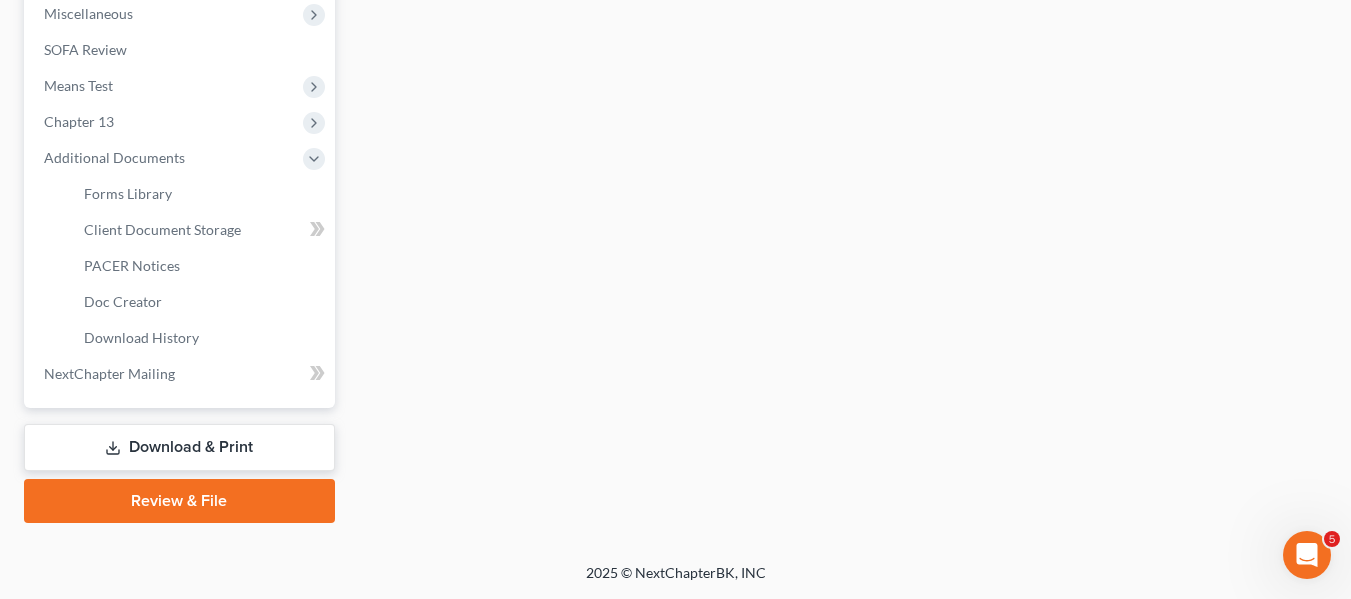 click on "Download & Print" at bounding box center (179, 447) 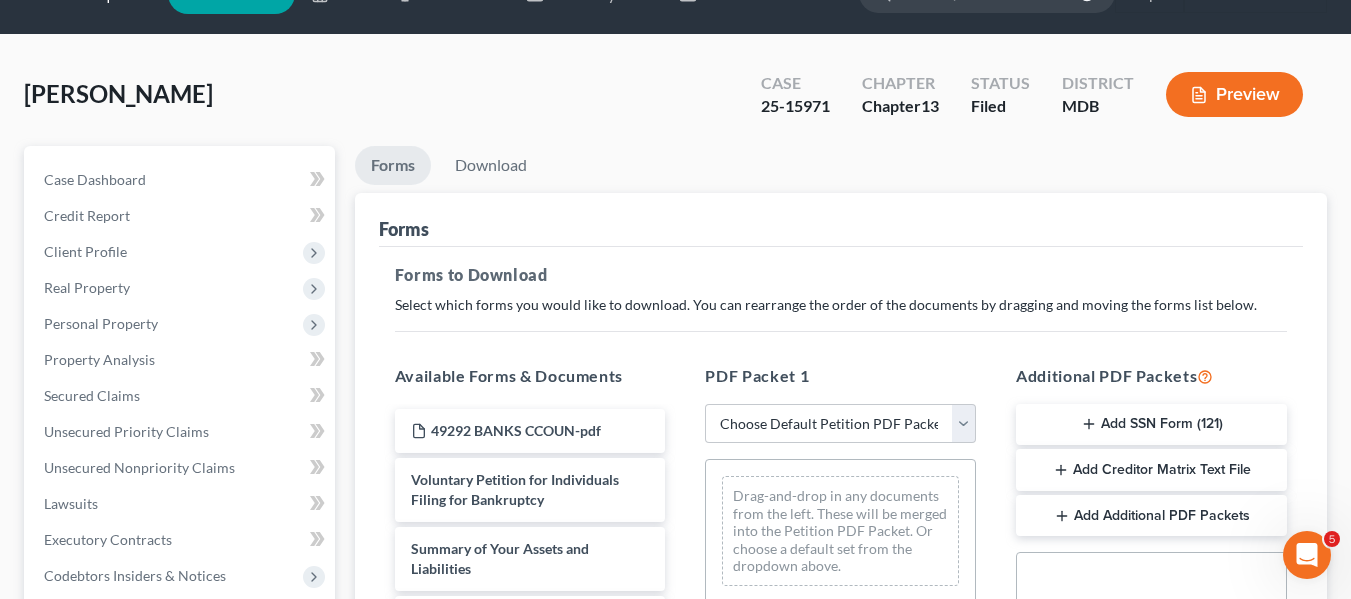scroll, scrollTop: 0, scrollLeft: 0, axis: both 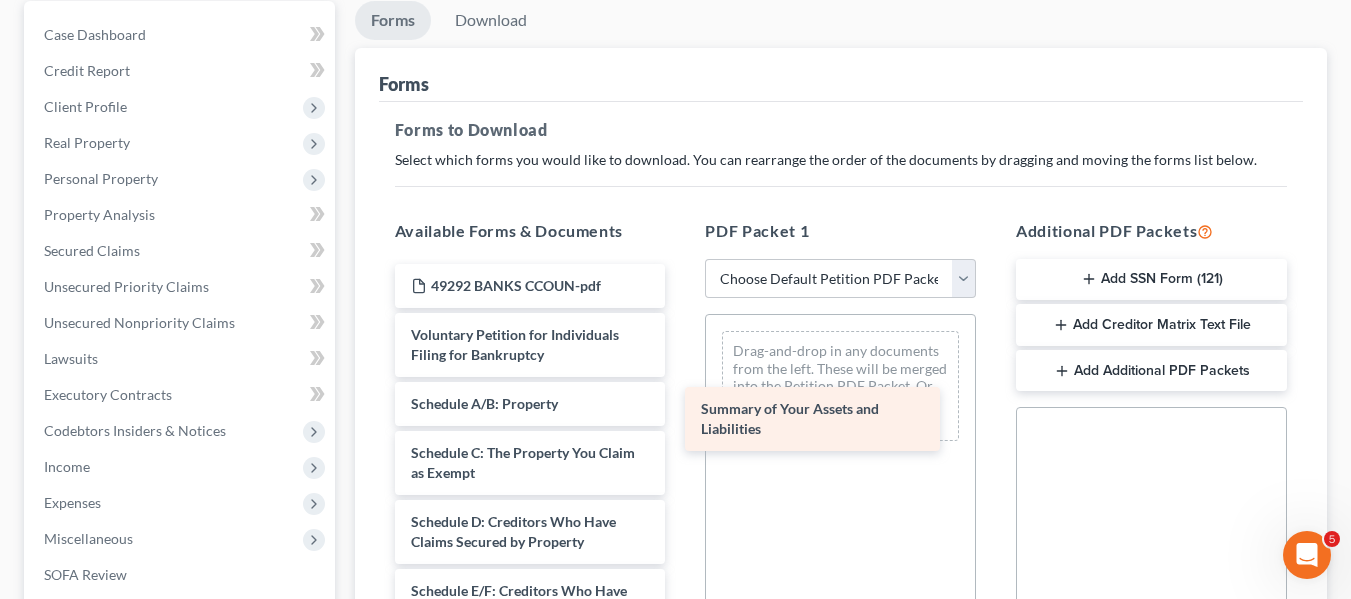 drag, startPoint x: 445, startPoint y: 399, endPoint x: 735, endPoint y: 404, distance: 290.0431 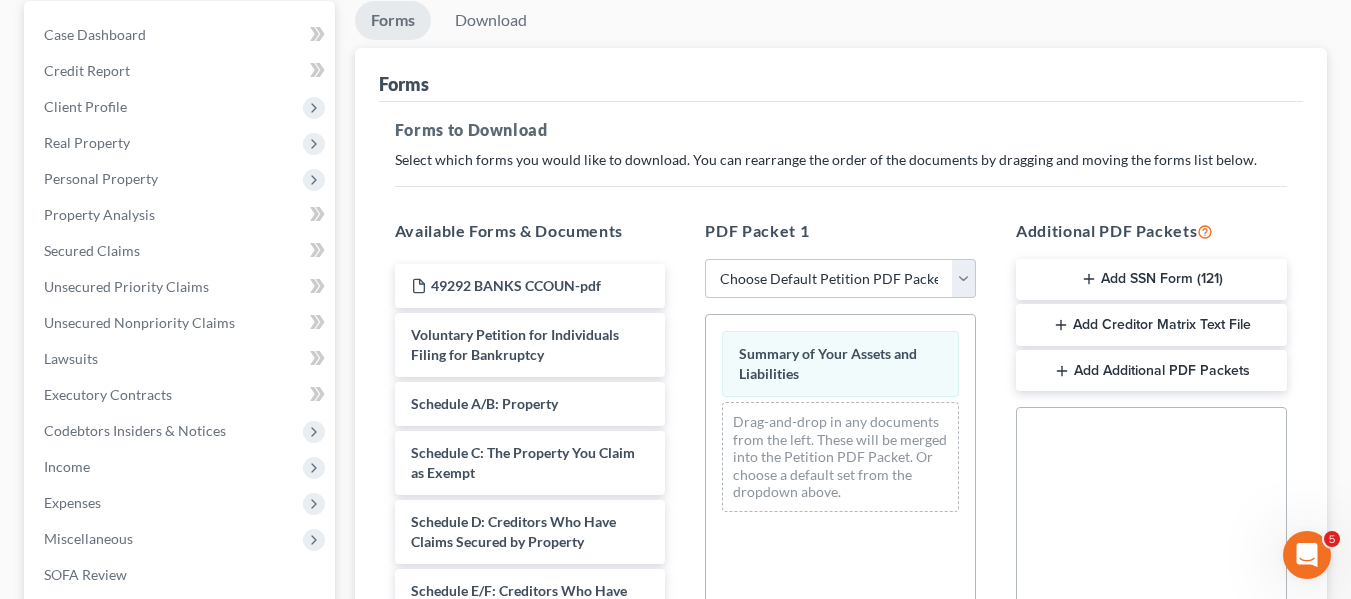 scroll, scrollTop: 0, scrollLeft: 0, axis: both 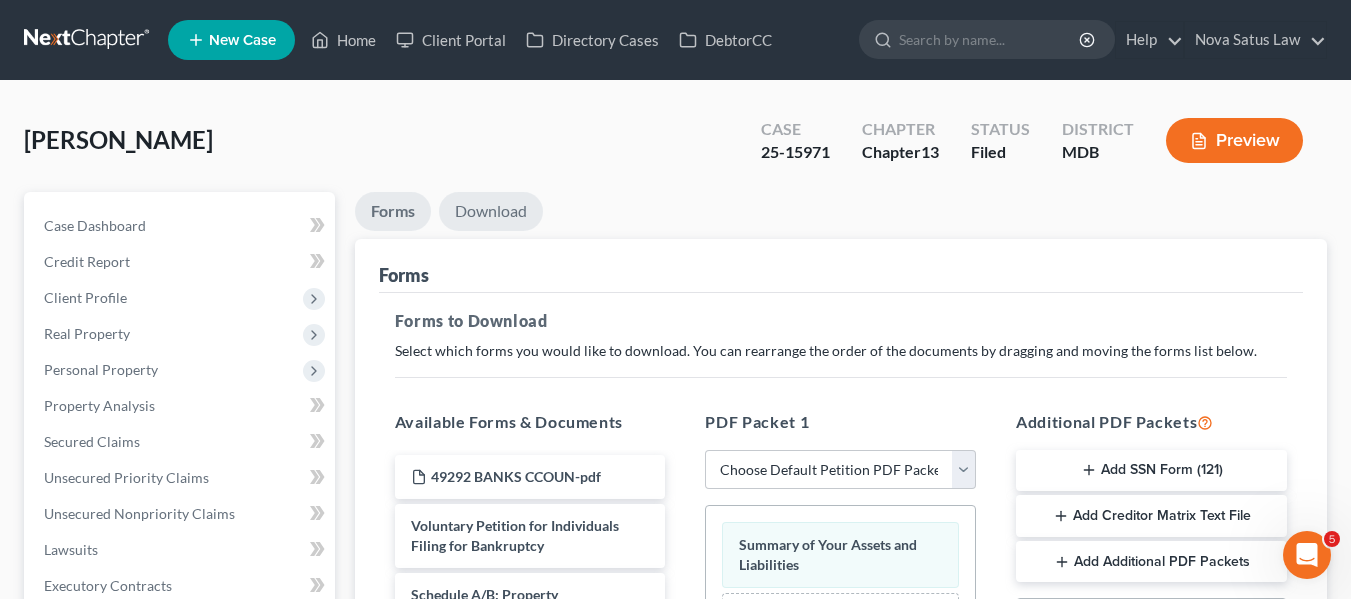 click on "Download" at bounding box center (491, 211) 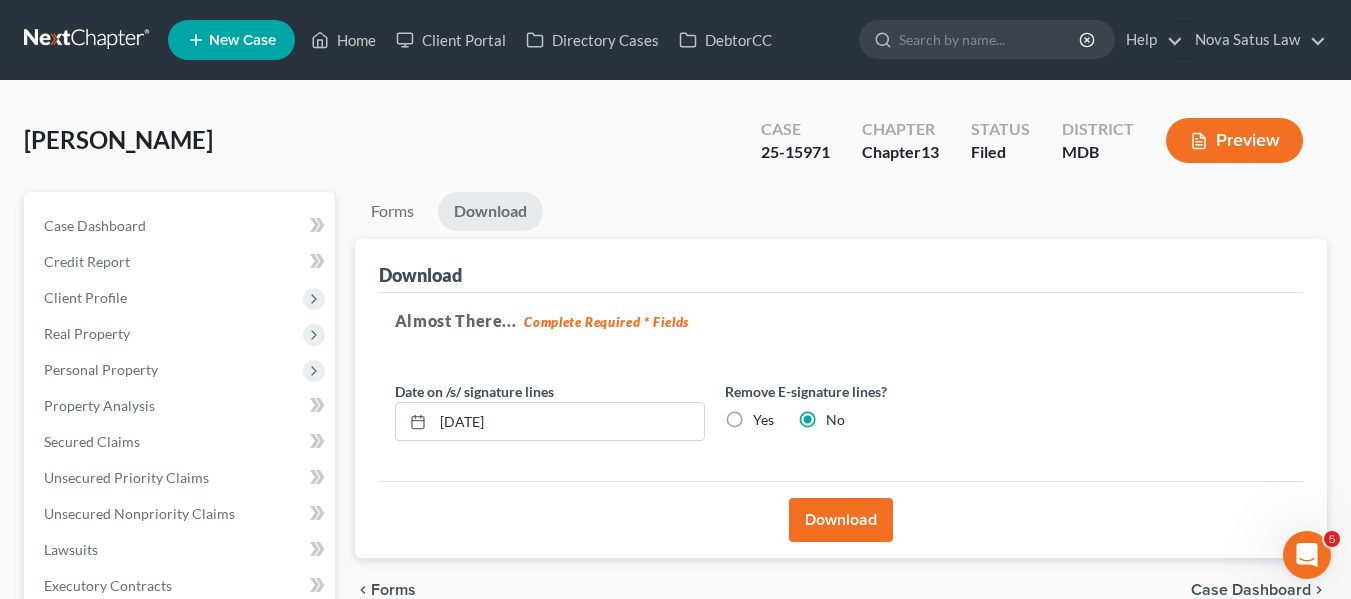 click on "Download" at bounding box center [841, 520] 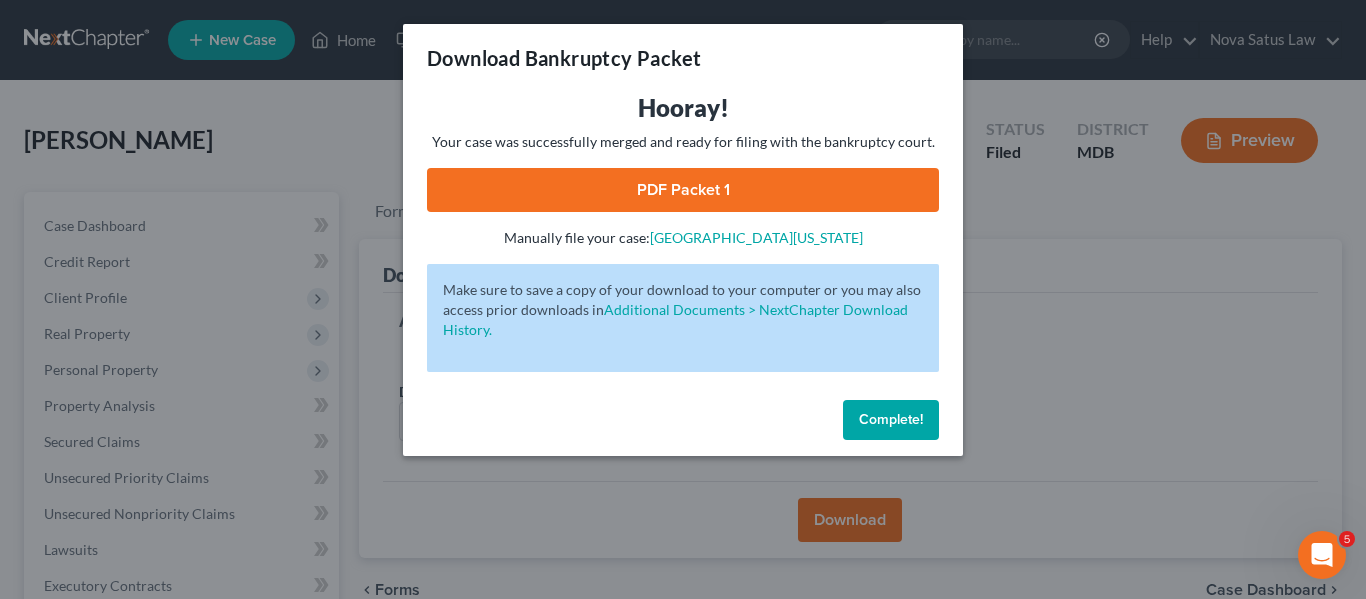 click on "PDF Packet 1" at bounding box center (683, 190) 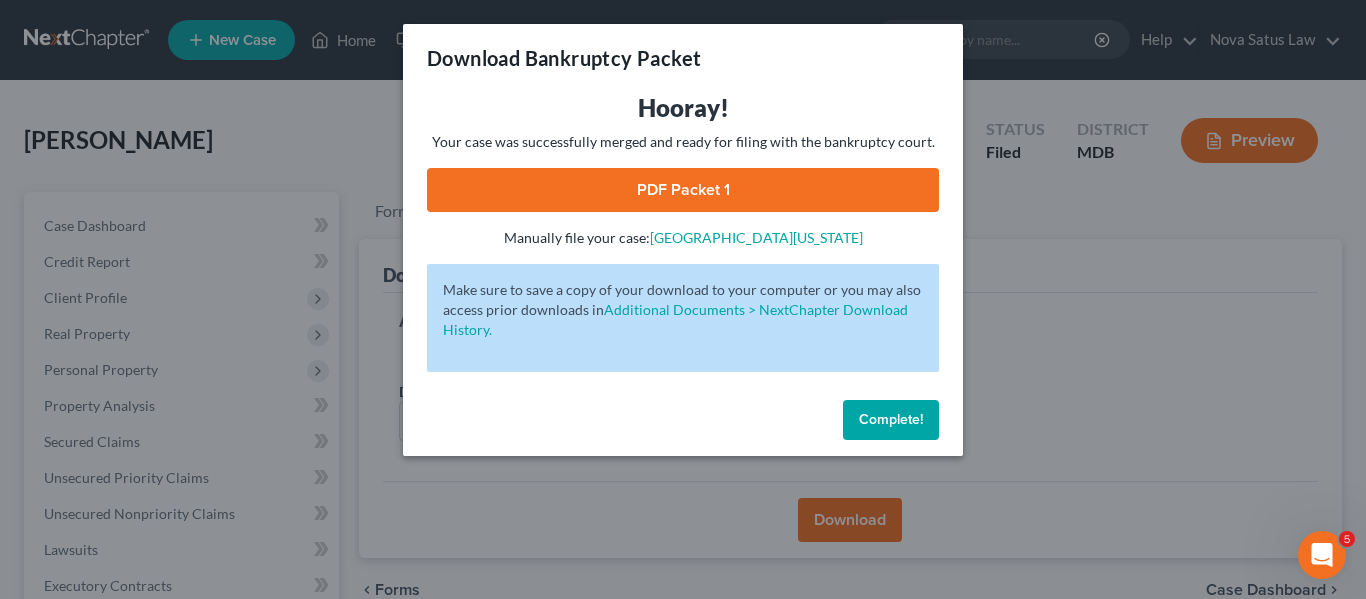 click on "Complete!" at bounding box center [891, 419] 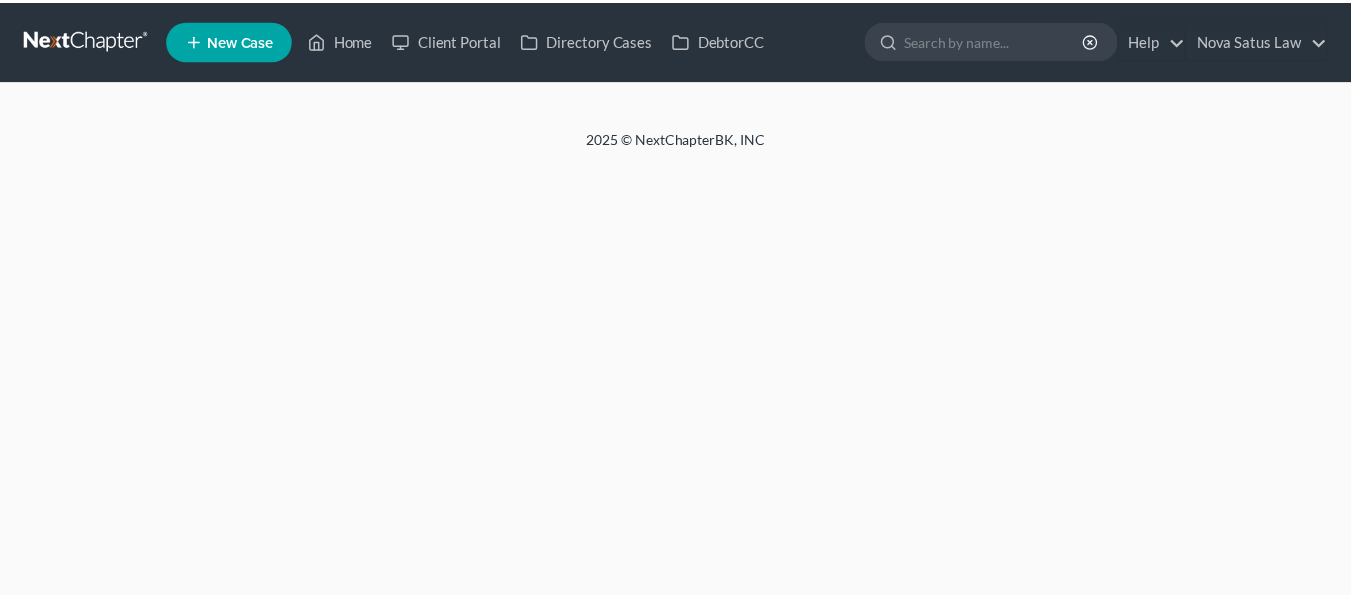 scroll, scrollTop: 0, scrollLeft: 0, axis: both 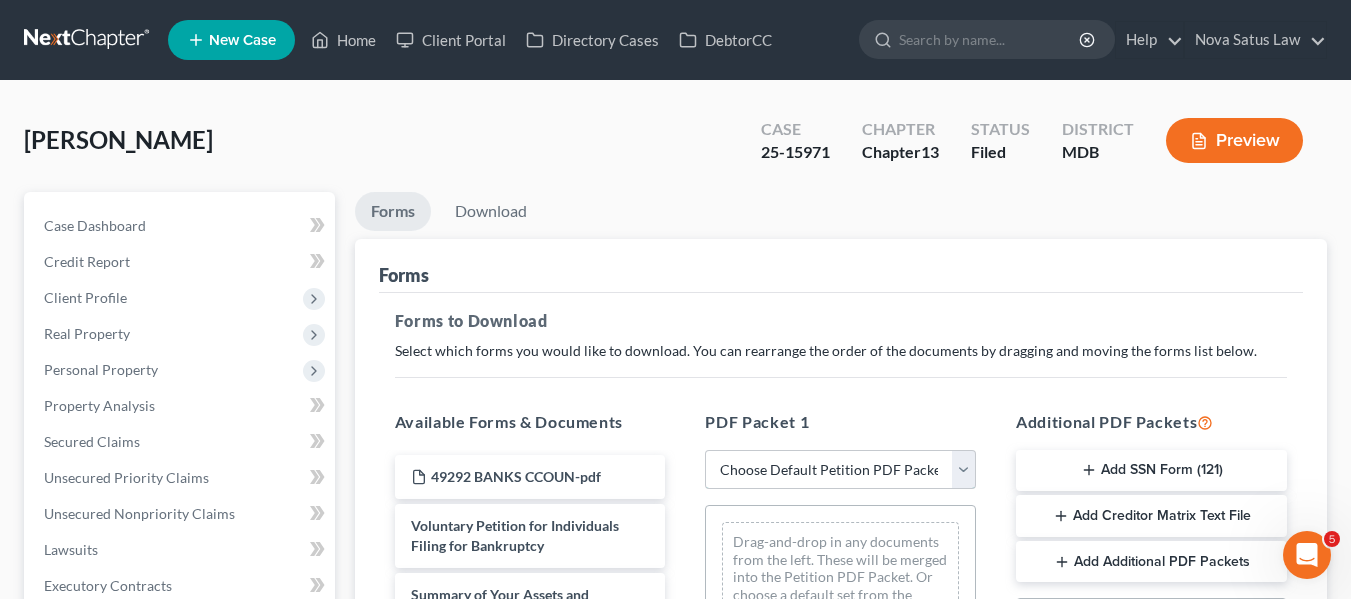 click on "Choose Default Petition PDF Packet Complete Bankruptcy Petition (all forms and schedules) Emergency Filing Forms (Petition and Creditor List Only) Amended Forms Signature Pages Only Supplemental Post Petition (Sch. I & J) Supplemental Post Petition (Sch. I) Supplemental Post Petition (Sch. J) AJ" at bounding box center [840, 470] 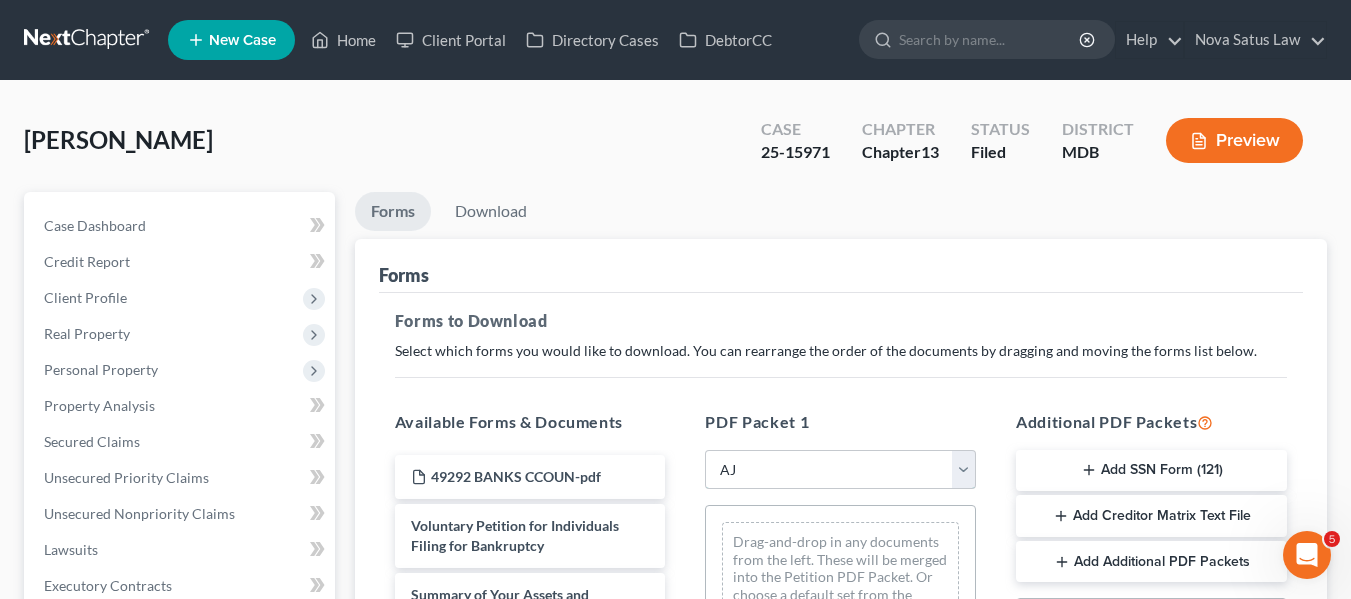 click on "Choose Default Petition PDF Packet Complete Bankruptcy Petition (all forms and schedules) Emergency Filing Forms (Petition and Creditor List Only) Amended Forms Signature Pages Only Supplemental Post Petition (Sch. I & J) Supplemental Post Petition (Sch. I) Supplemental Post Petition (Sch. J) AJ" at bounding box center [840, 470] 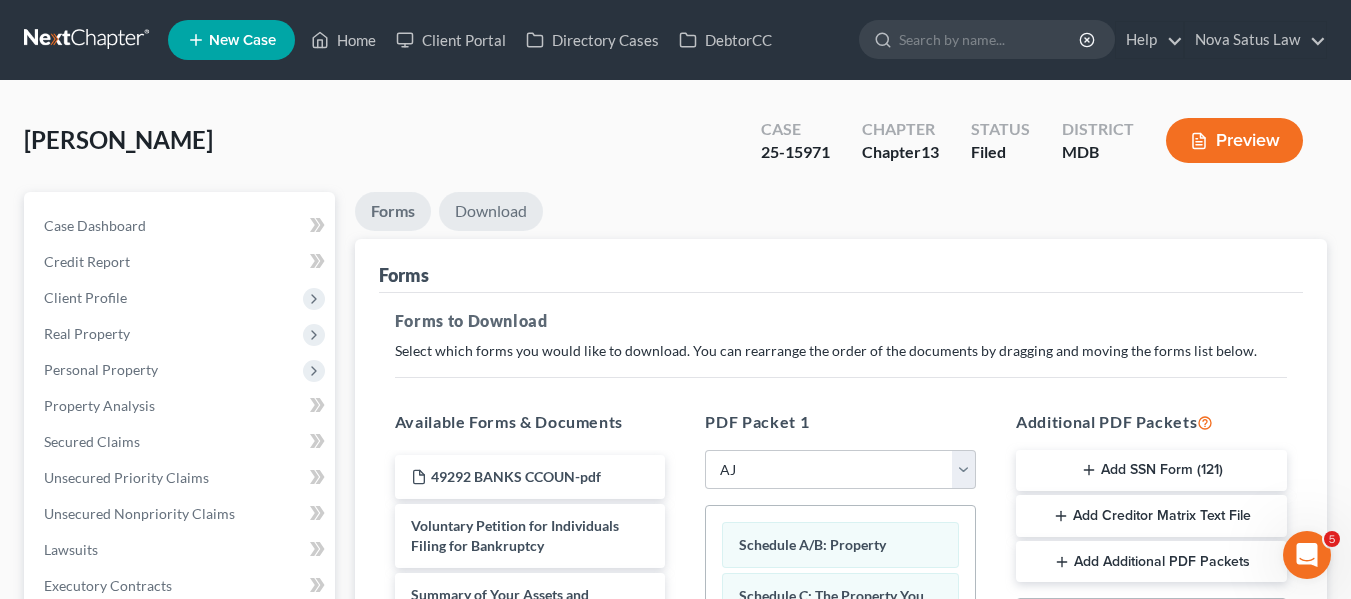 click on "Download" at bounding box center (491, 211) 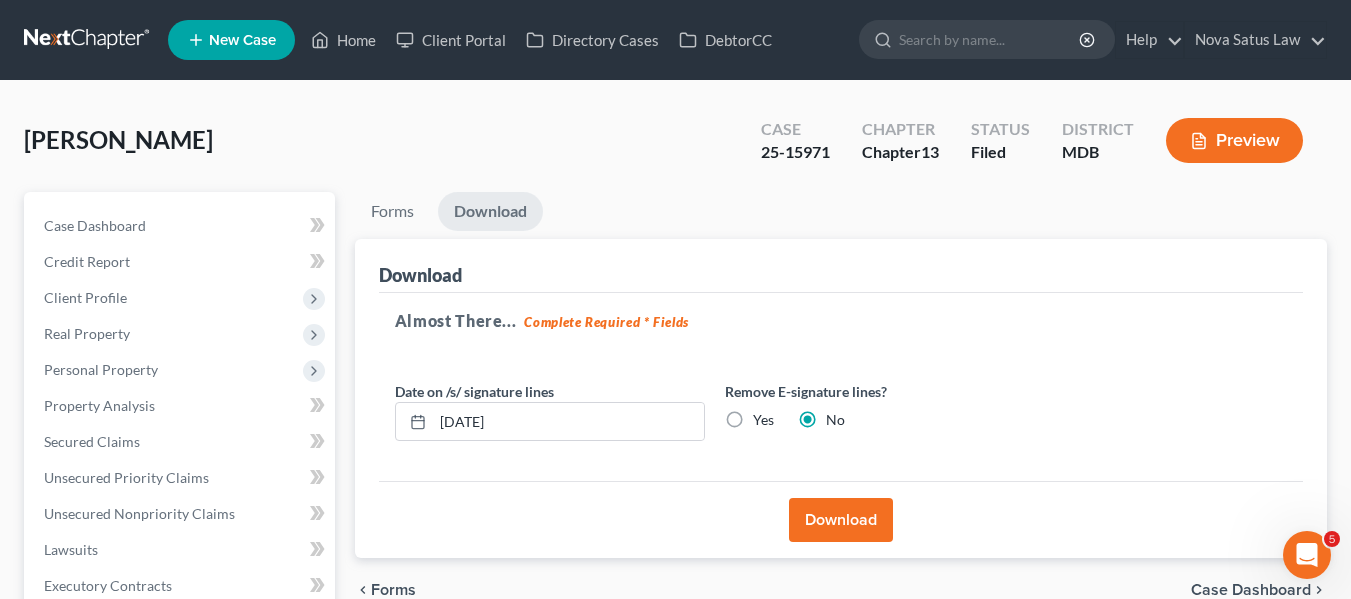 click on "Download" at bounding box center [841, 520] 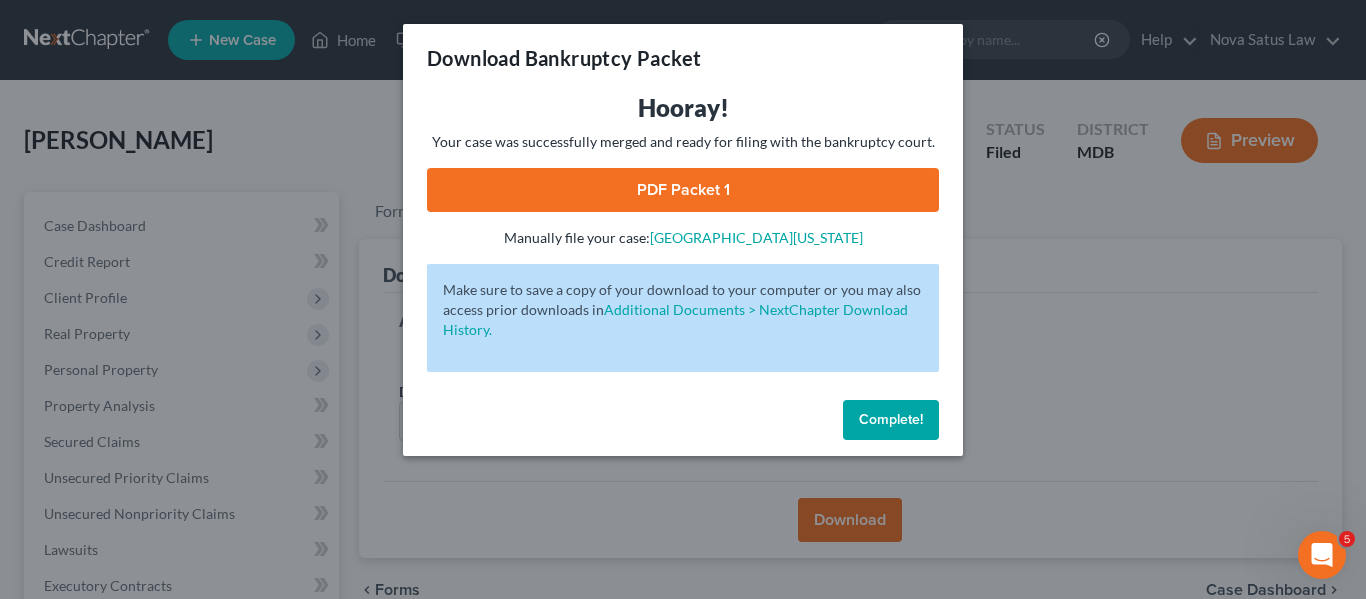 click on "PDF Packet 1" at bounding box center (683, 190) 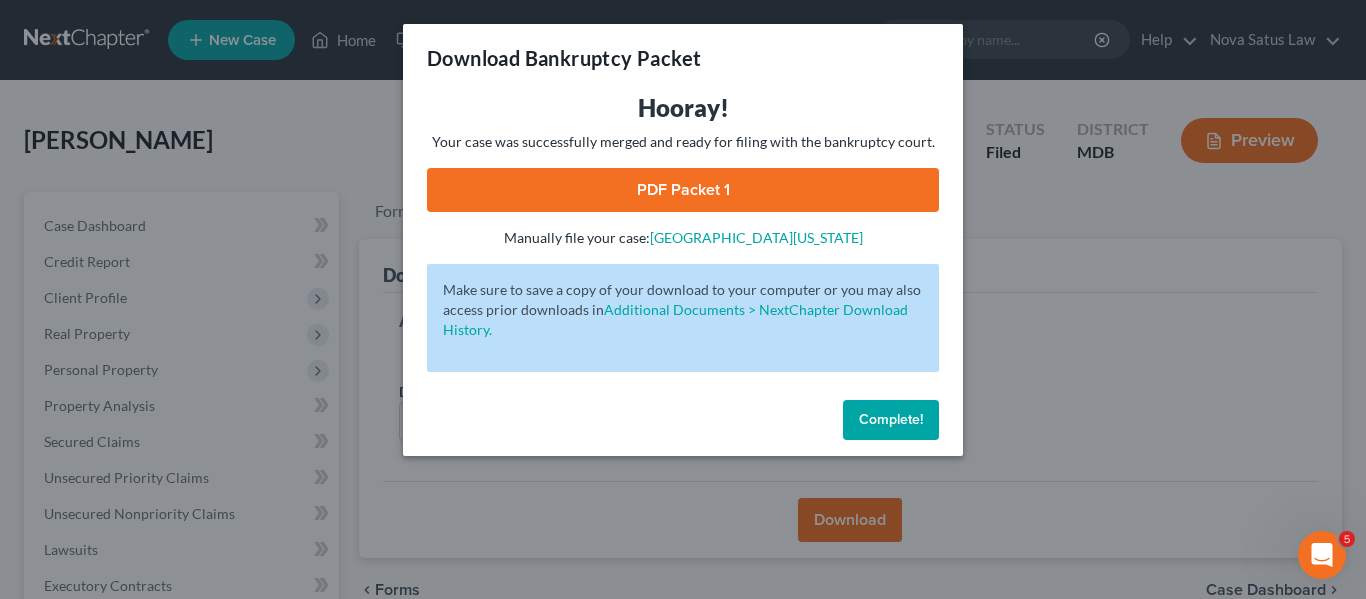 click on "Complete!" at bounding box center [891, 419] 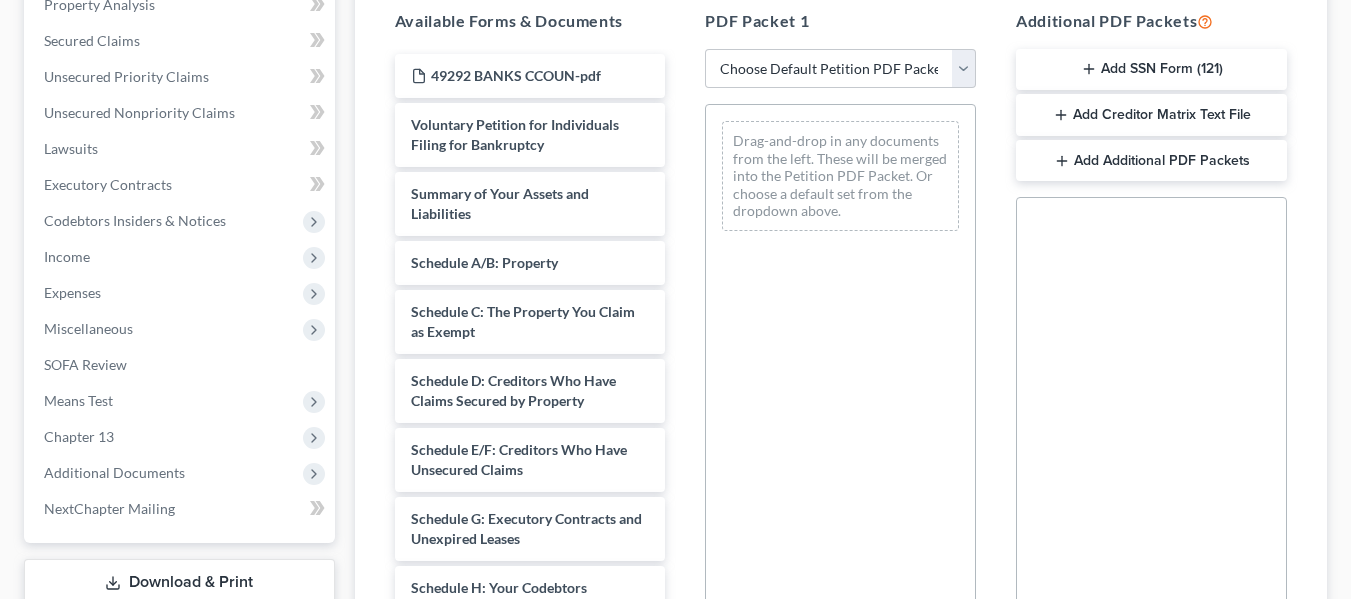 scroll, scrollTop: 406, scrollLeft: 0, axis: vertical 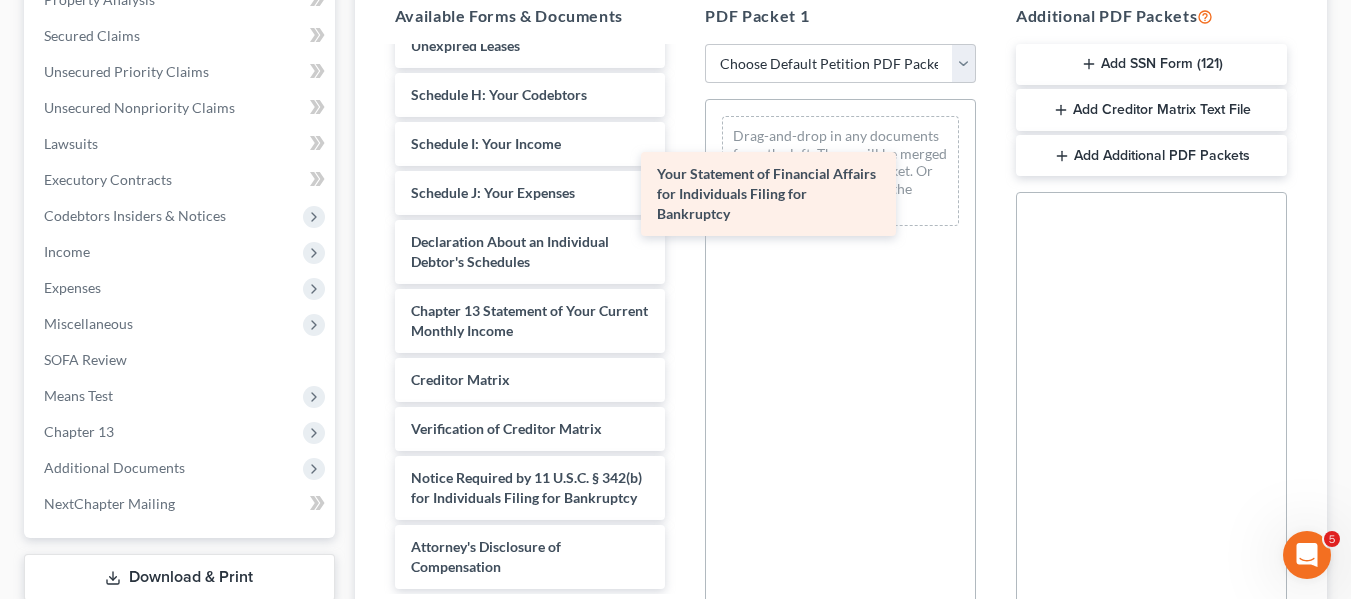 drag, startPoint x: 503, startPoint y: 248, endPoint x: 749, endPoint y: 197, distance: 251.23097 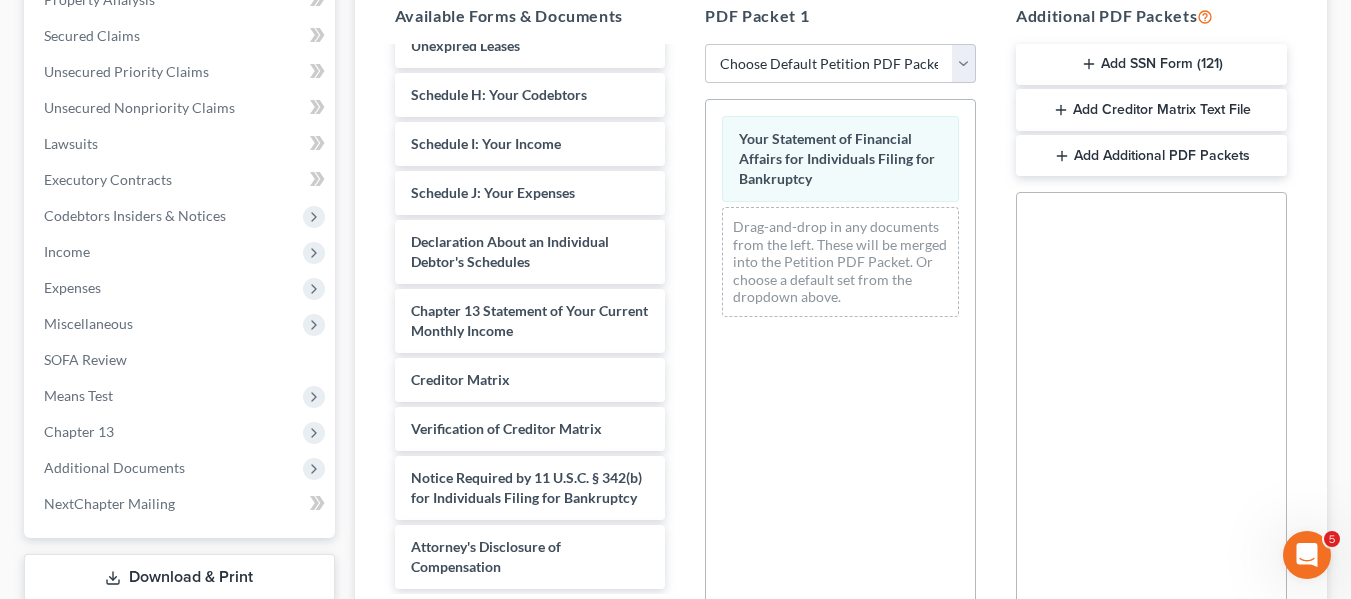 scroll, scrollTop: 0, scrollLeft: 0, axis: both 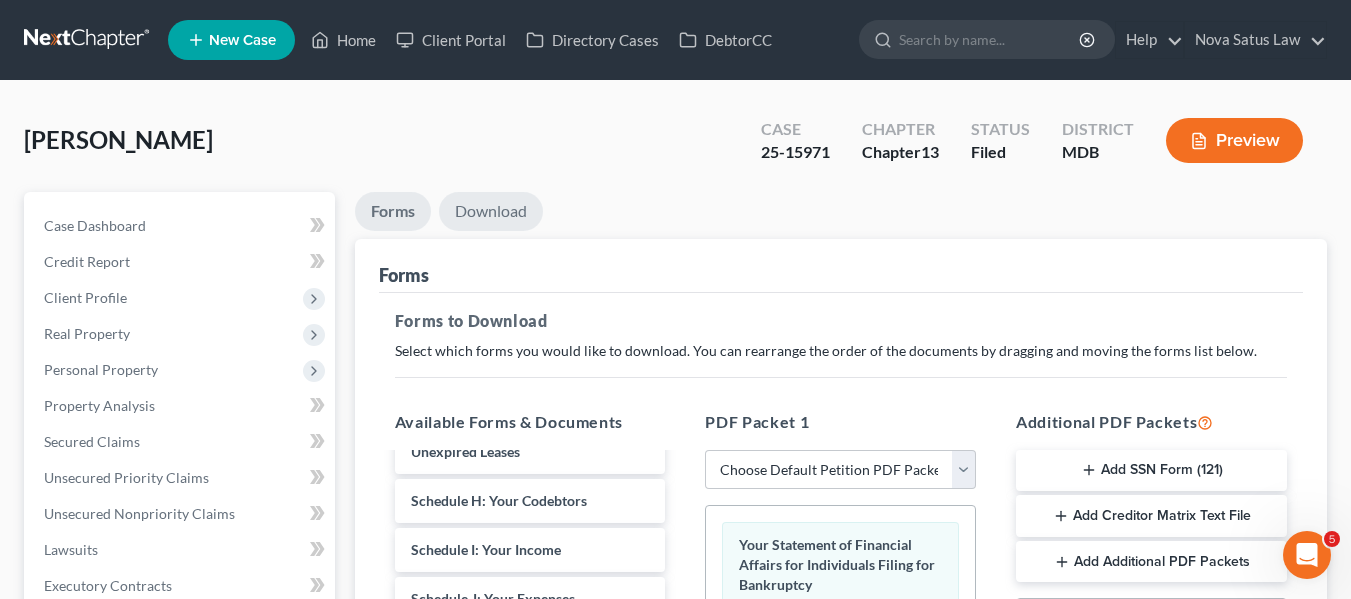 click on "Download" at bounding box center (491, 211) 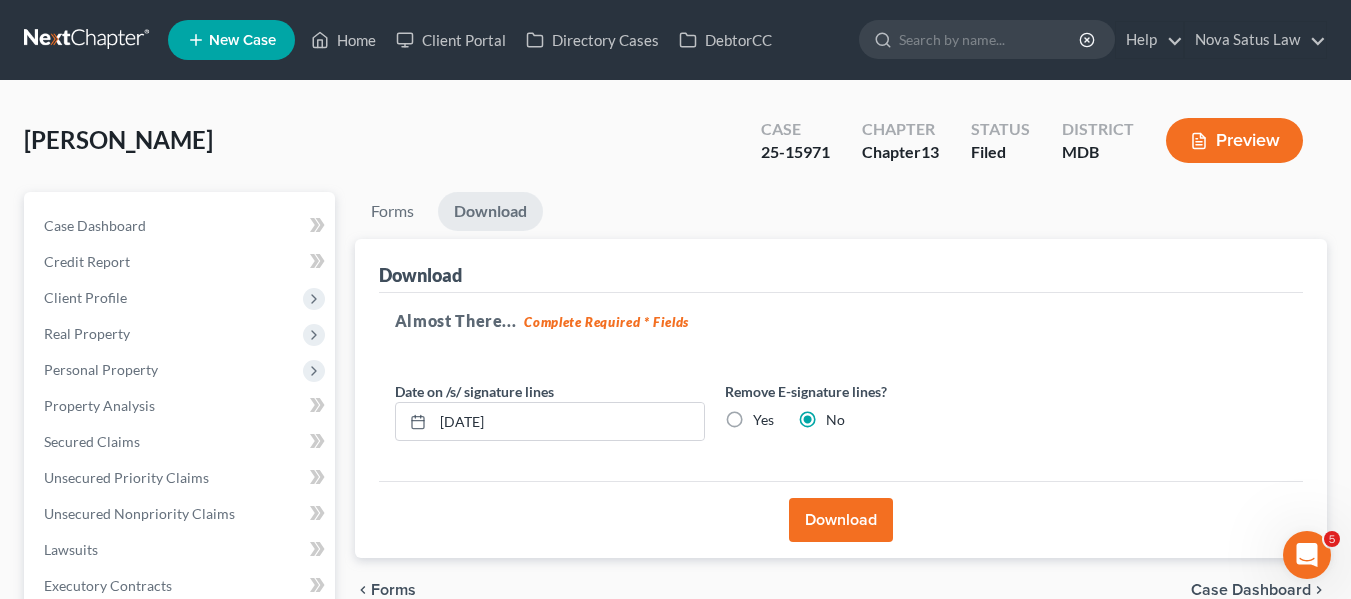 click on "Download" at bounding box center [841, 520] 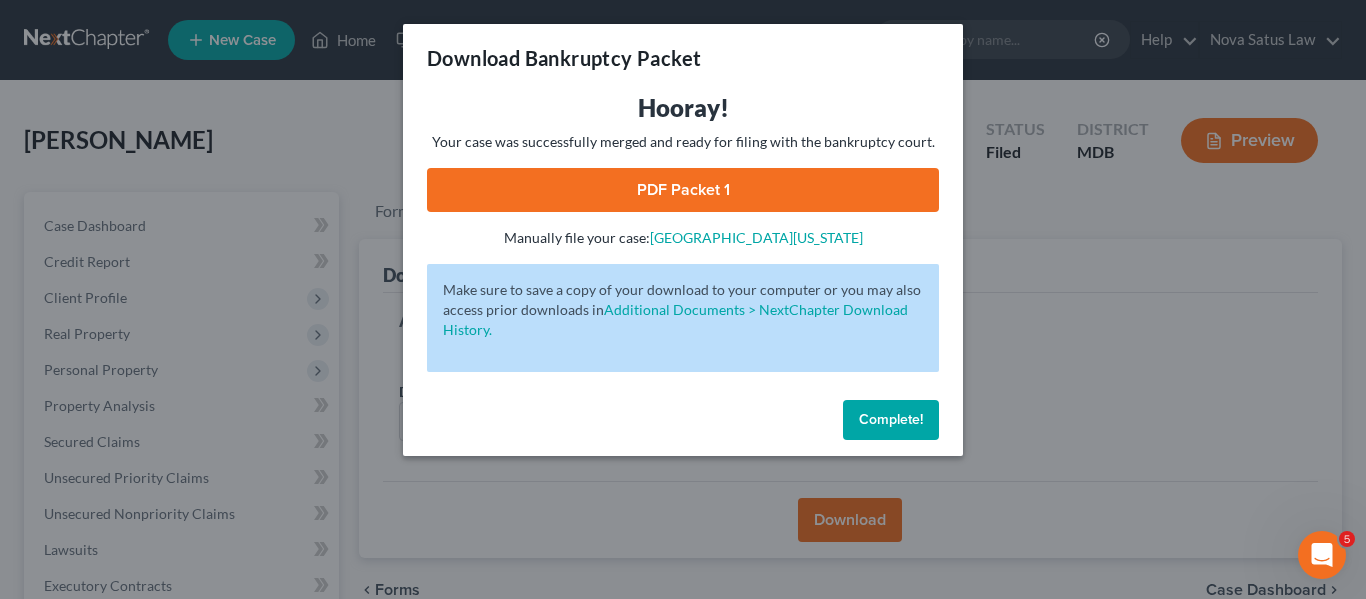 click on "PDF Packet 1" at bounding box center [683, 190] 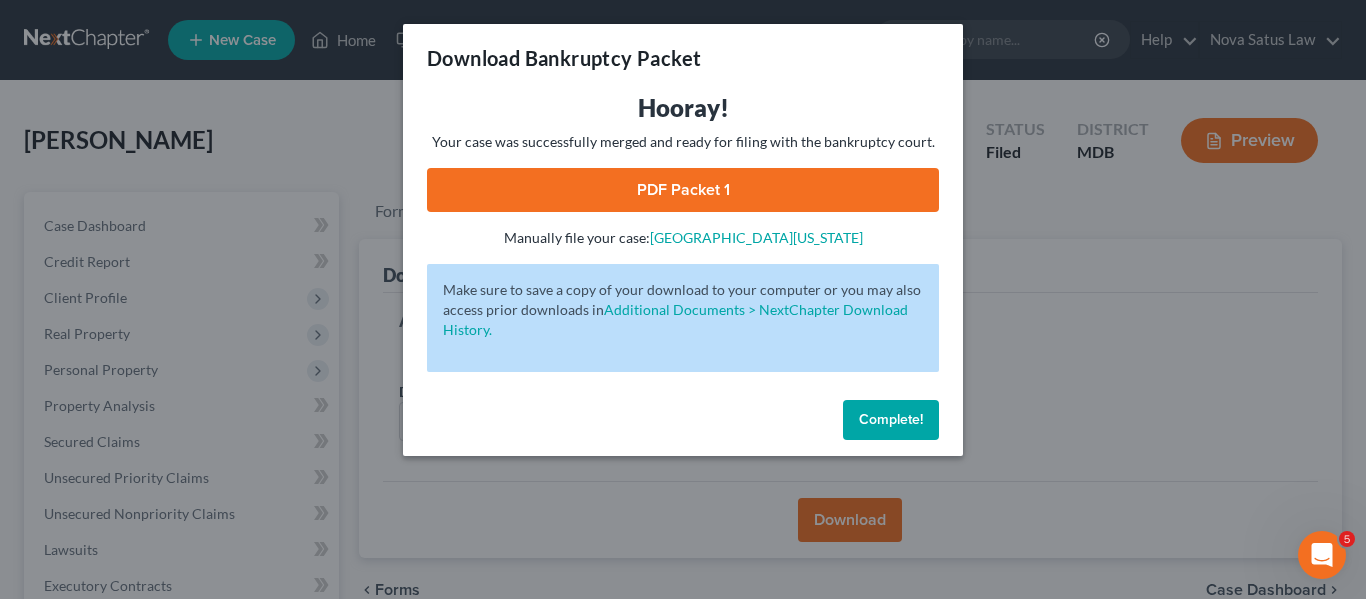 click on "Complete!" at bounding box center [891, 420] 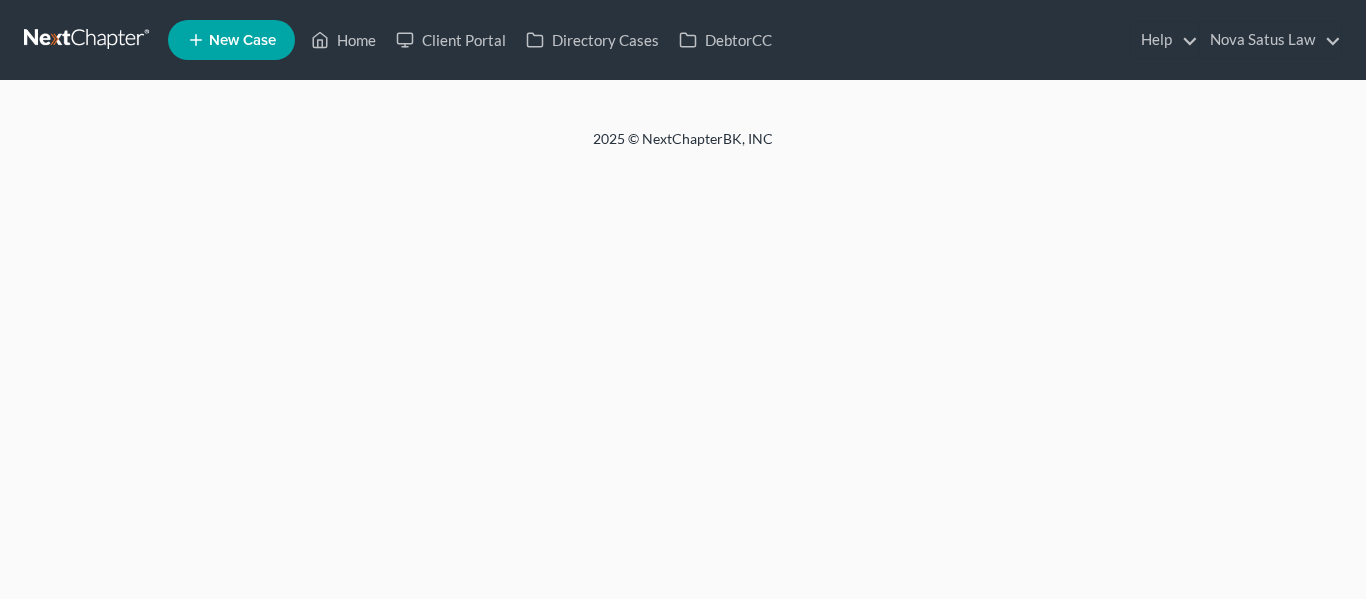 scroll, scrollTop: 0, scrollLeft: 0, axis: both 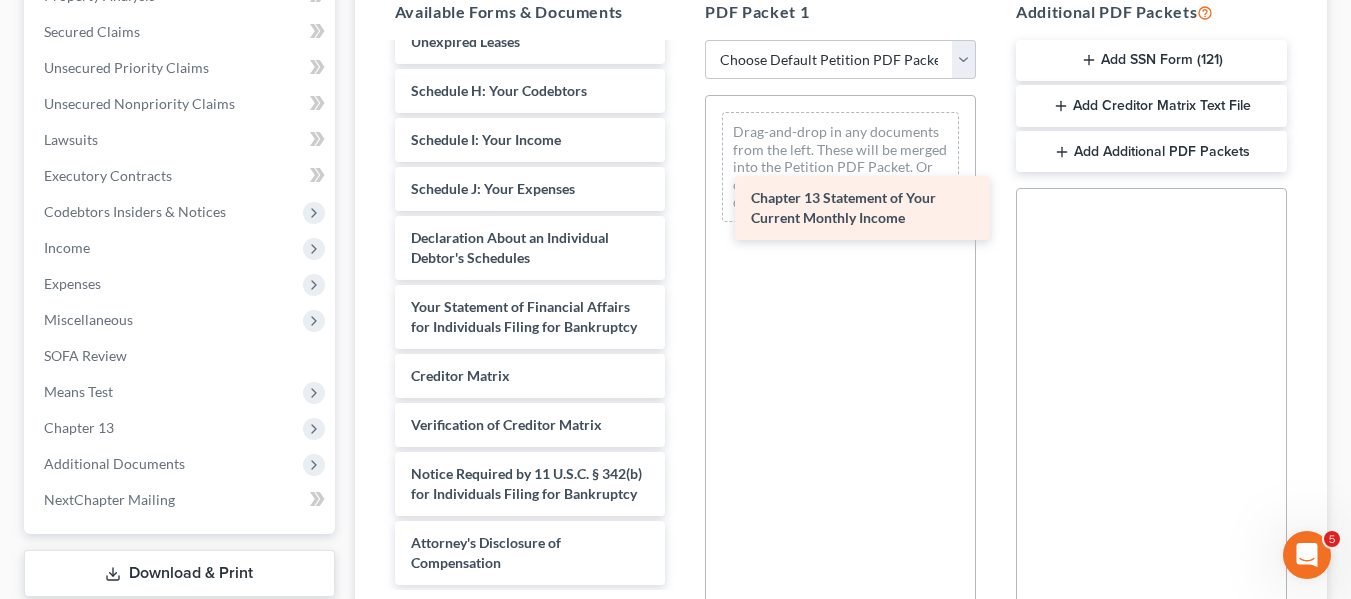 drag, startPoint x: 499, startPoint y: 290, endPoint x: 839, endPoint y: 201, distance: 351.45554 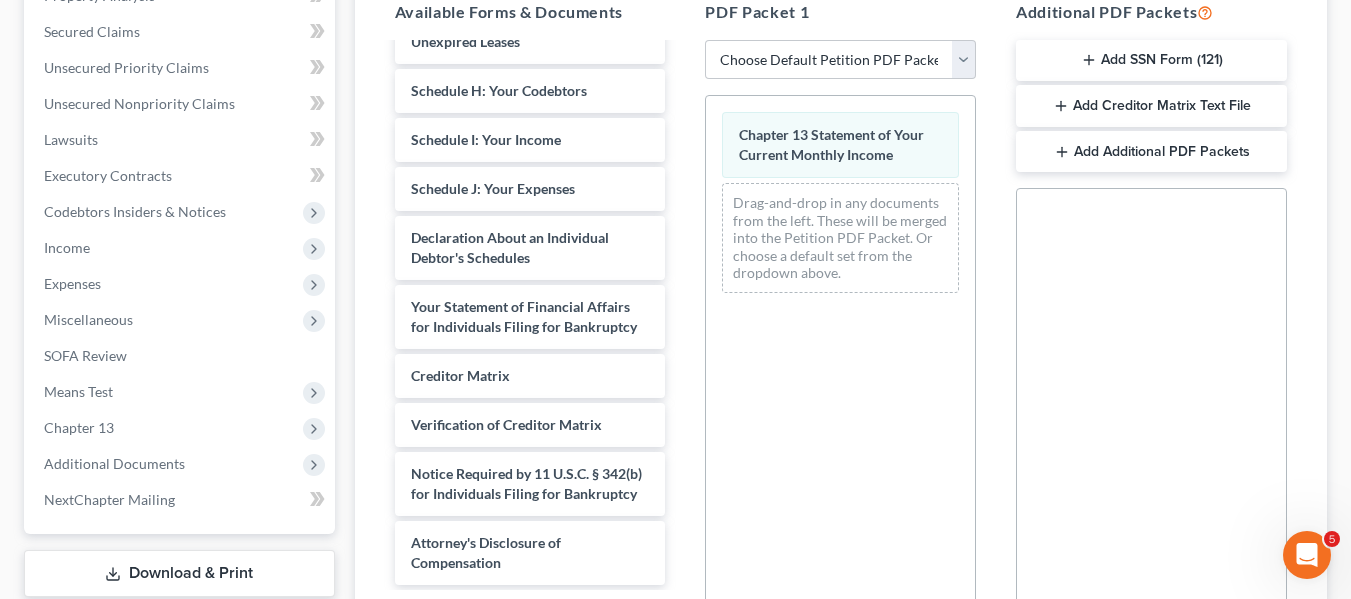 scroll, scrollTop: 0, scrollLeft: 0, axis: both 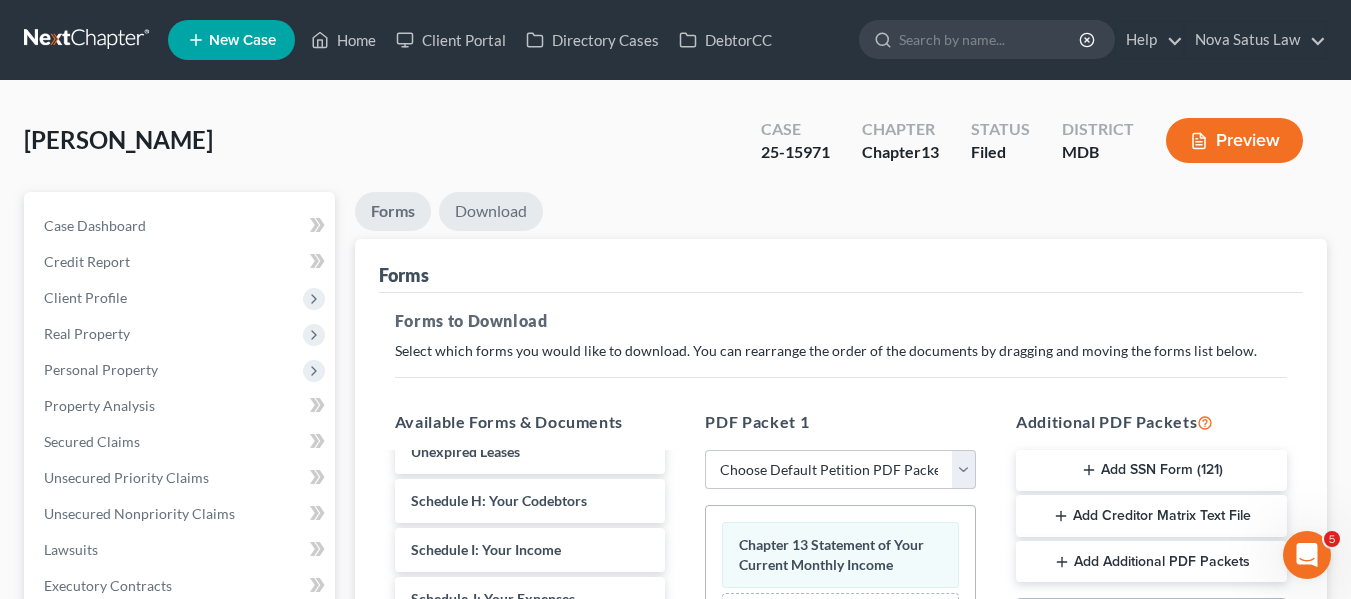 click on "Download" at bounding box center [491, 211] 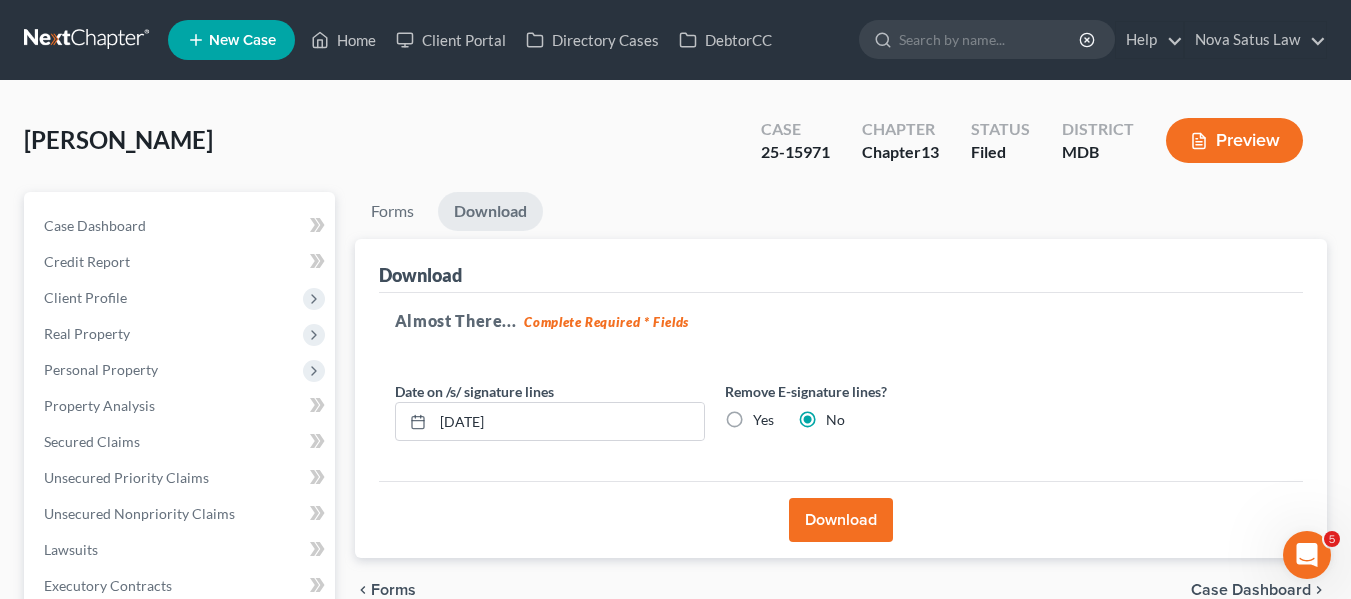 click on "Download" at bounding box center (841, 520) 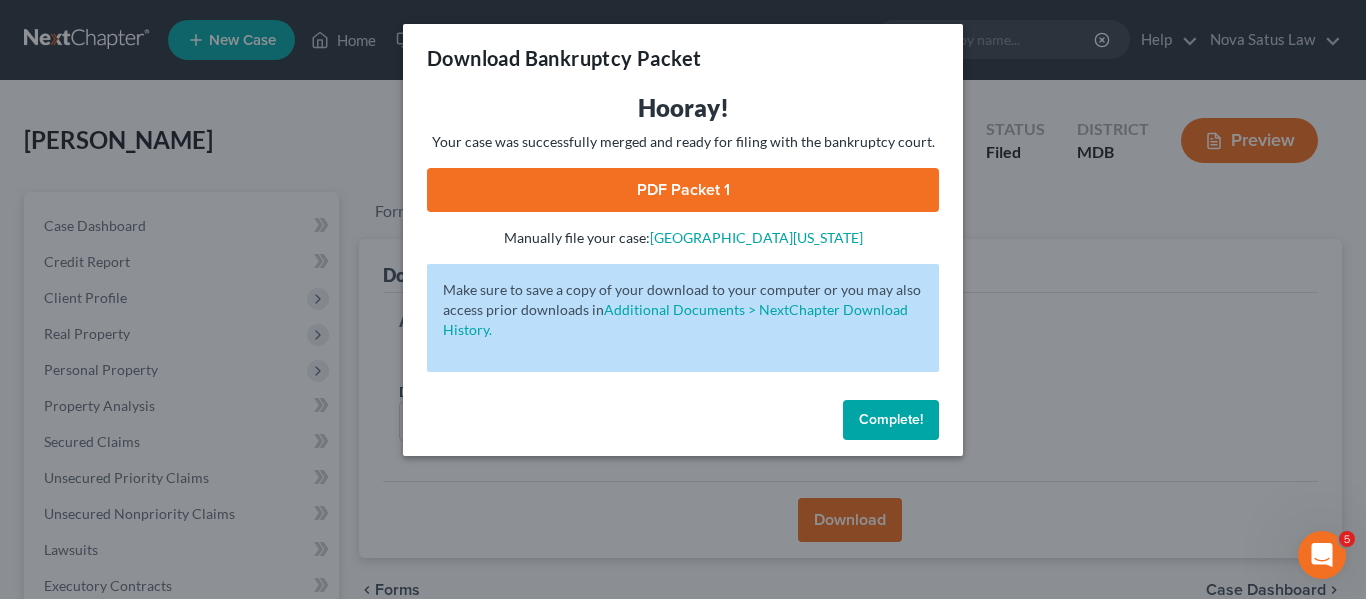 click on "PDF Packet 1" at bounding box center (683, 190) 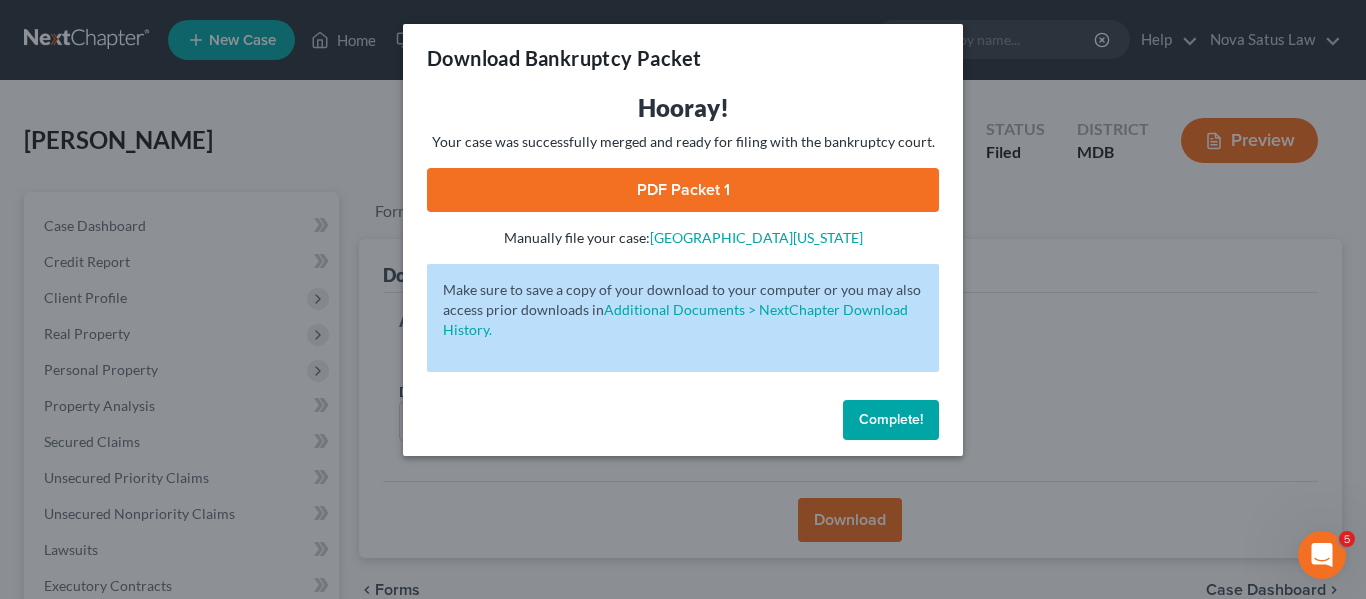 click on "Complete!" at bounding box center [891, 419] 